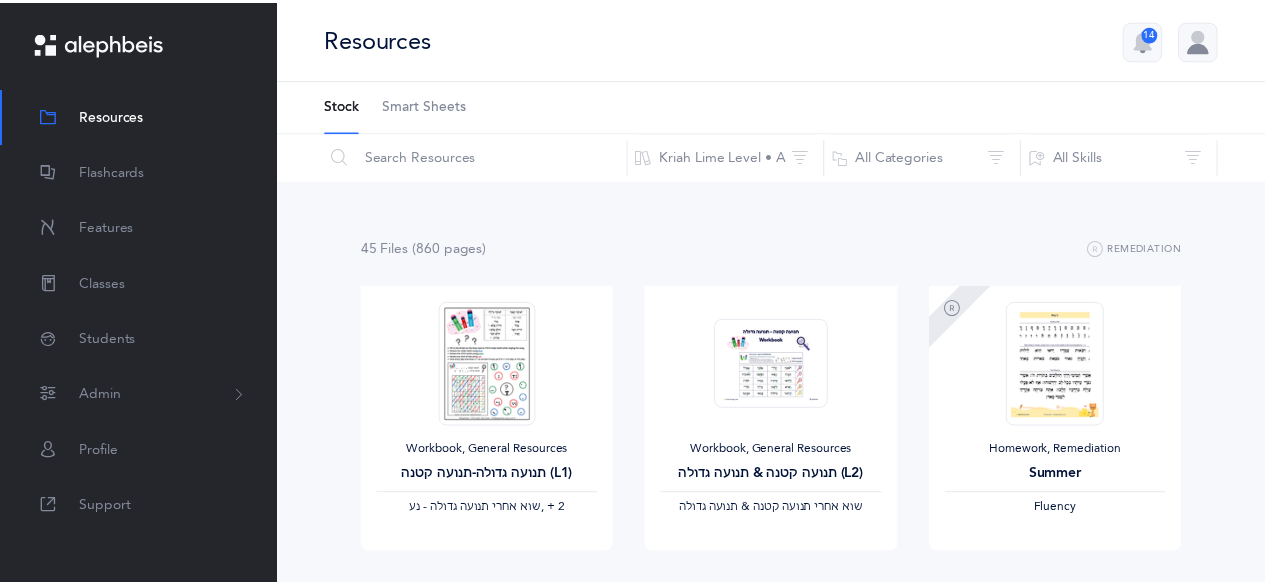 scroll, scrollTop: 0, scrollLeft: 0, axis: both 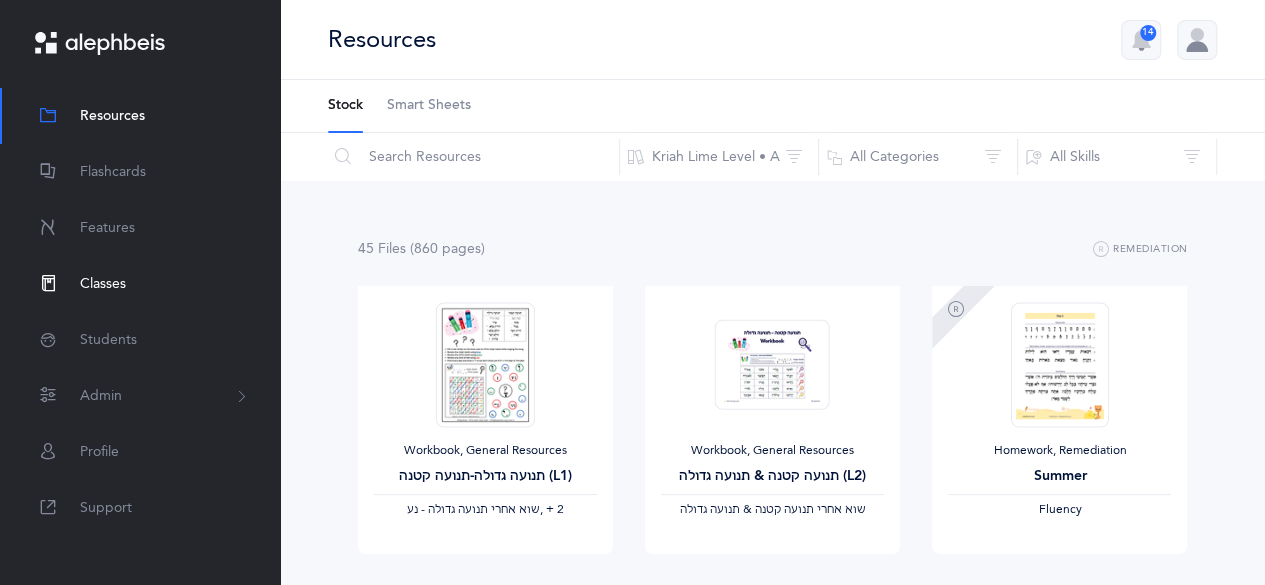 click on "Classes" at bounding box center (140, 284) 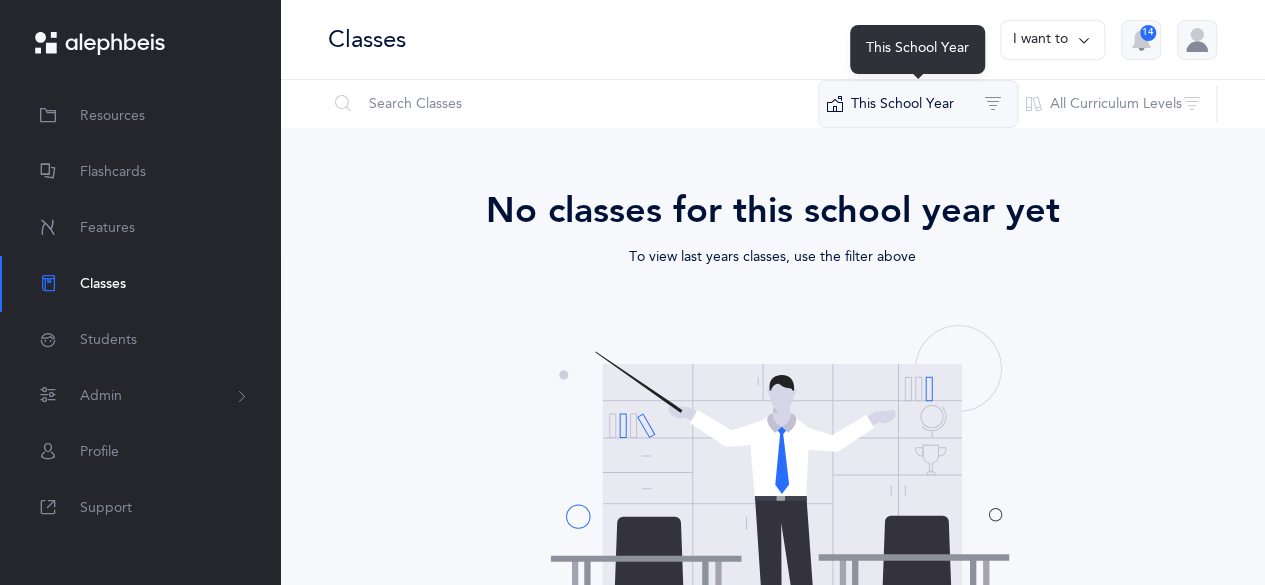 click on "This School Year" at bounding box center (918, 104) 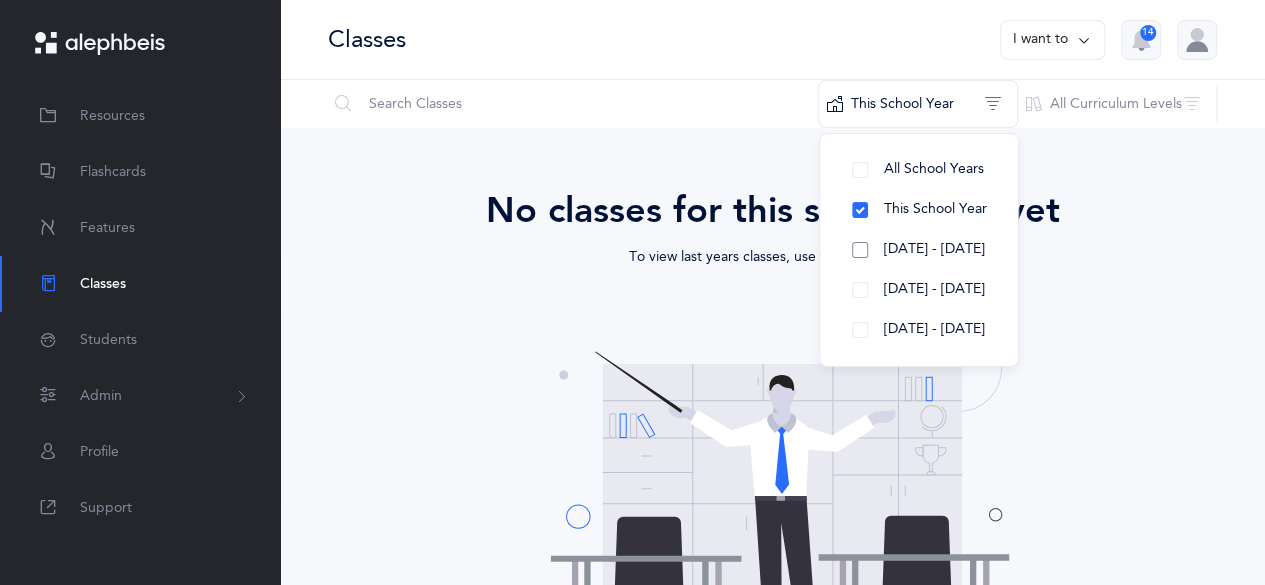 click on "[DATE] - [DATE]" at bounding box center (919, 250) 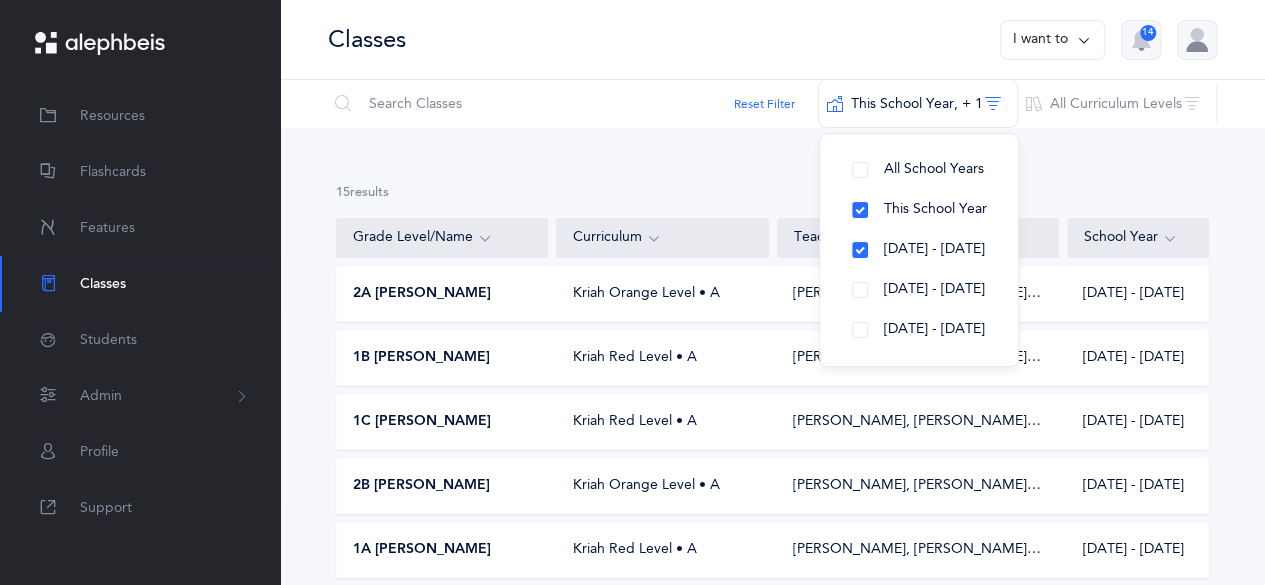 click on "1C [PERSON_NAME]" at bounding box center (443, 422) 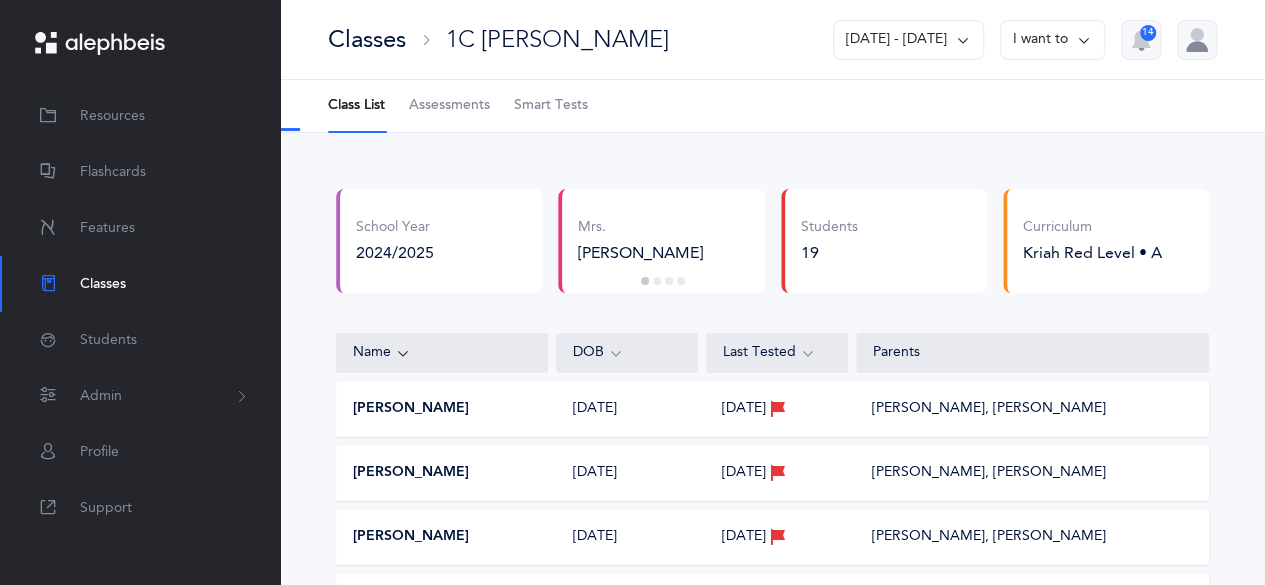 select on "2" 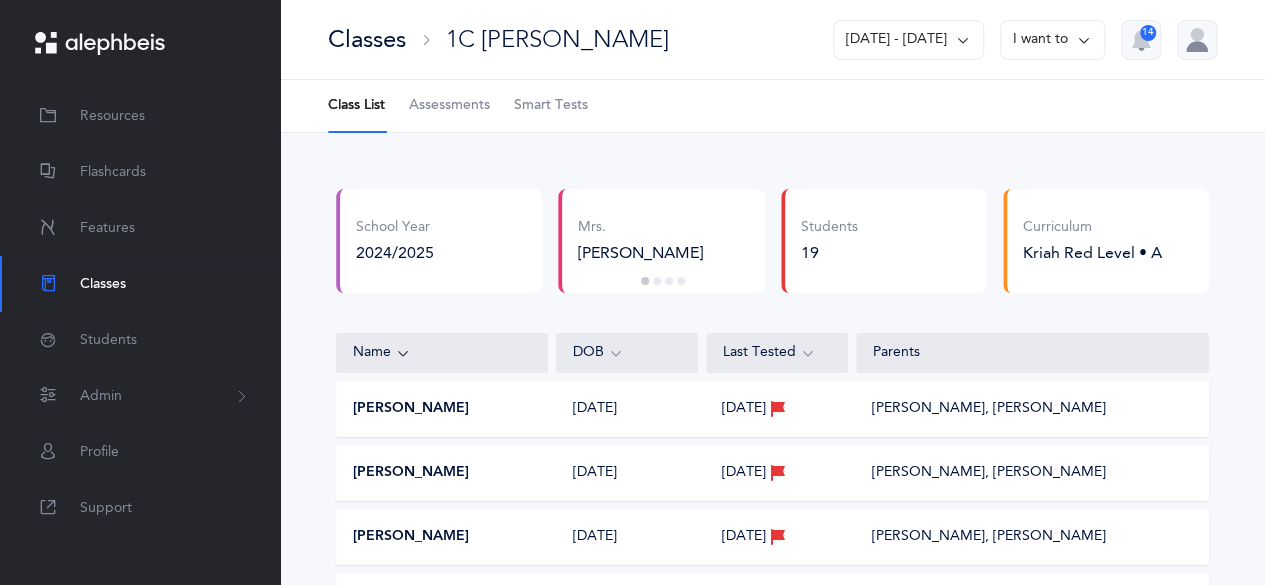 click on "Assessments" at bounding box center [449, 106] 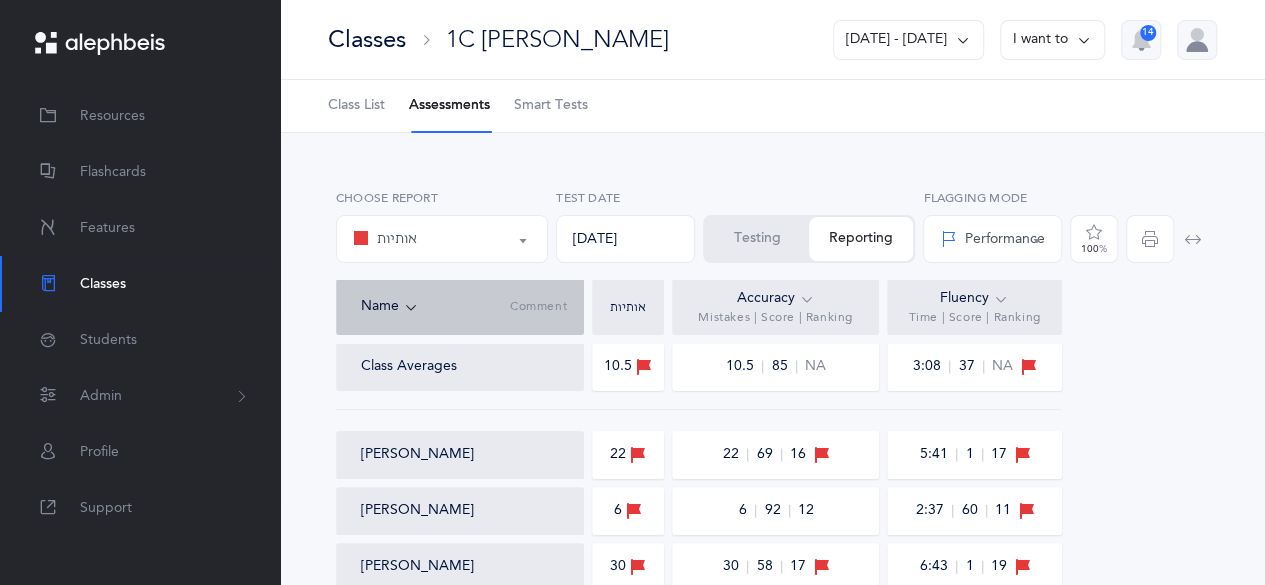 click on "אותיות" at bounding box center [442, 239] 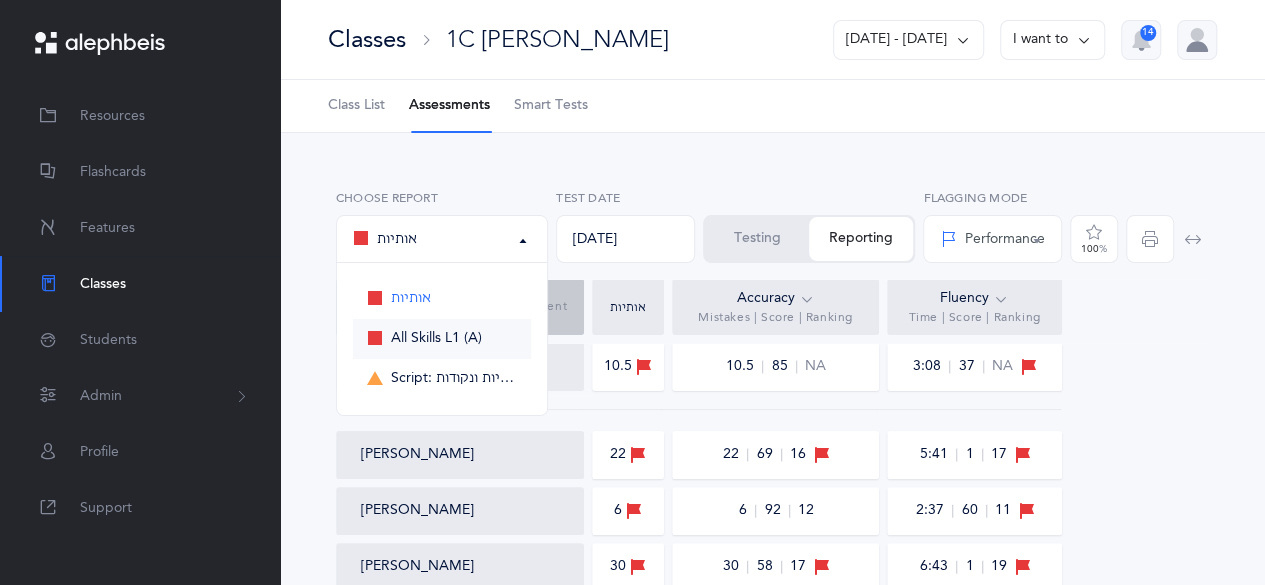 click on "All Skills L1 (A)" at bounding box center (436, 339) 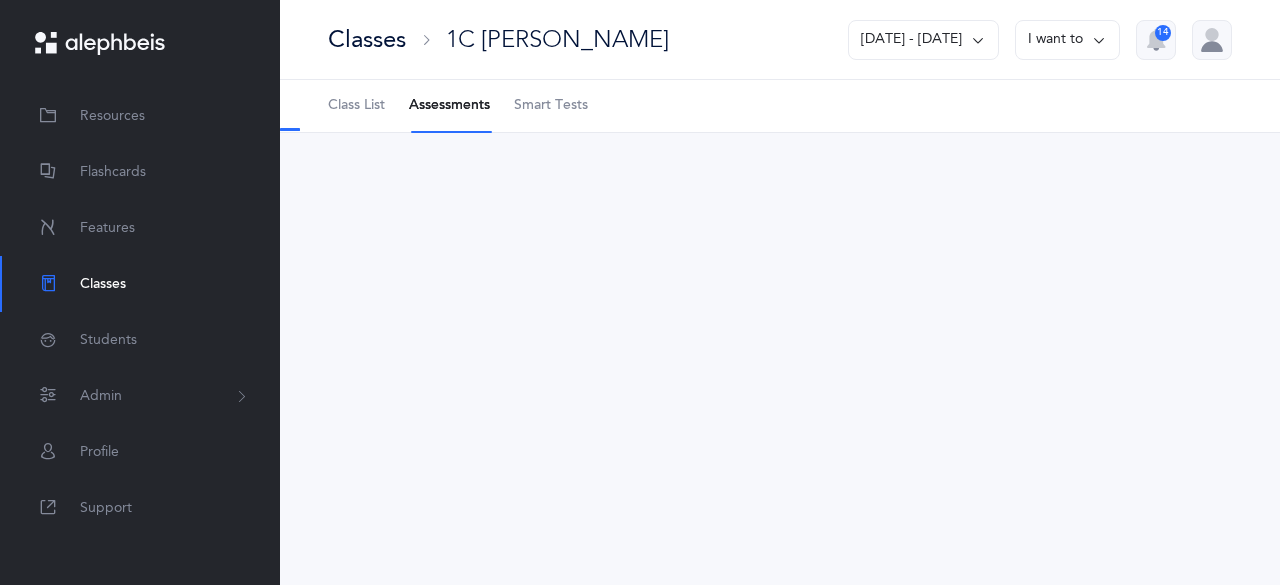 select on "8" 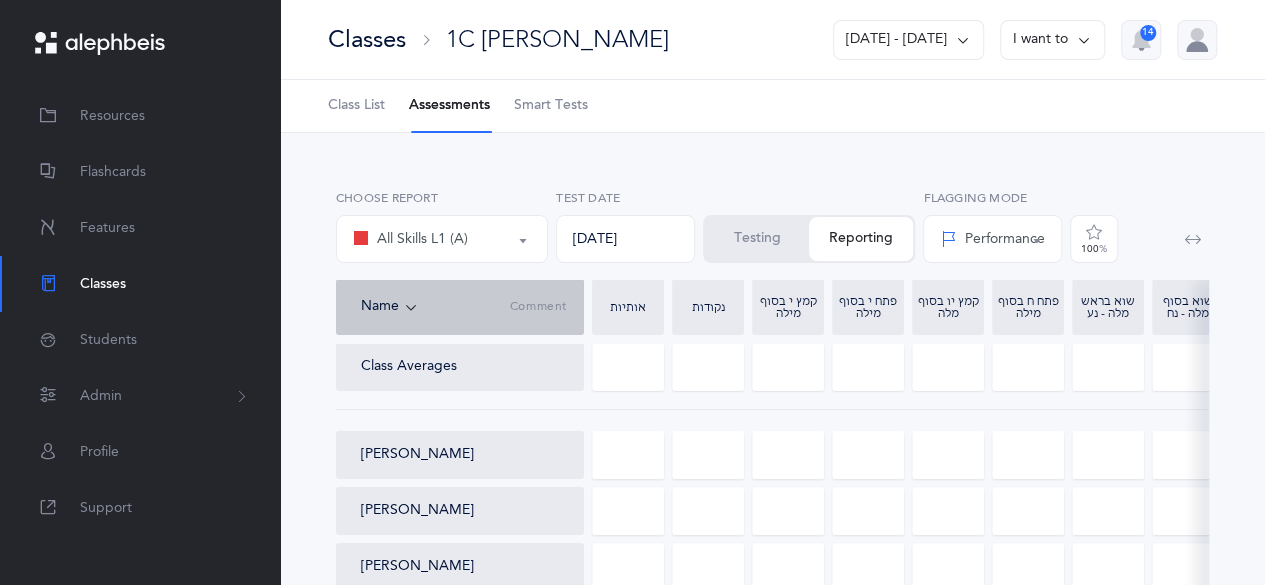 click at bounding box center (628, 455) 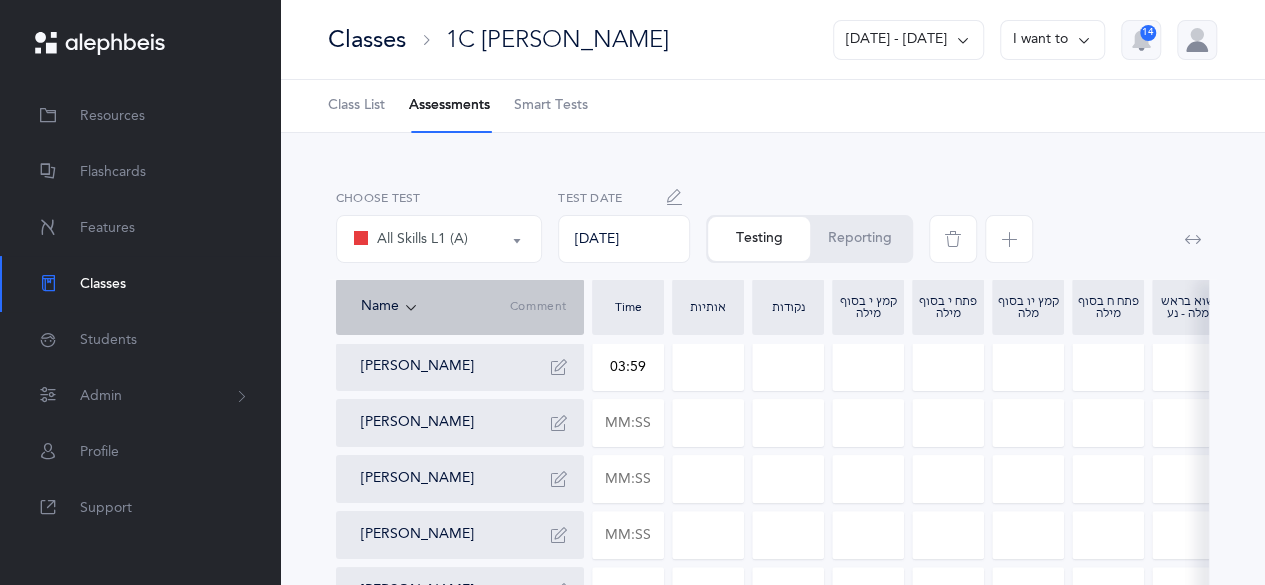 type on "03:59" 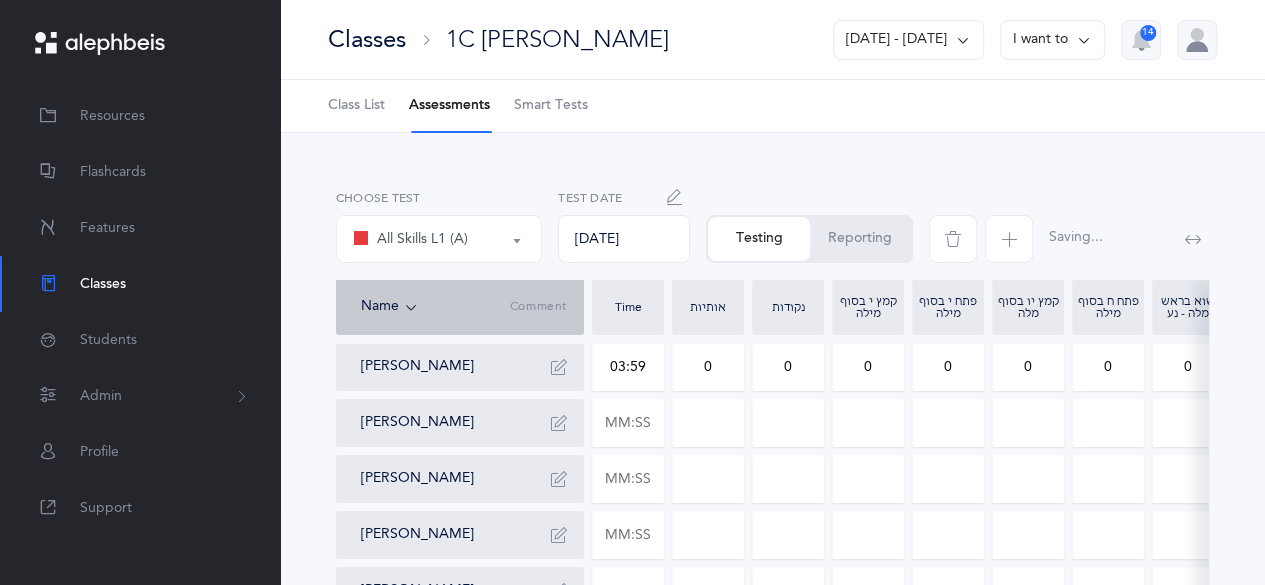 click on "0" at bounding box center [708, 367] 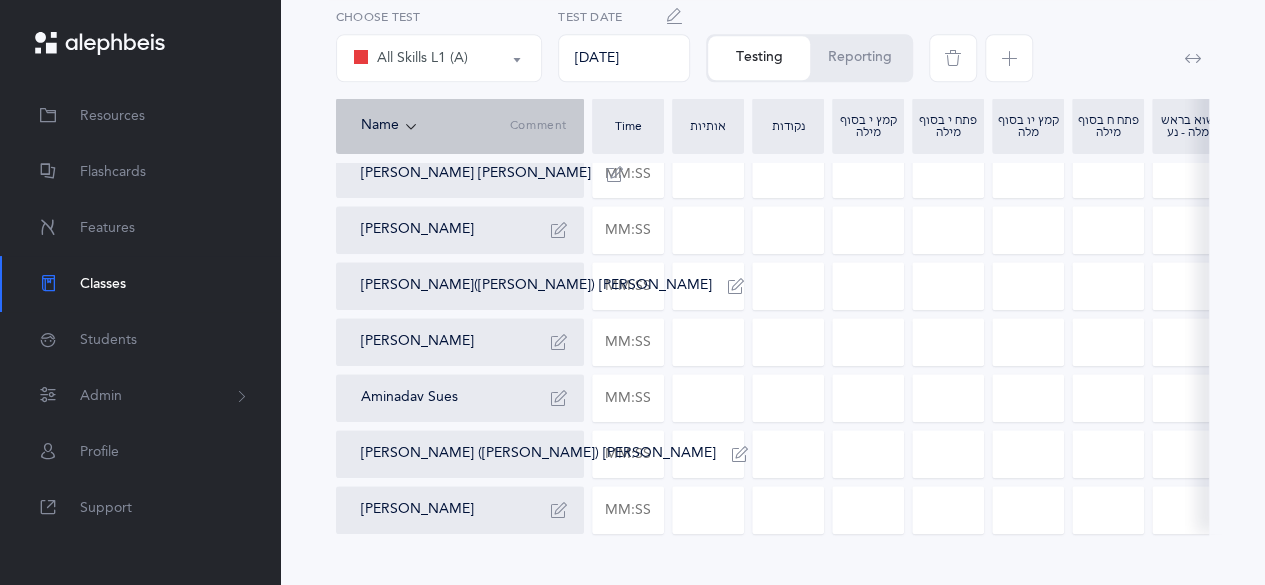scroll, scrollTop: 924, scrollLeft: 0, axis: vertical 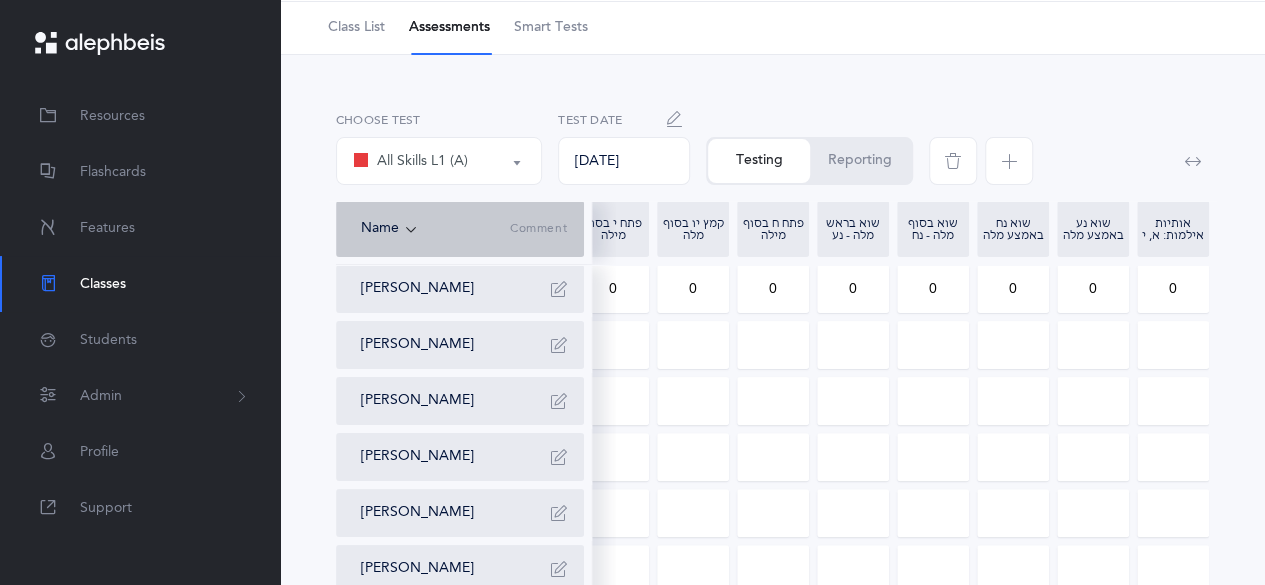 type on "1" 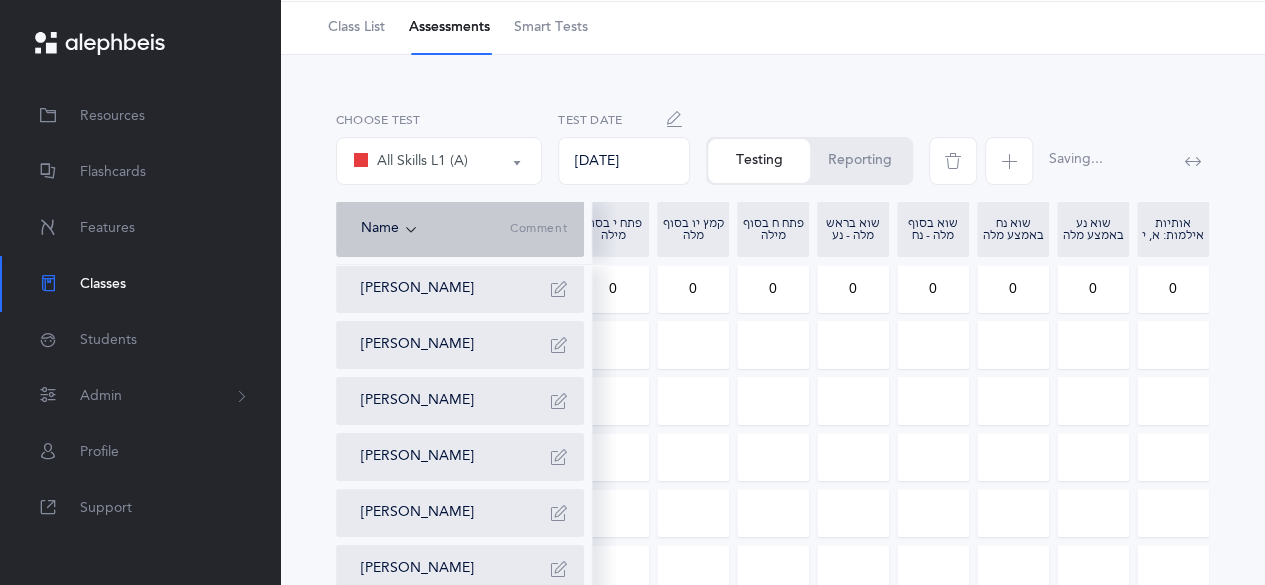 drag, startPoint x: 1167, startPoint y: 287, endPoint x: 1178, endPoint y: 290, distance: 11.401754 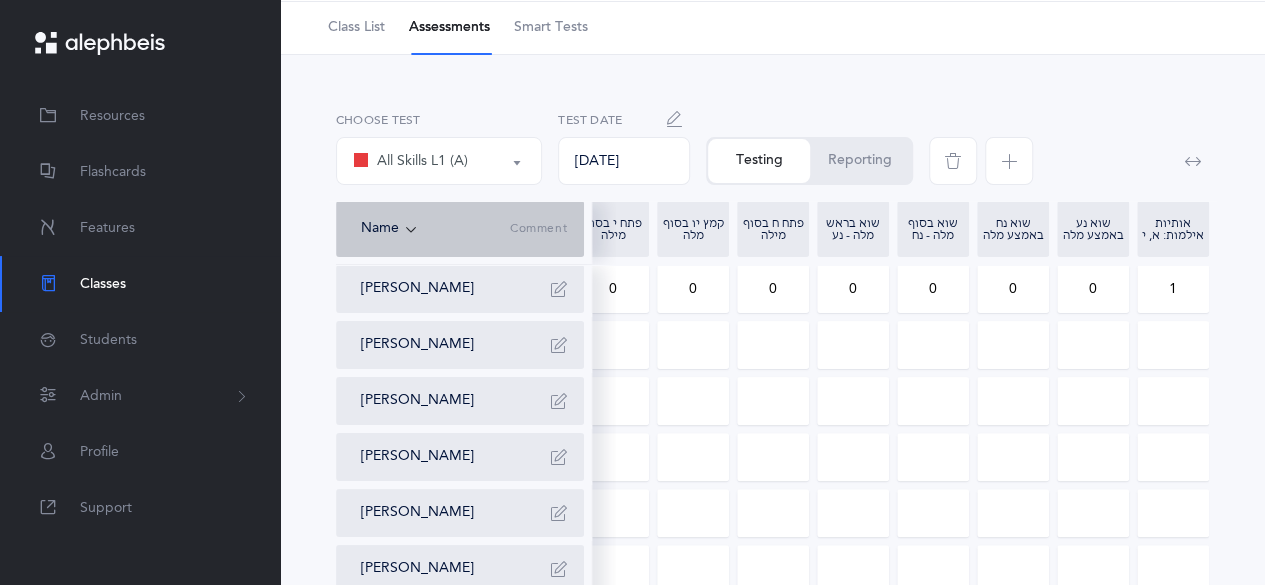 type on "1" 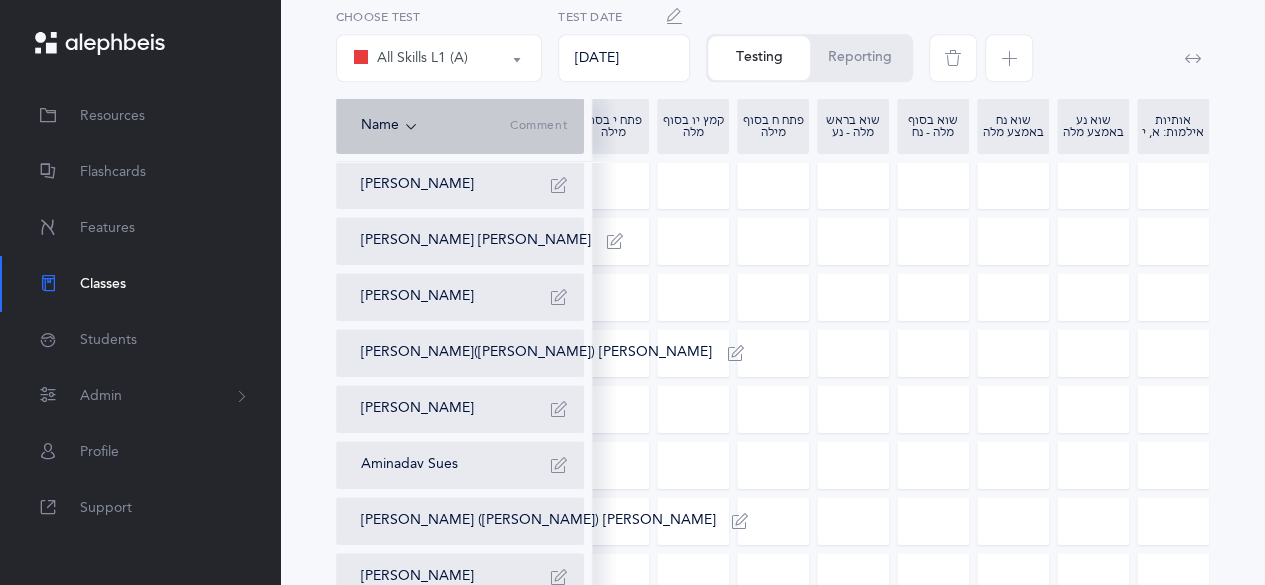 scroll, scrollTop: 924, scrollLeft: 0, axis: vertical 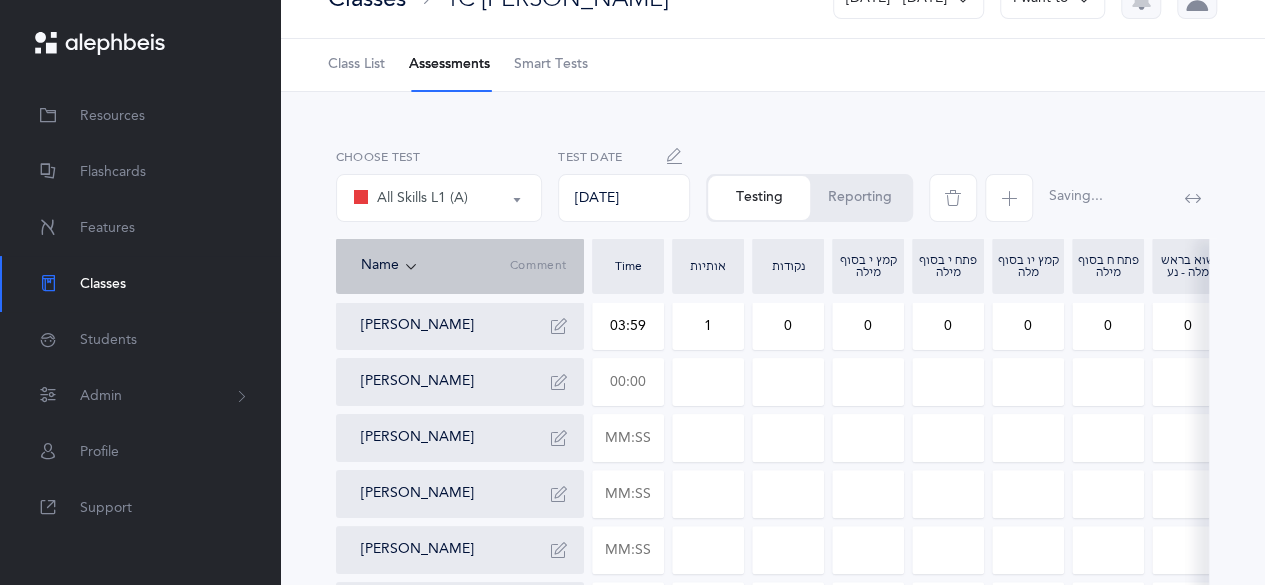 click at bounding box center (628, 382) 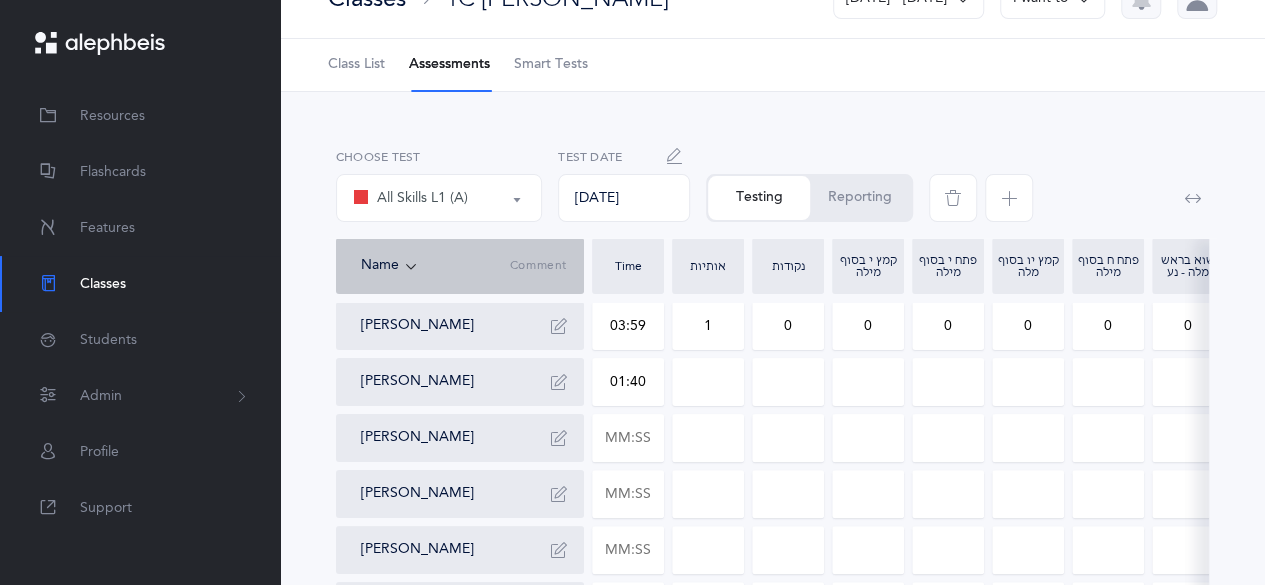 type on "01:40" 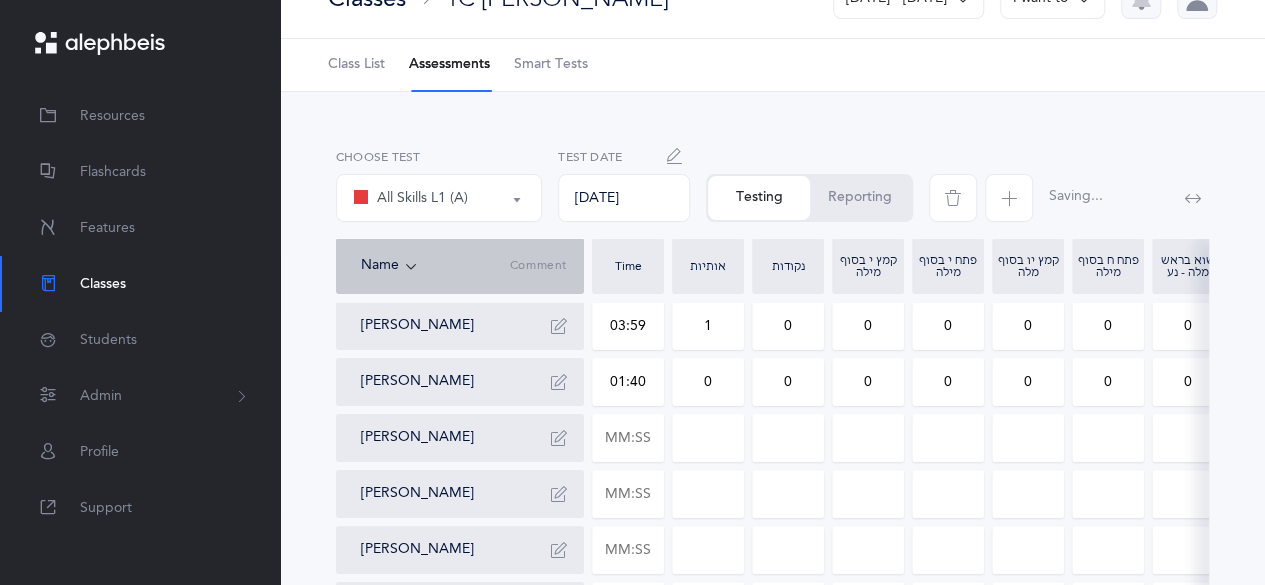 drag, startPoint x: 718, startPoint y: 391, endPoint x: 702, endPoint y: 382, distance: 18.35756 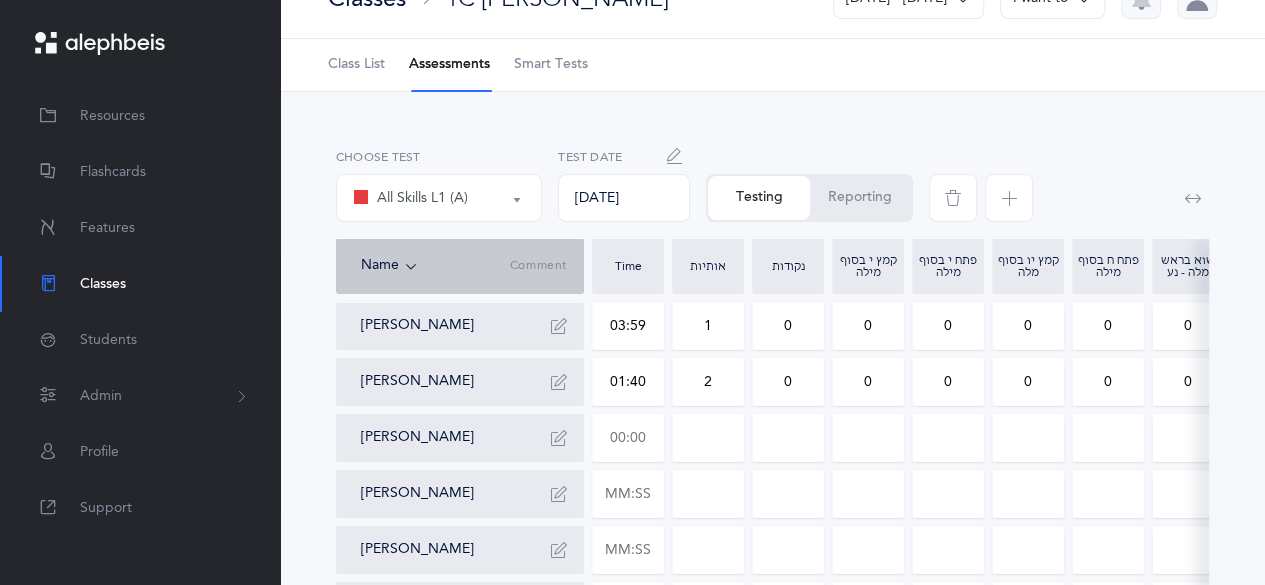 type on "2" 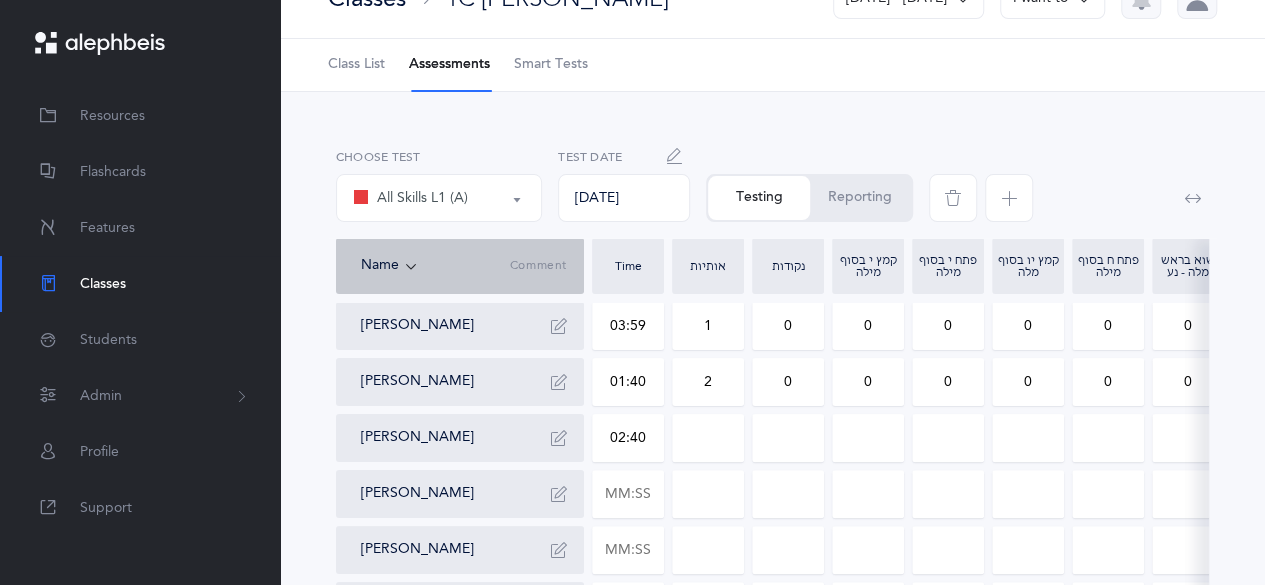 type on "02:40" 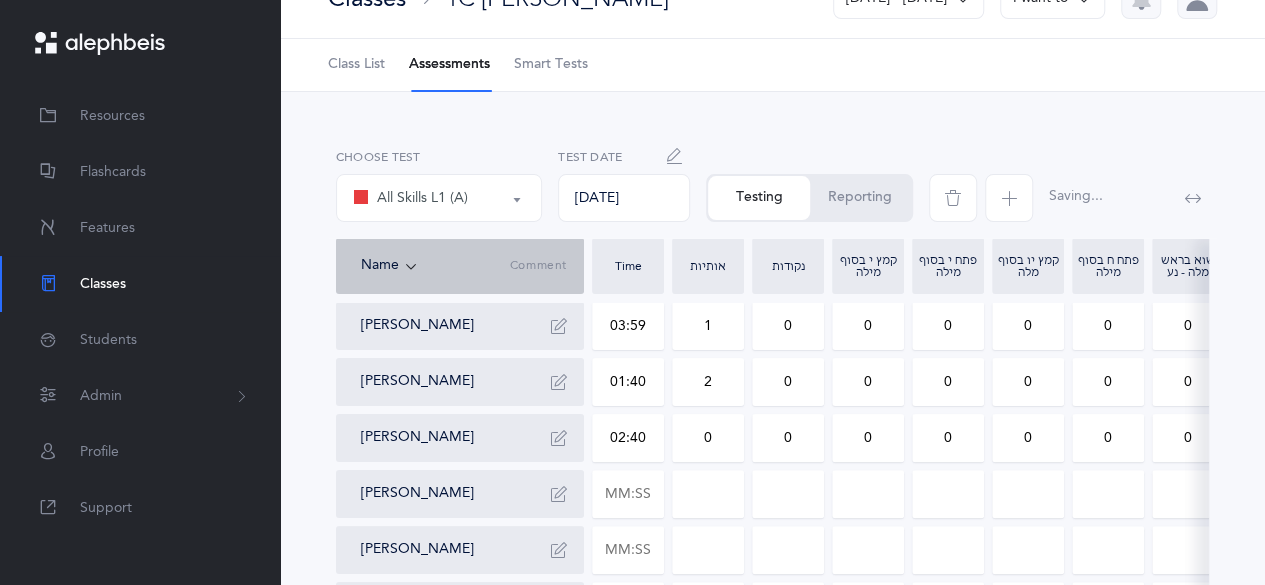drag, startPoint x: 680, startPoint y: 449, endPoint x: 715, endPoint y: 443, distance: 35.510563 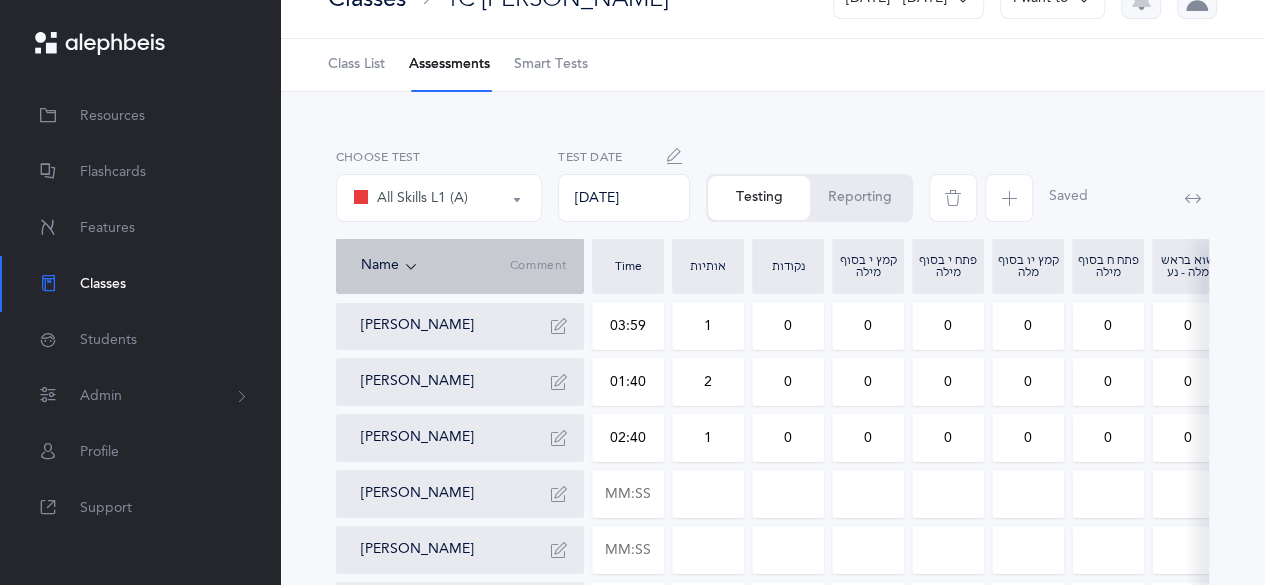 type on "1" 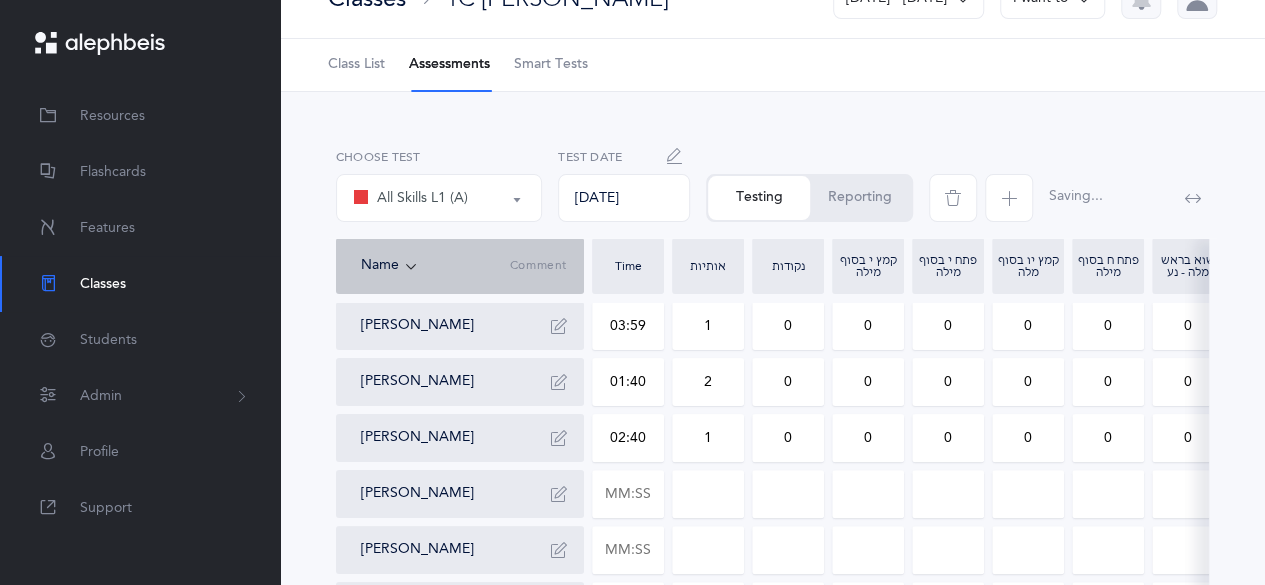 drag, startPoint x: 764, startPoint y: 436, endPoint x: 790, endPoint y: 439, distance: 26.172504 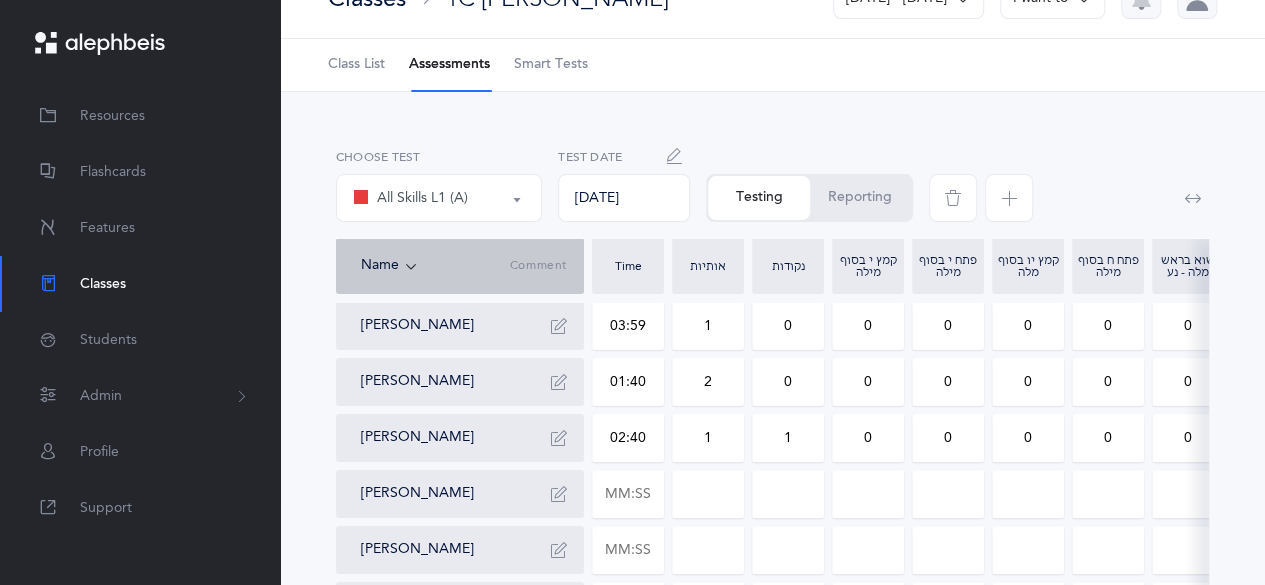 type on "1" 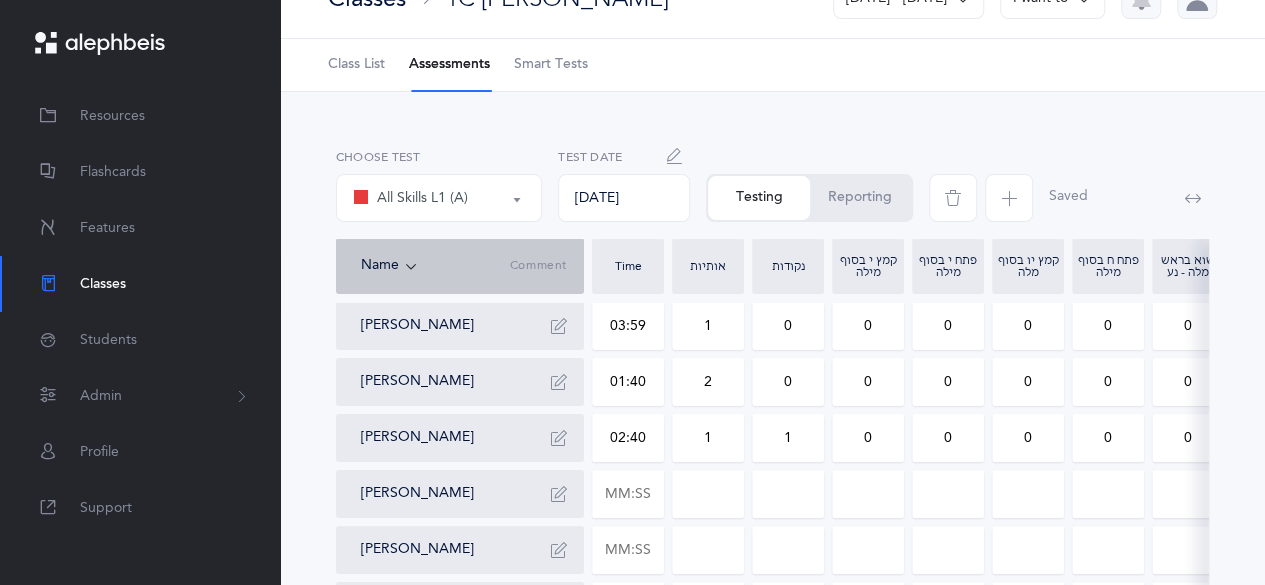 drag, startPoint x: 866, startPoint y: 440, endPoint x: 876, endPoint y: 438, distance: 10.198039 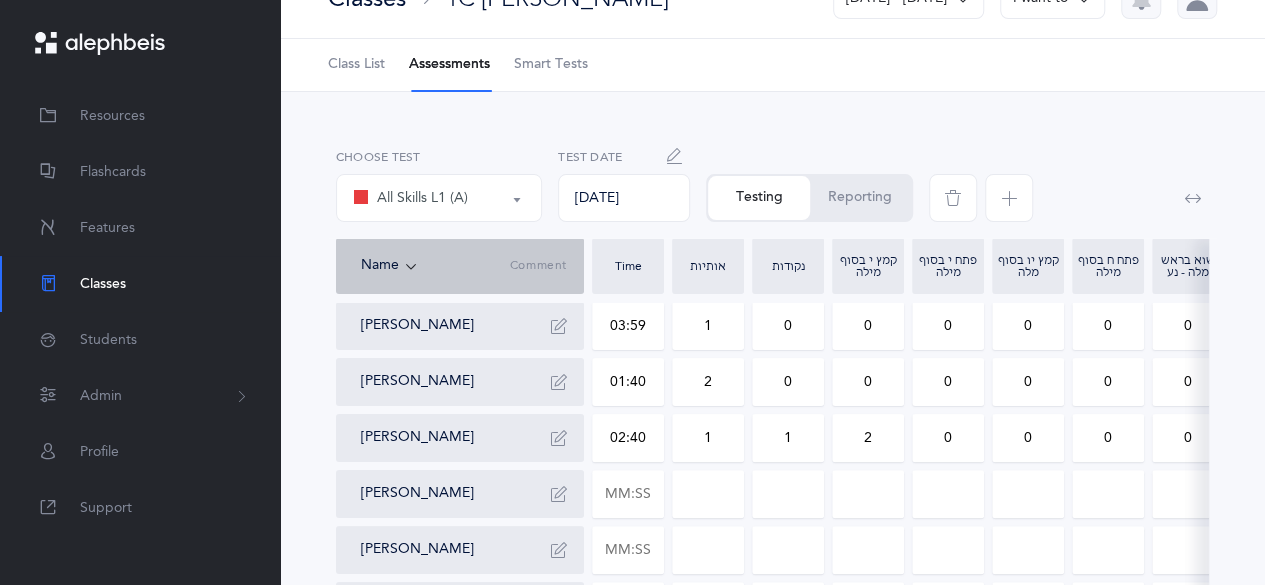 type on "2" 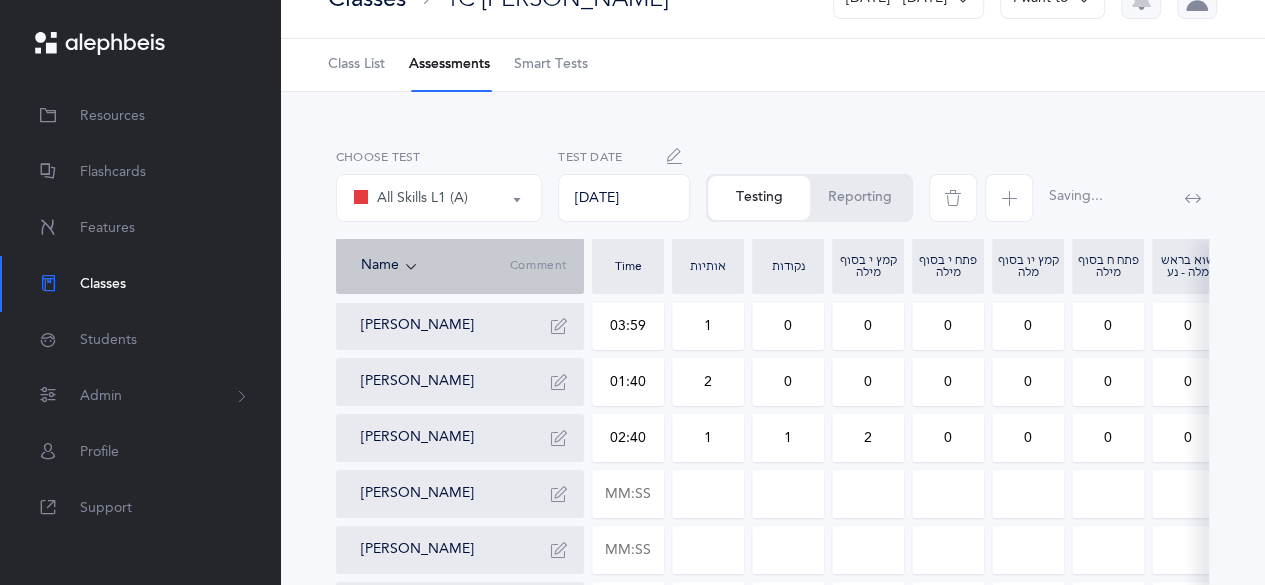 drag, startPoint x: 950, startPoint y: 436, endPoint x: 939, endPoint y: 439, distance: 11.401754 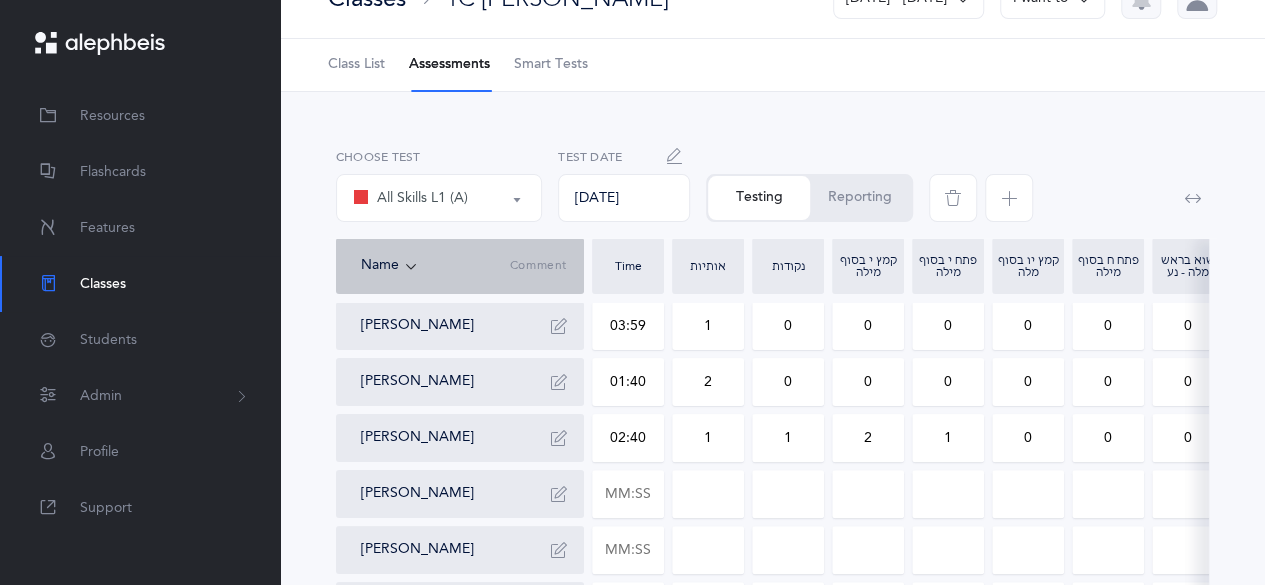 type on "1" 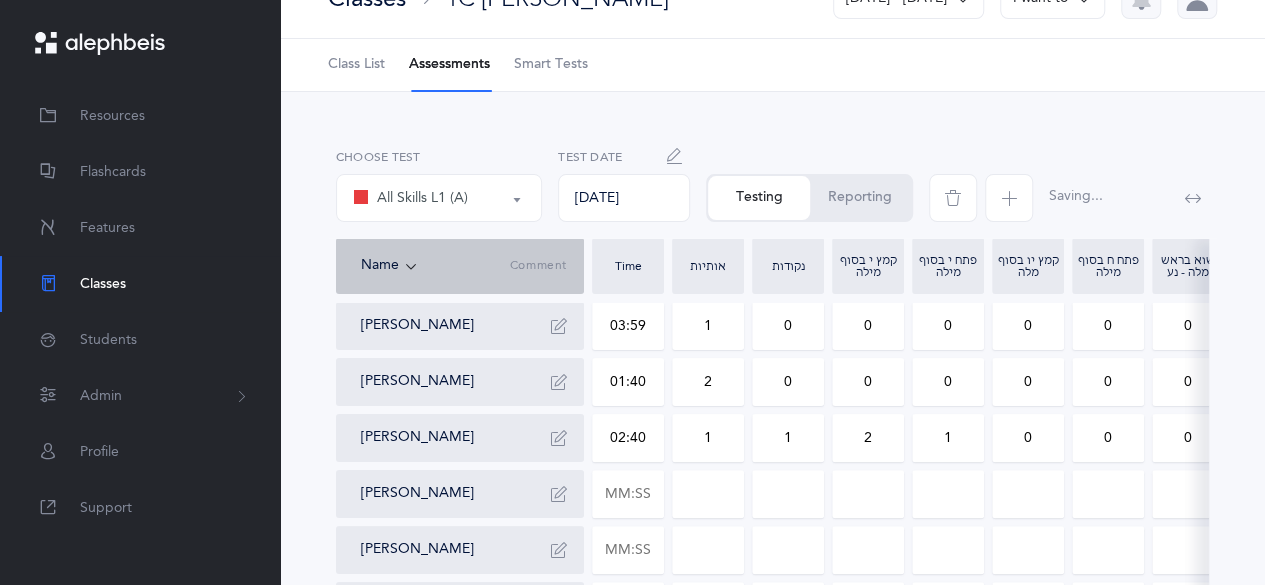 drag, startPoint x: 1021, startPoint y: 438, endPoint x: 1036, endPoint y: 435, distance: 15.297058 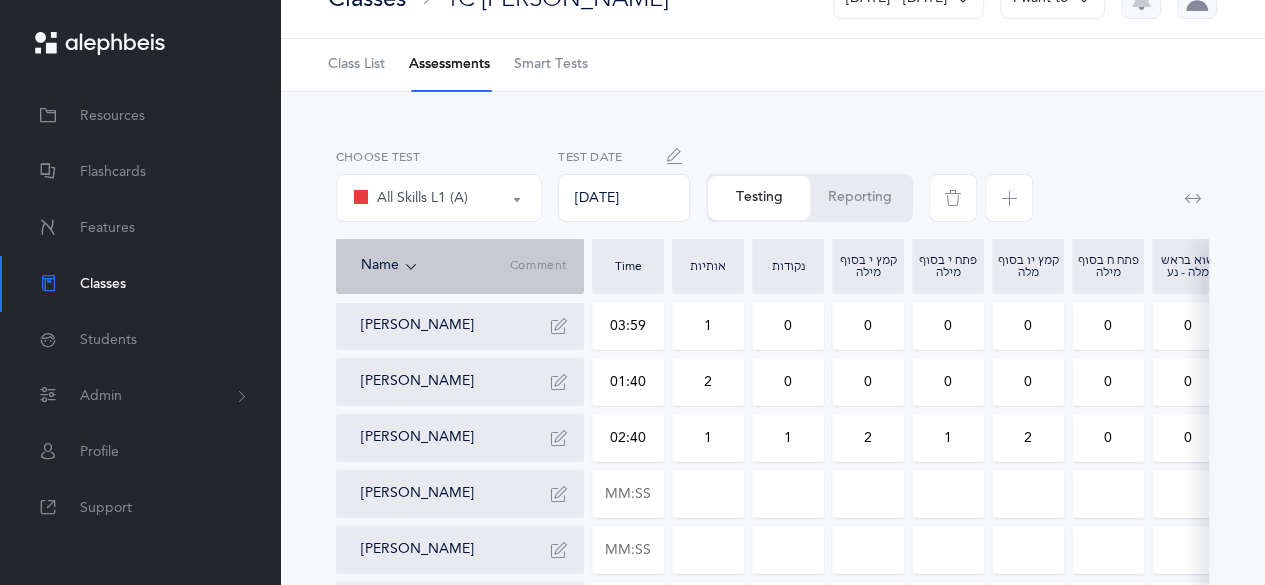 type on "2" 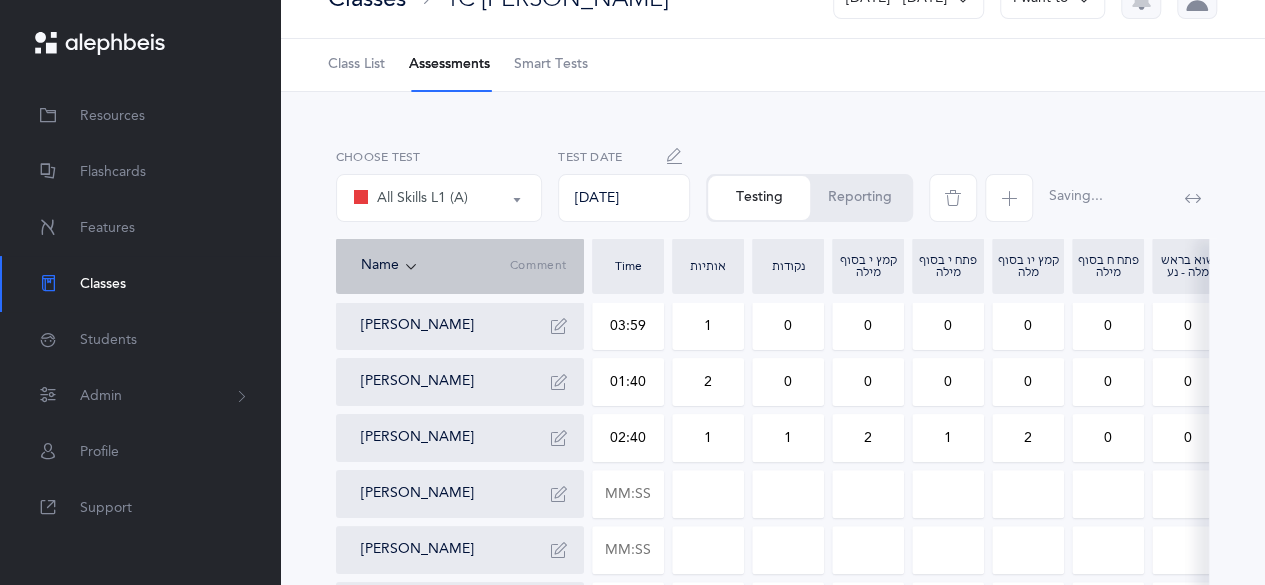drag, startPoint x: 1098, startPoint y: 433, endPoint x: 1116, endPoint y: 435, distance: 18.110771 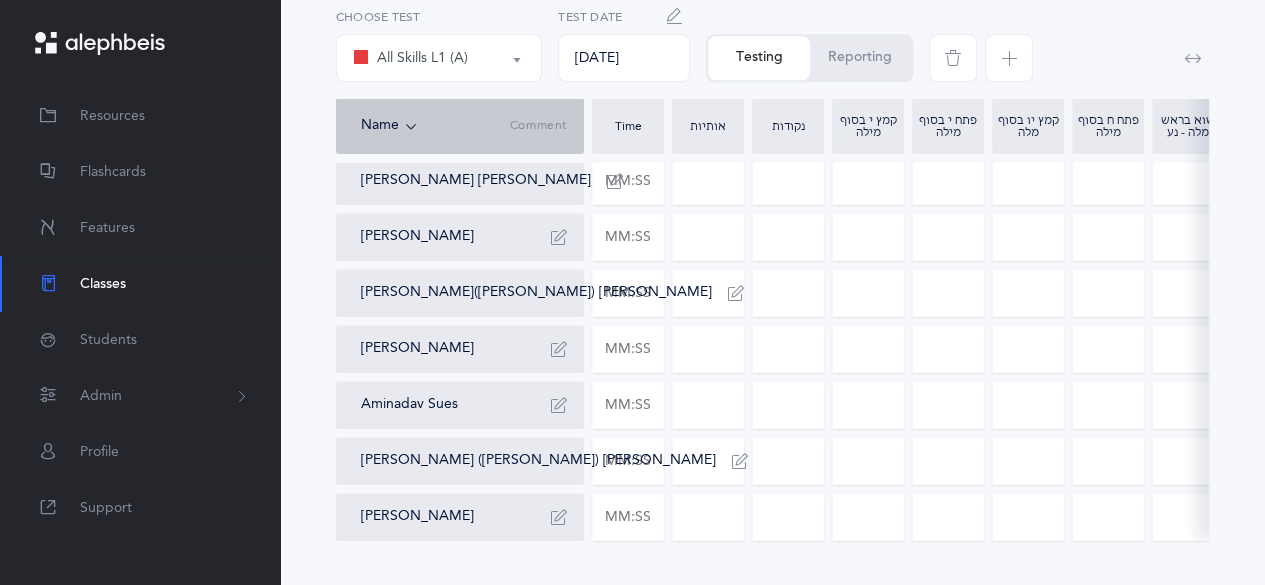 scroll, scrollTop: 924, scrollLeft: 0, axis: vertical 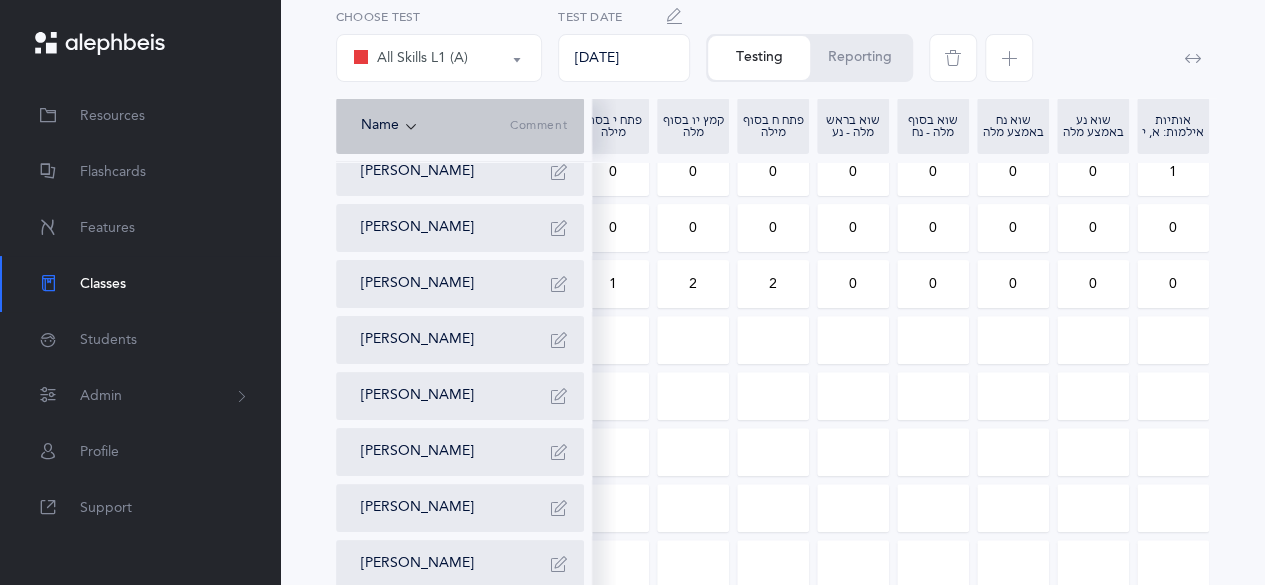 type on "2" 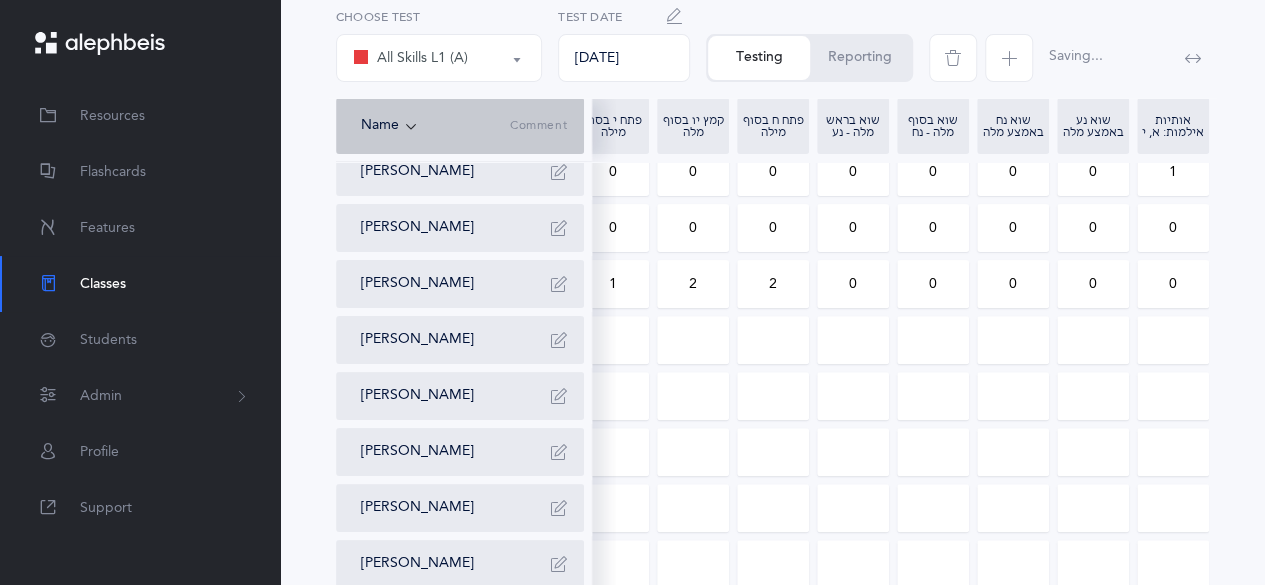 drag, startPoint x: 1181, startPoint y: 275, endPoint x: 1160, endPoint y: 272, distance: 21.213203 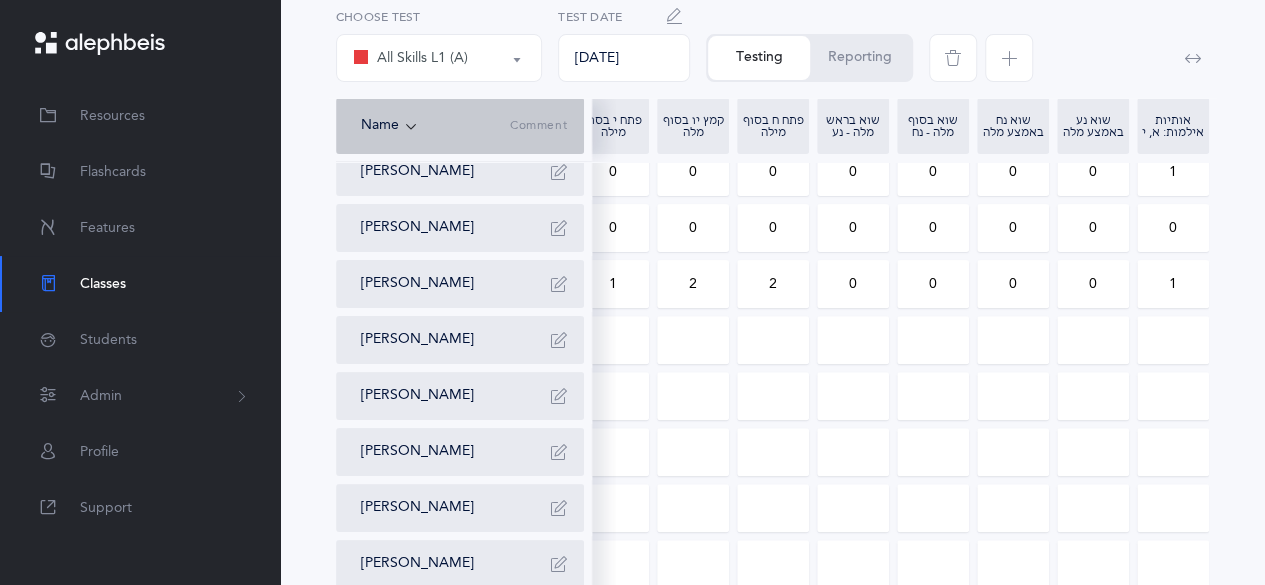 type on "1" 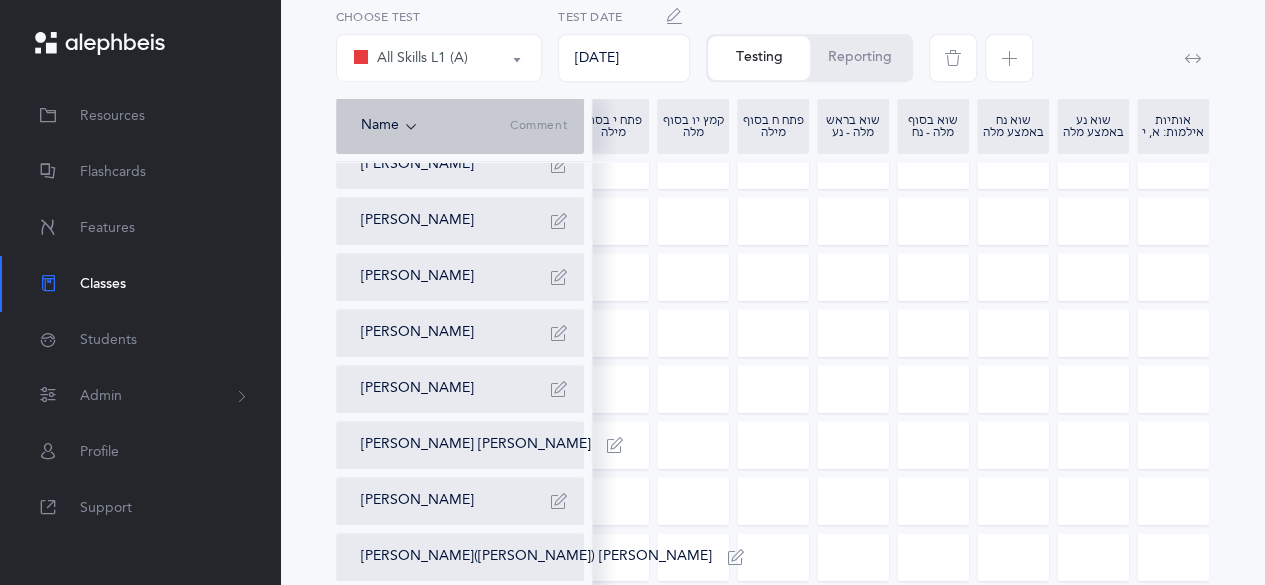 scroll, scrollTop: 924, scrollLeft: 0, axis: vertical 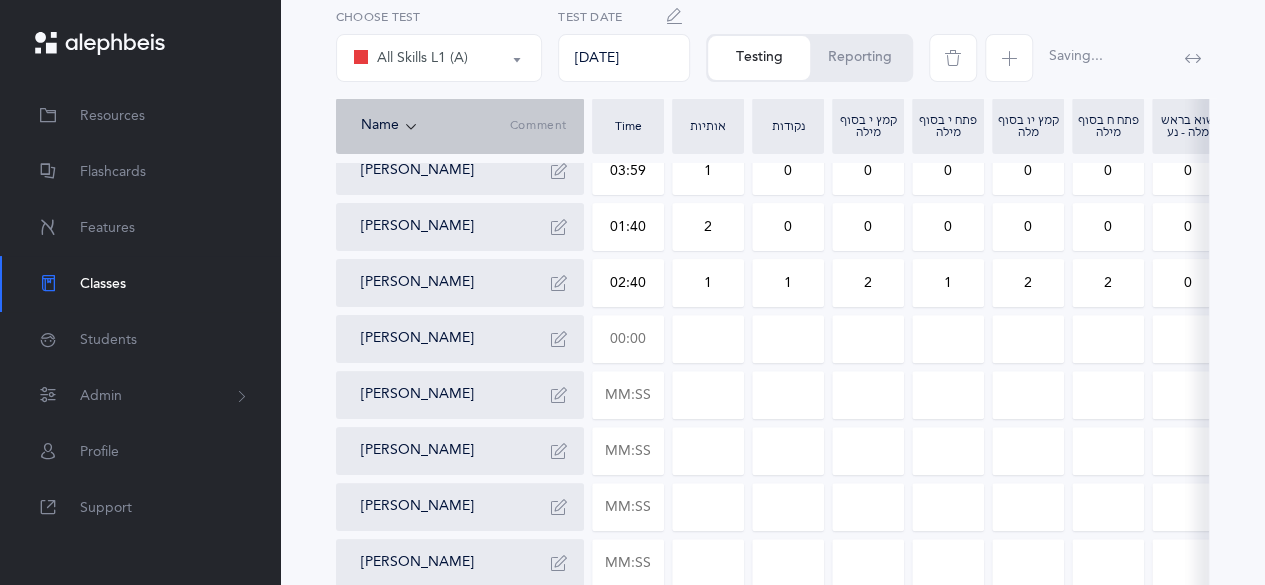 click at bounding box center (628, 339) 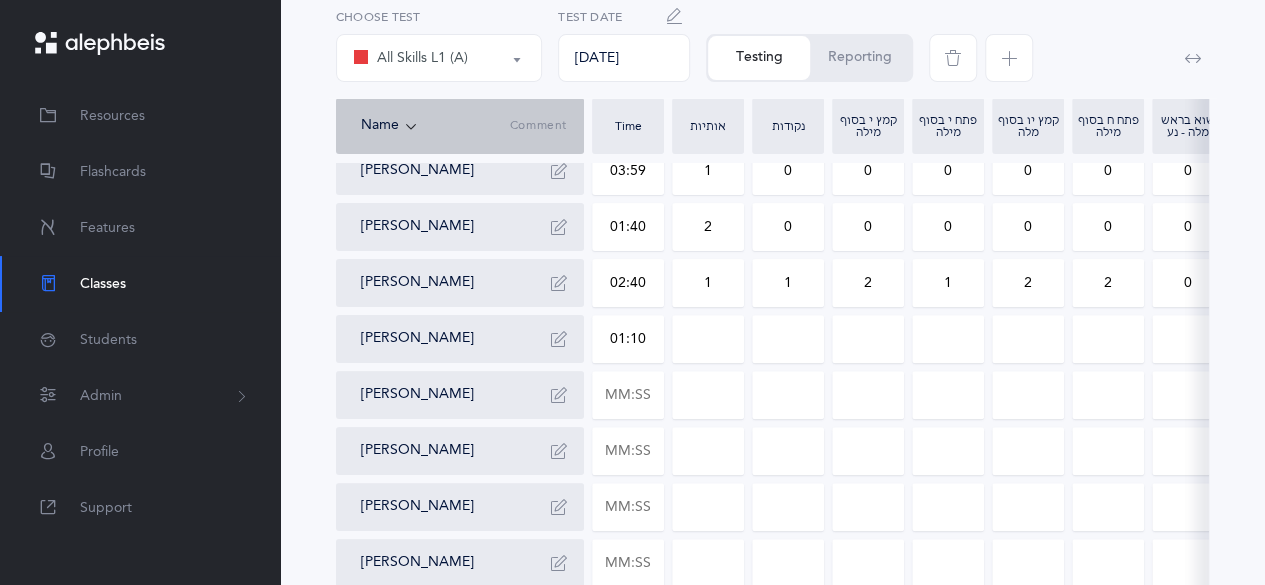 type on "01:10" 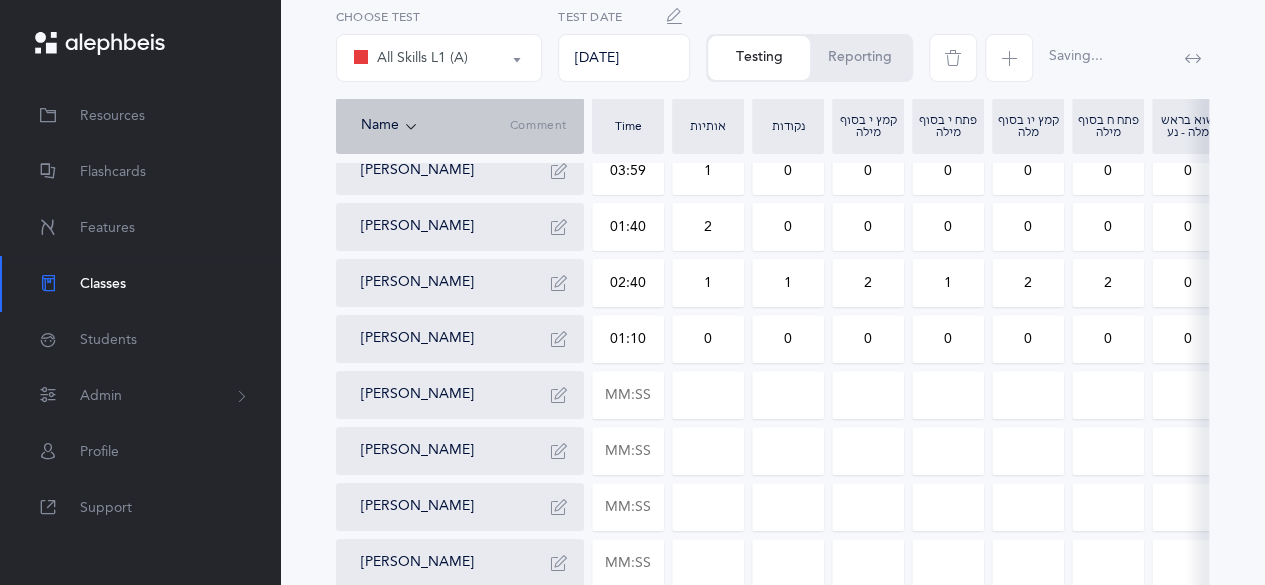 drag, startPoint x: 702, startPoint y: 344, endPoint x: 730, endPoint y: 341, distance: 28.160255 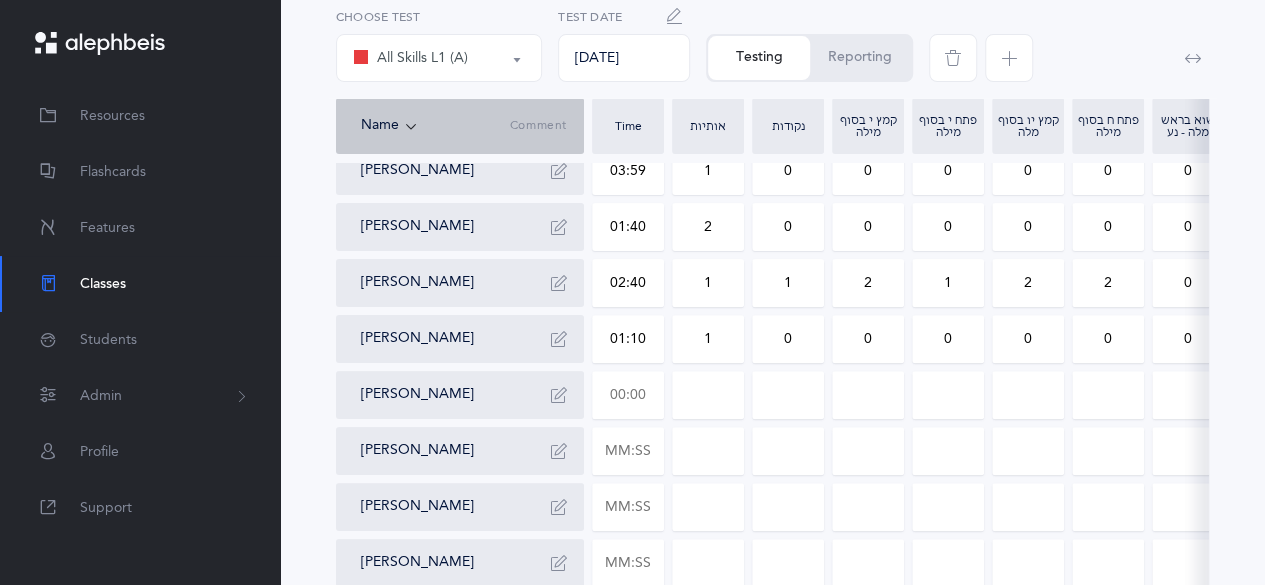 type on "1" 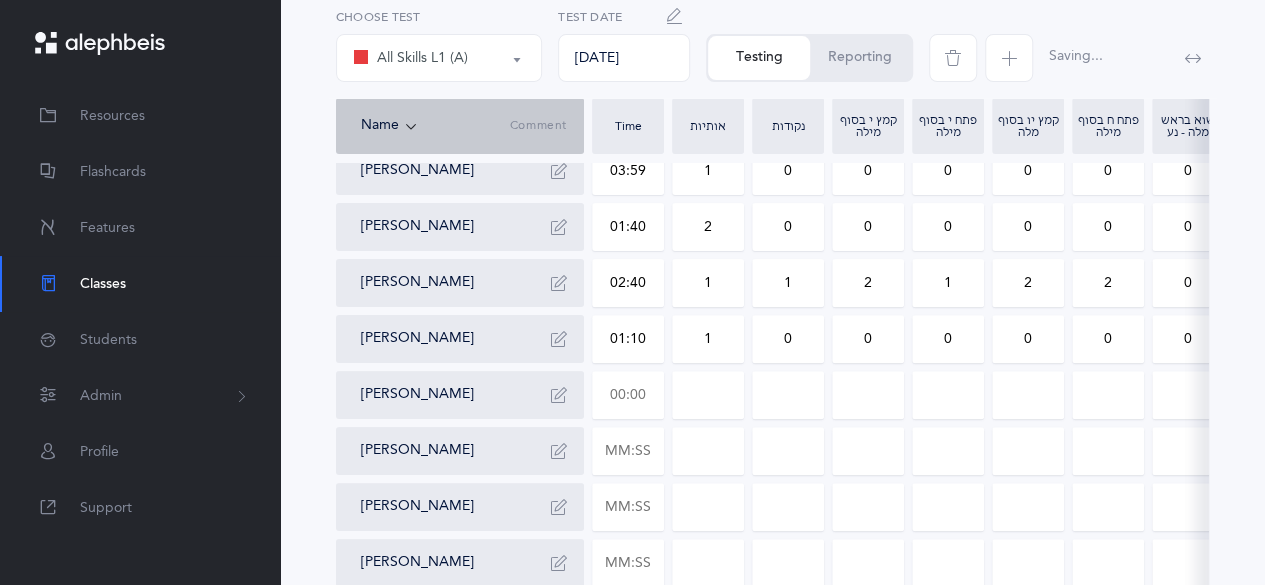 click at bounding box center [628, 395] 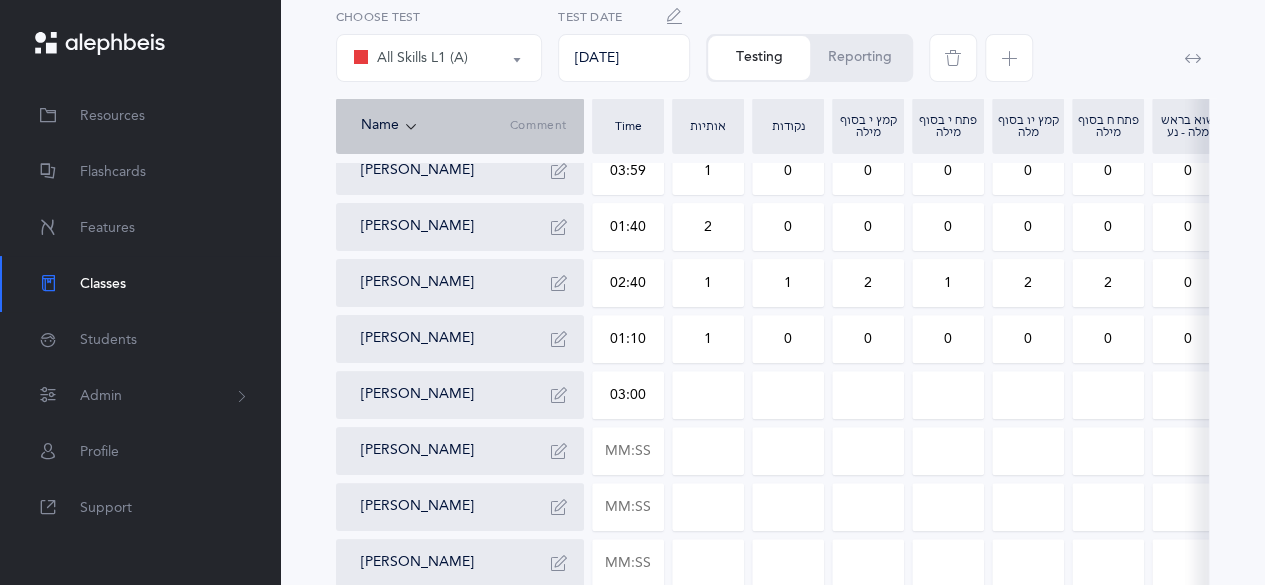 type on "03:00" 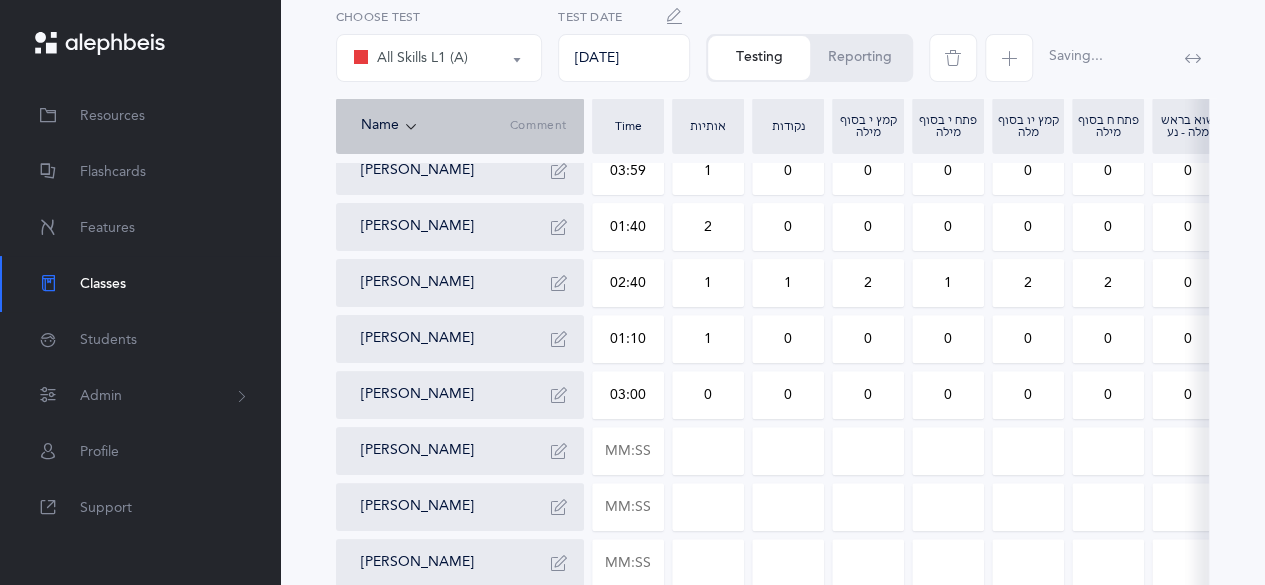 drag, startPoint x: 699, startPoint y: 404, endPoint x: 716, endPoint y: 407, distance: 17.262676 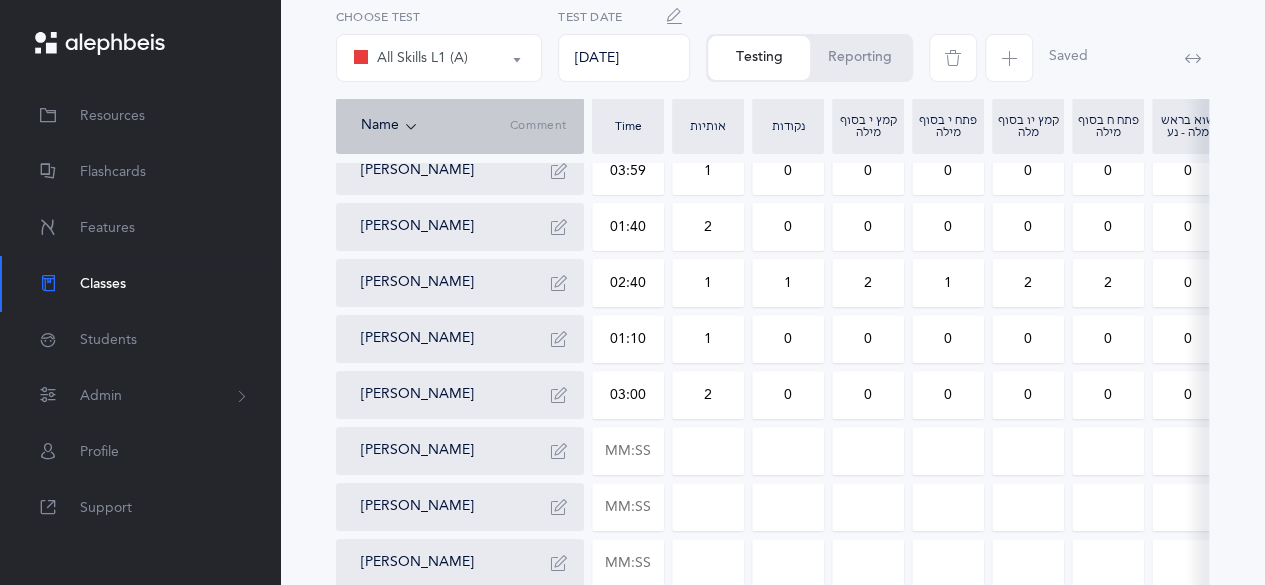 type on "2" 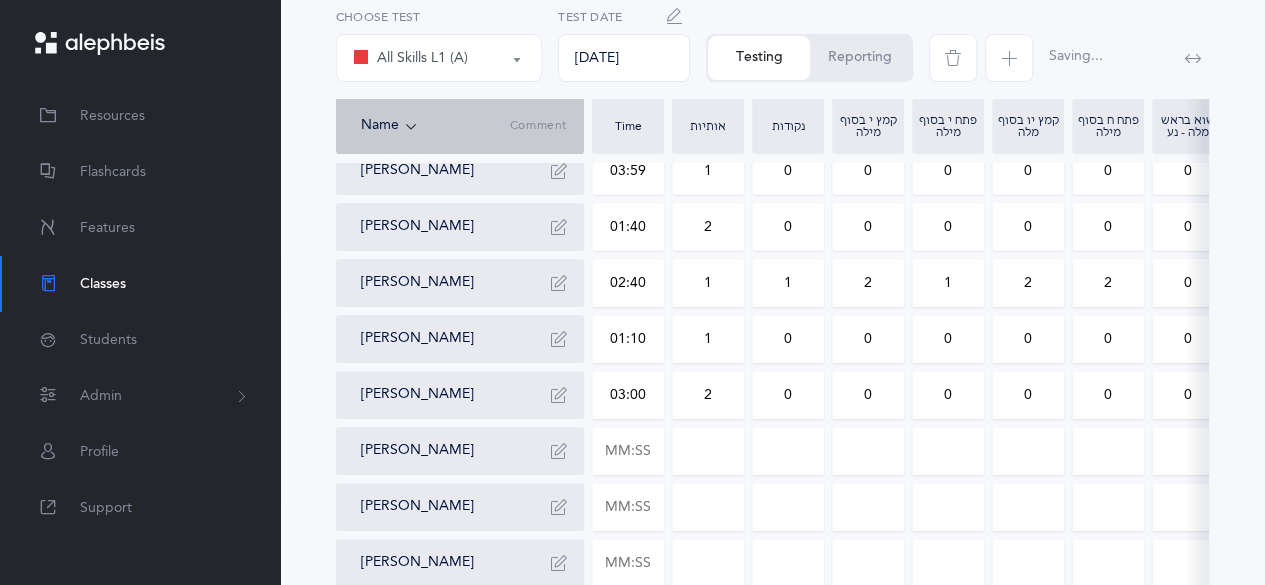 drag, startPoint x: 772, startPoint y: 394, endPoint x: 796, endPoint y: 397, distance: 24.186773 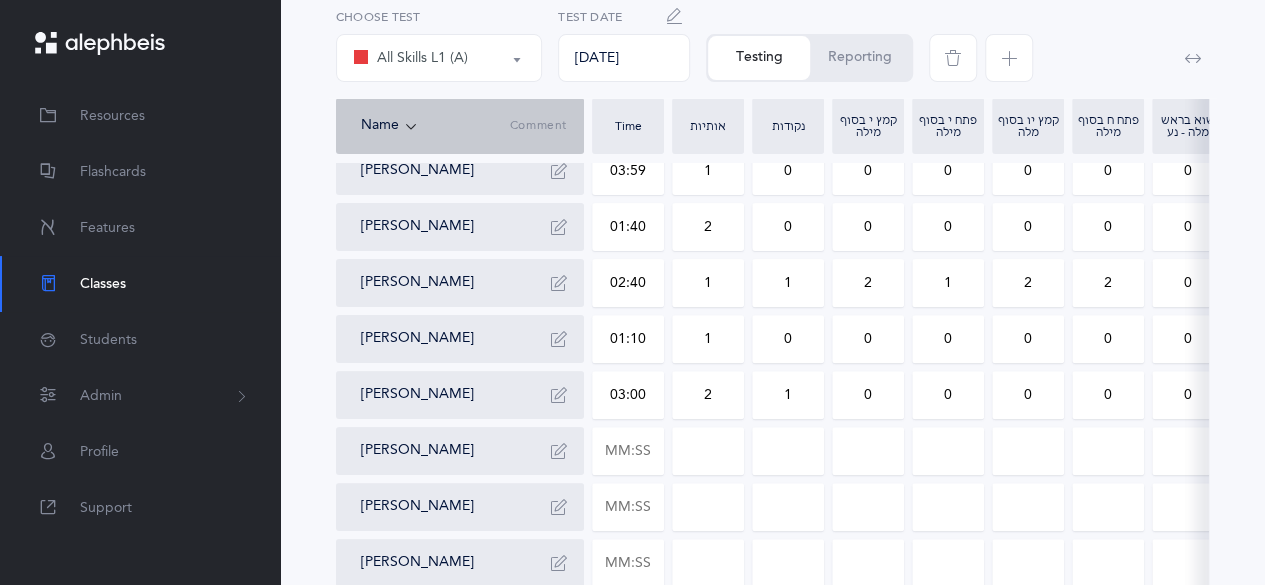 type on "1" 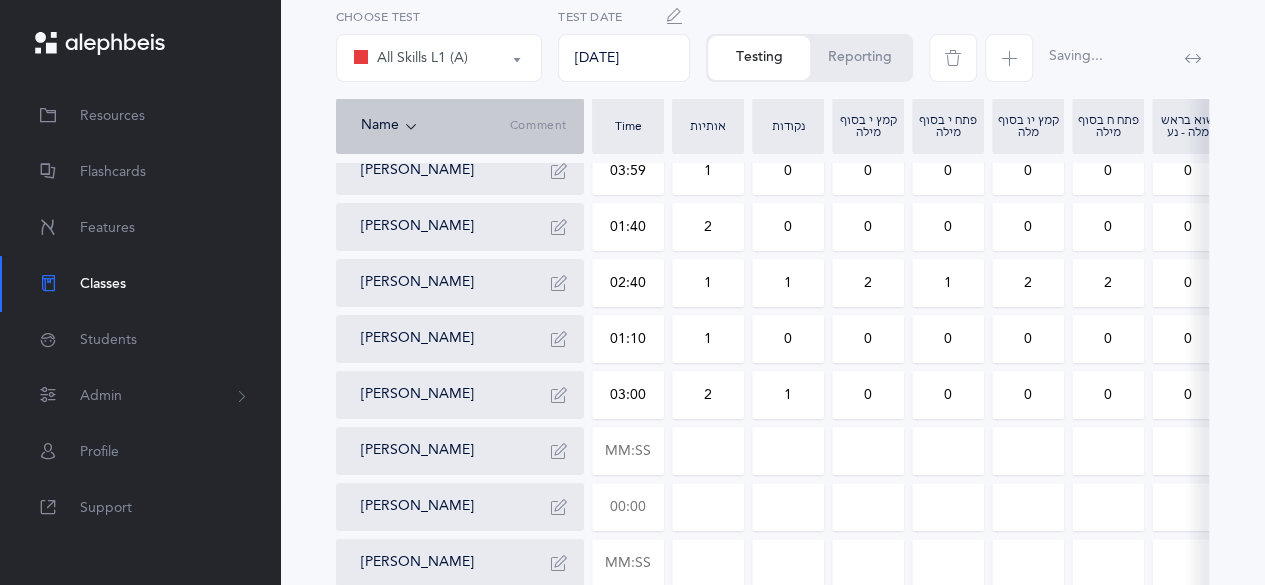 click at bounding box center (628, 507) 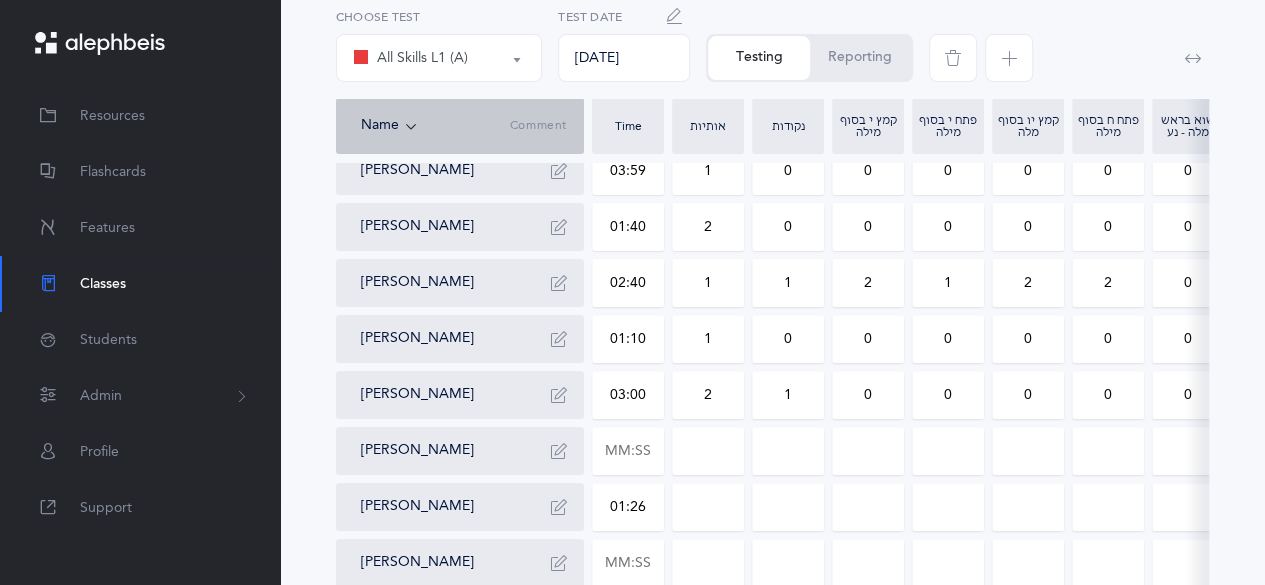 type on "01:26" 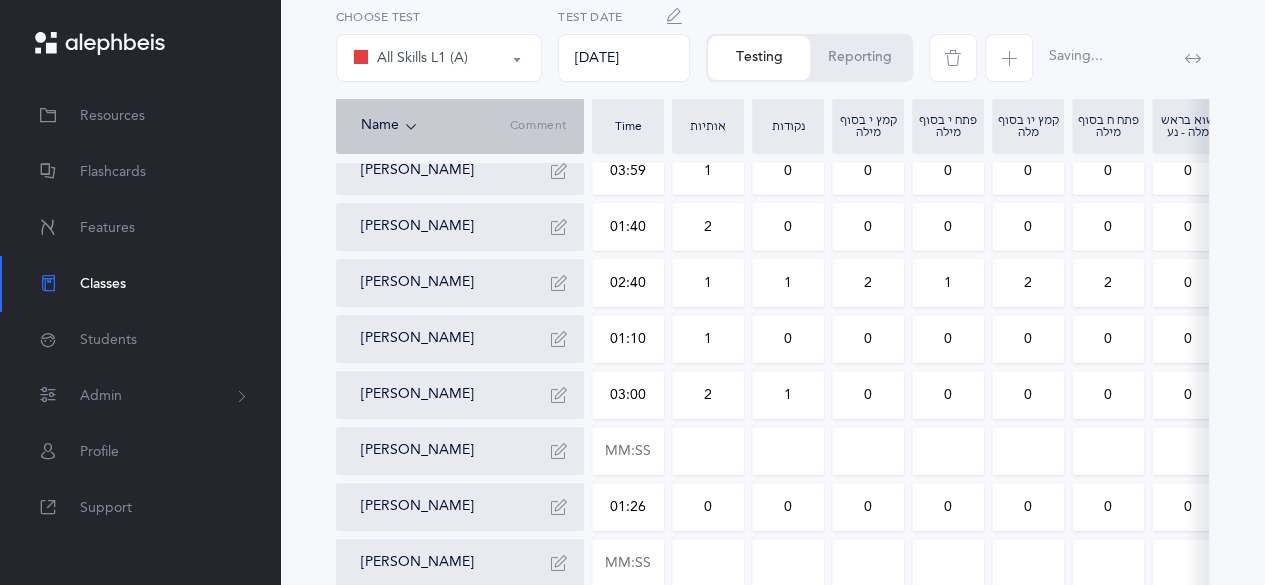 click at bounding box center (788, 451) 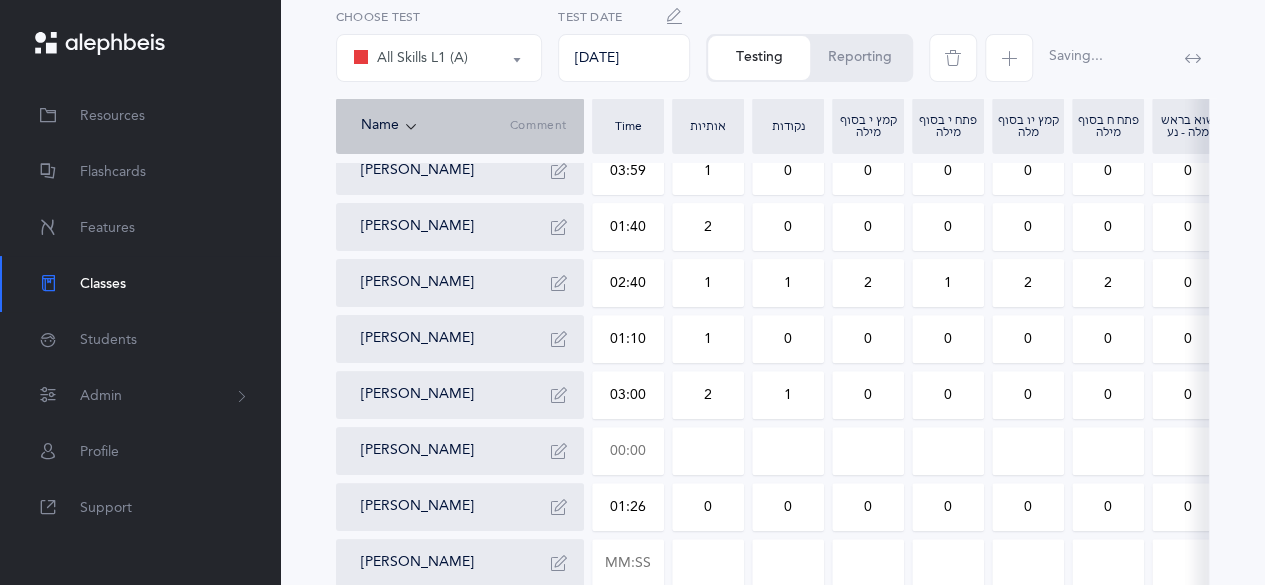click at bounding box center (628, 451) 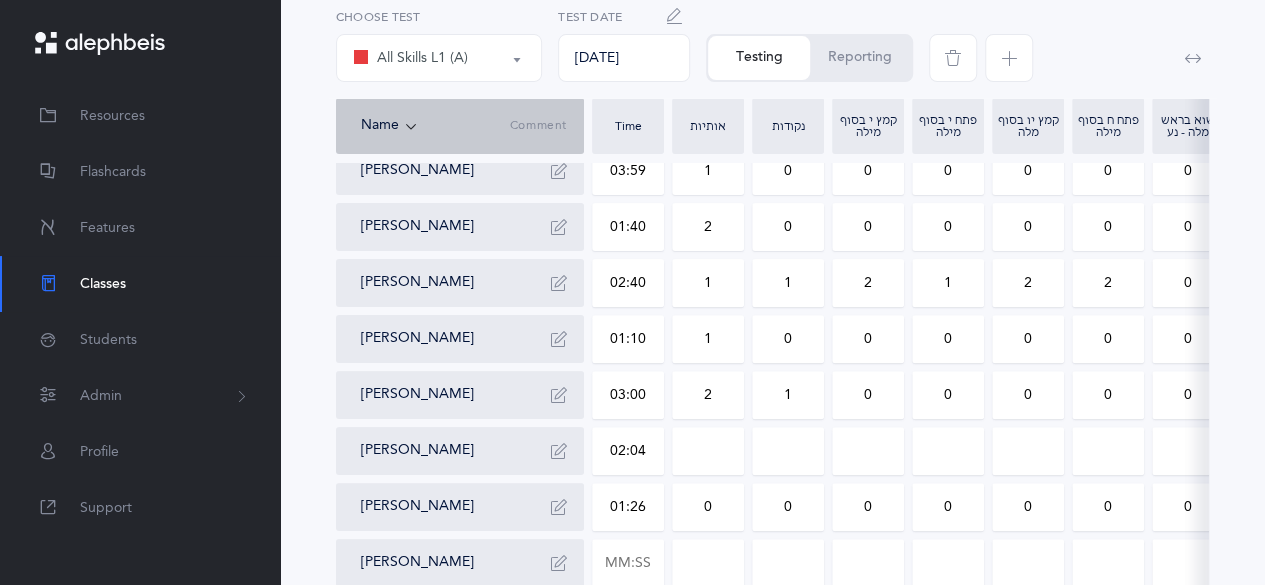type on "02:04" 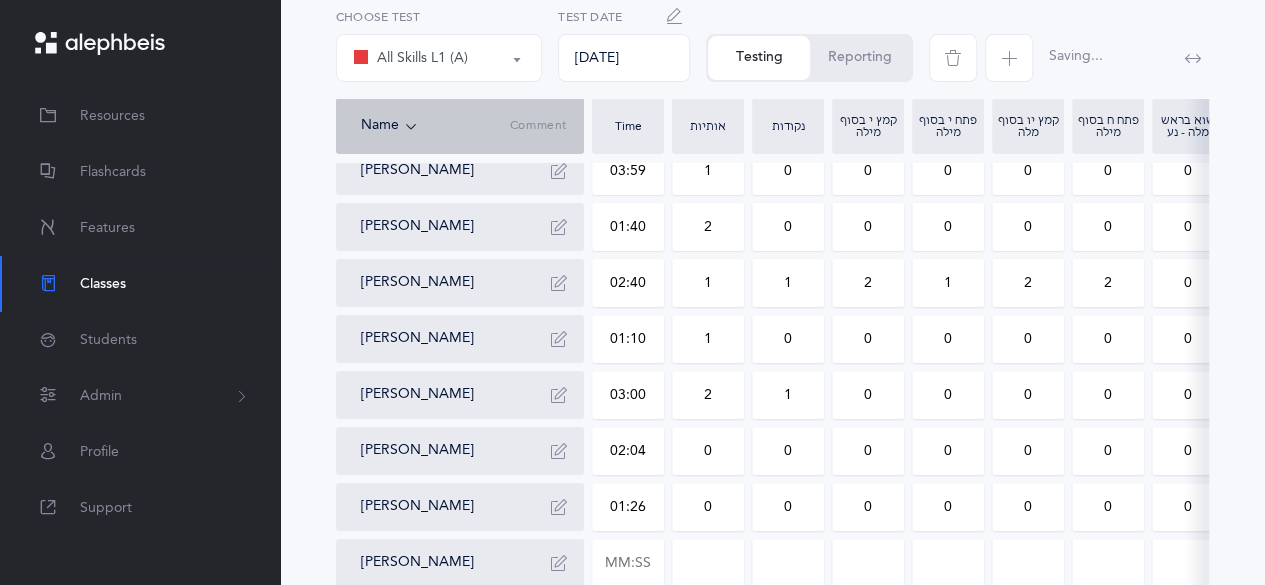 drag, startPoint x: 689, startPoint y: 462, endPoint x: 711, endPoint y: 462, distance: 22 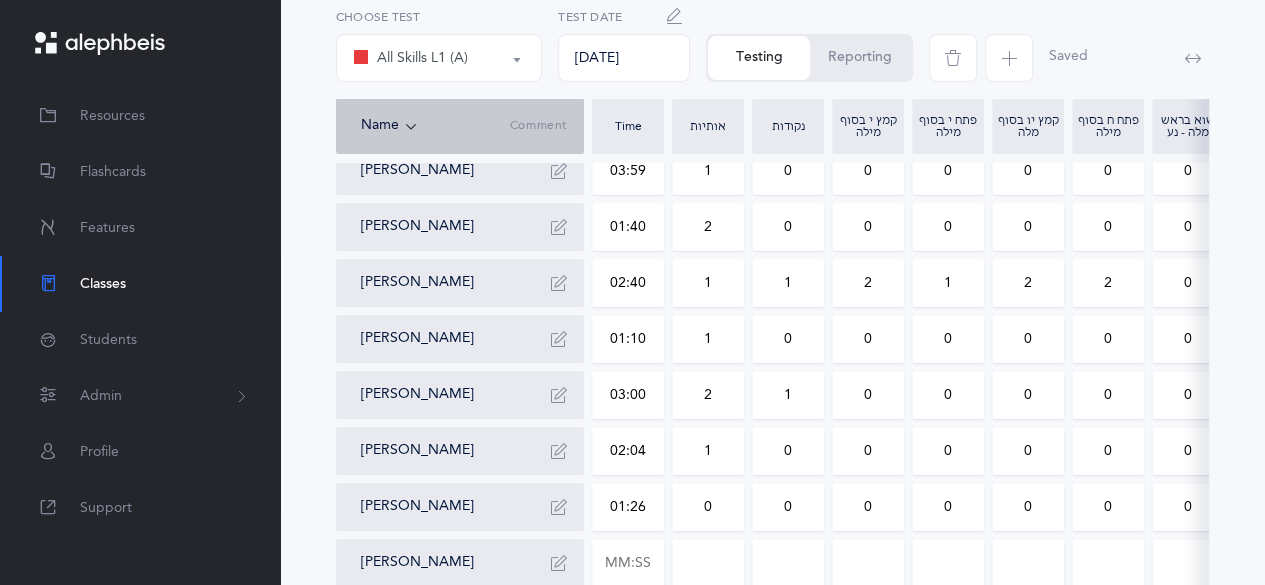 type on "1" 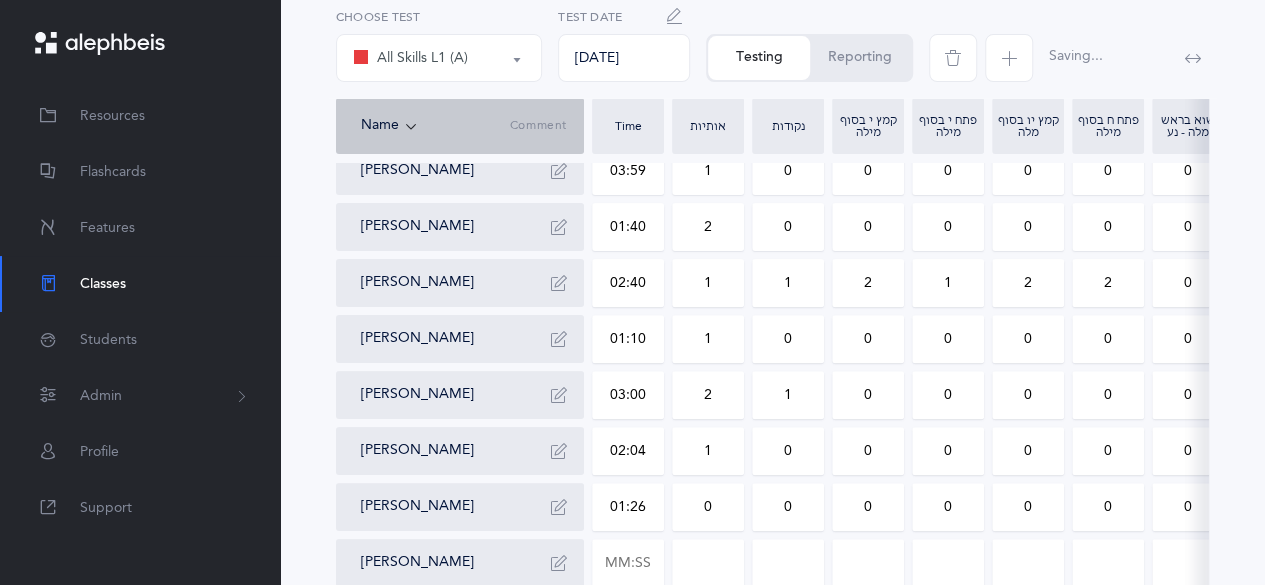 drag, startPoint x: 792, startPoint y: 465, endPoint x: 780, endPoint y: 464, distance: 12.0415945 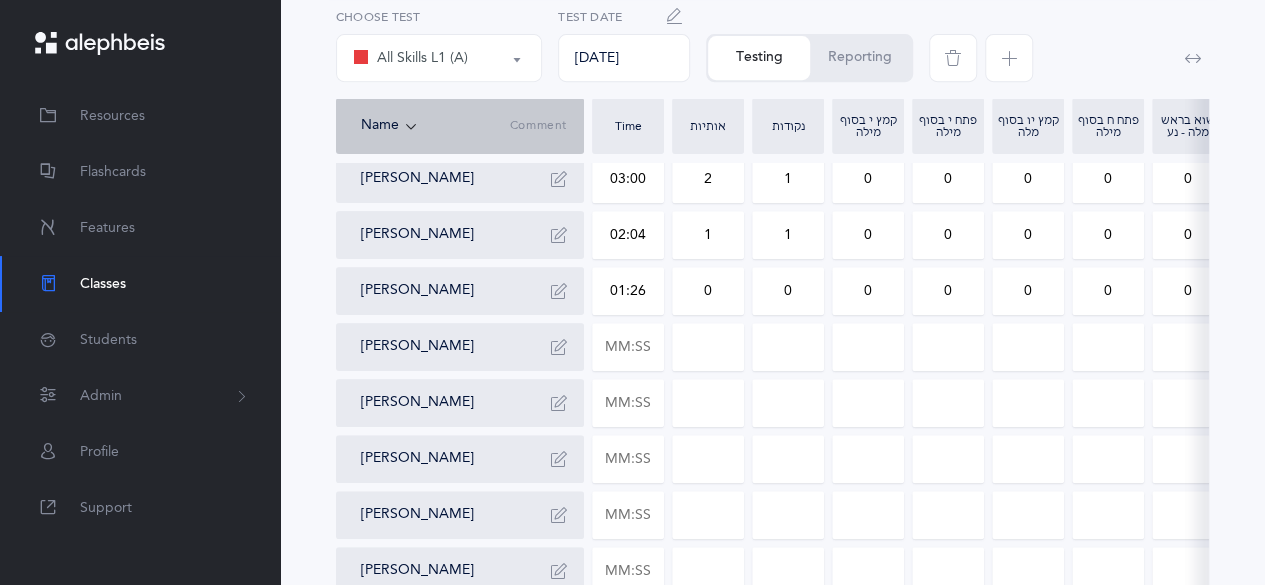 scroll, scrollTop: 439, scrollLeft: 0, axis: vertical 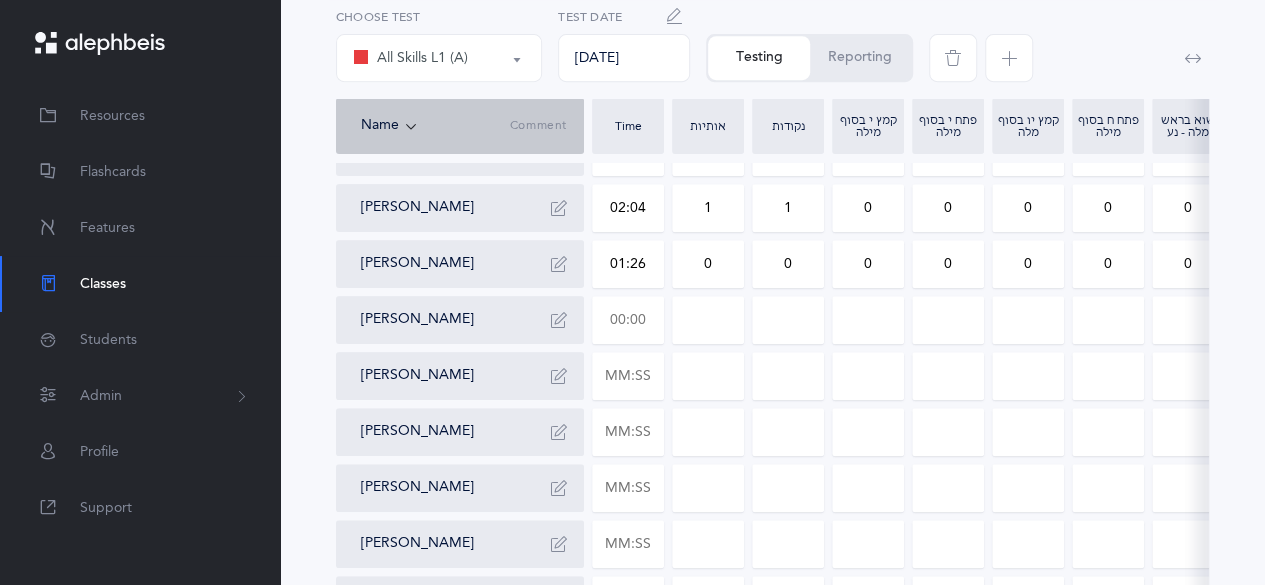 type on "1" 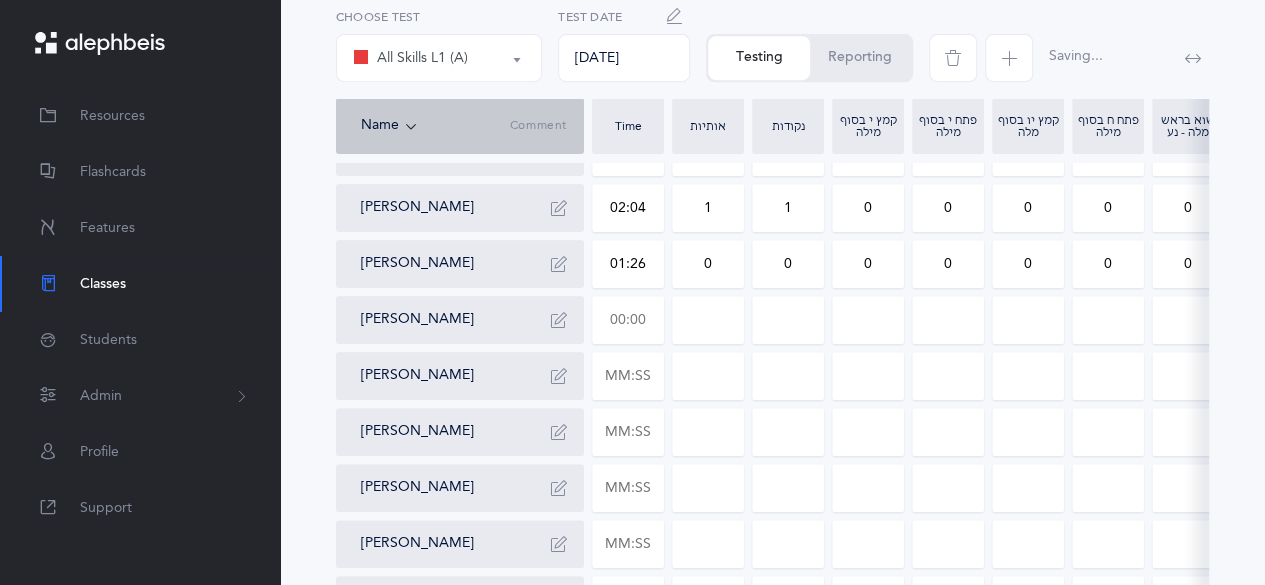 click at bounding box center (628, 320) 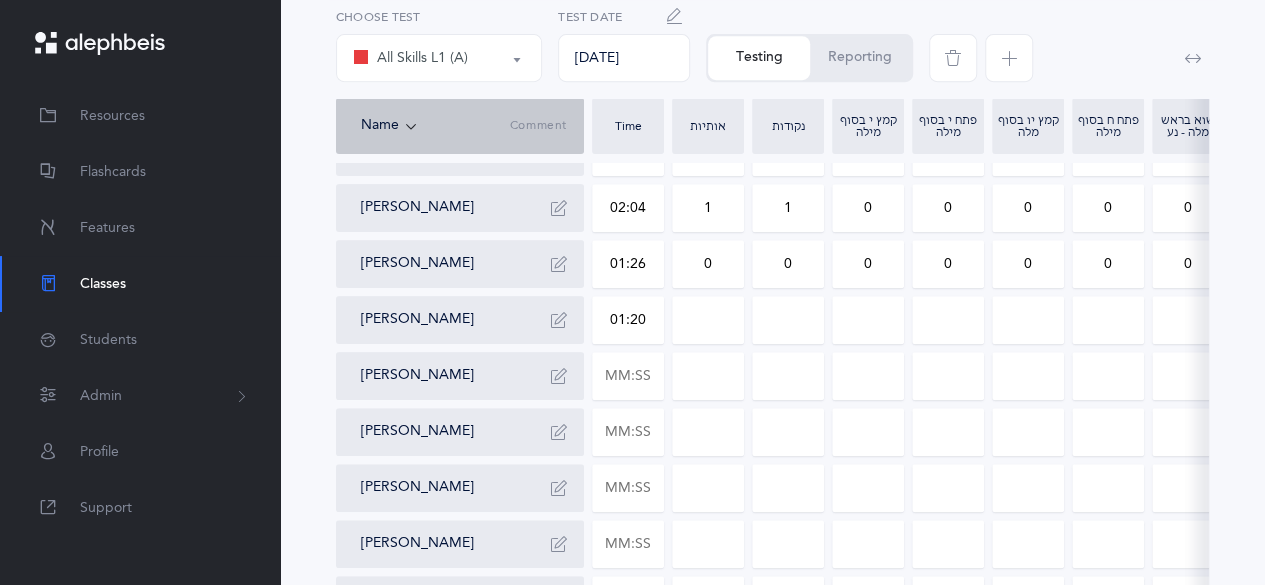 type on "01:20" 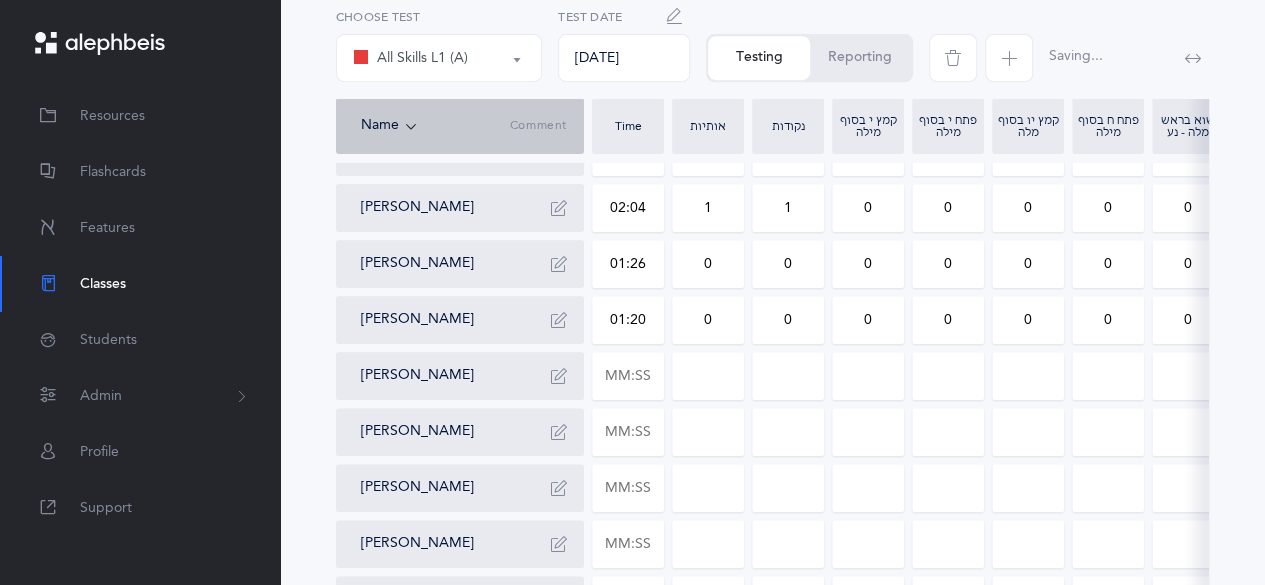 drag, startPoint x: 1000, startPoint y: 329, endPoint x: 1044, endPoint y: 333, distance: 44.181442 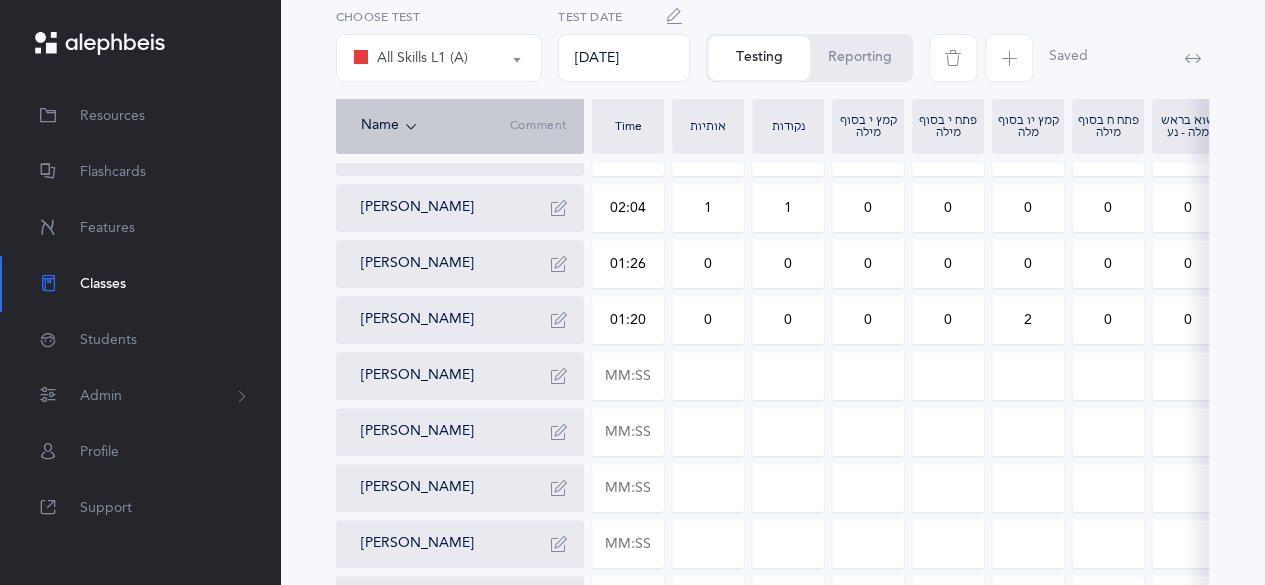 type on "2" 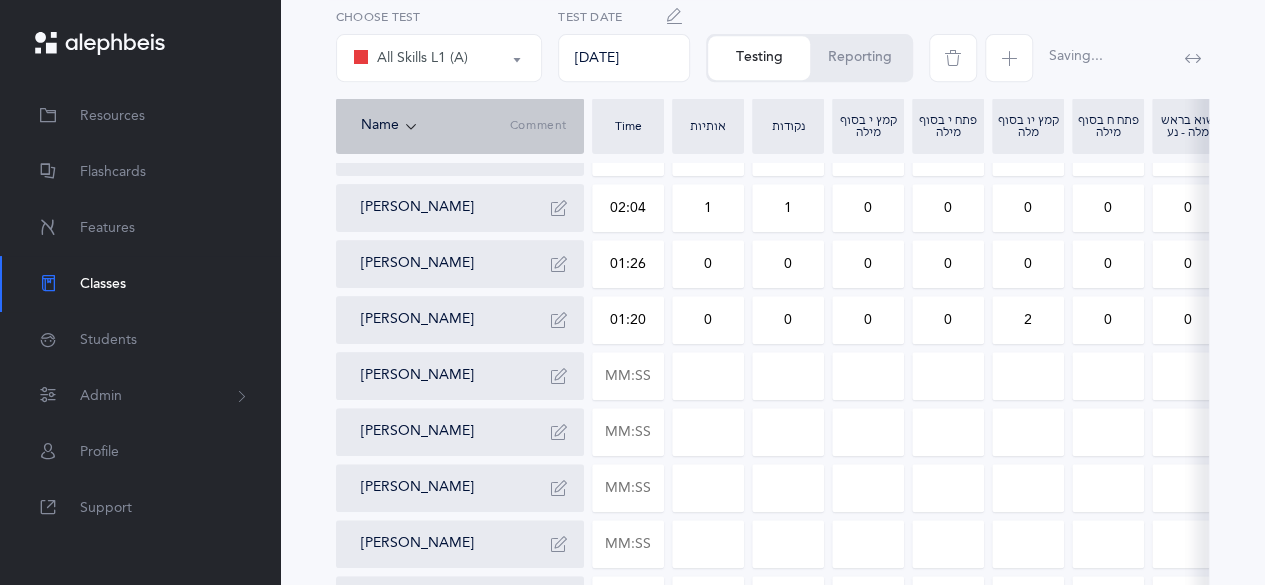 drag, startPoint x: 1101, startPoint y: 330, endPoint x: 1138, endPoint y: 316, distance: 39.56008 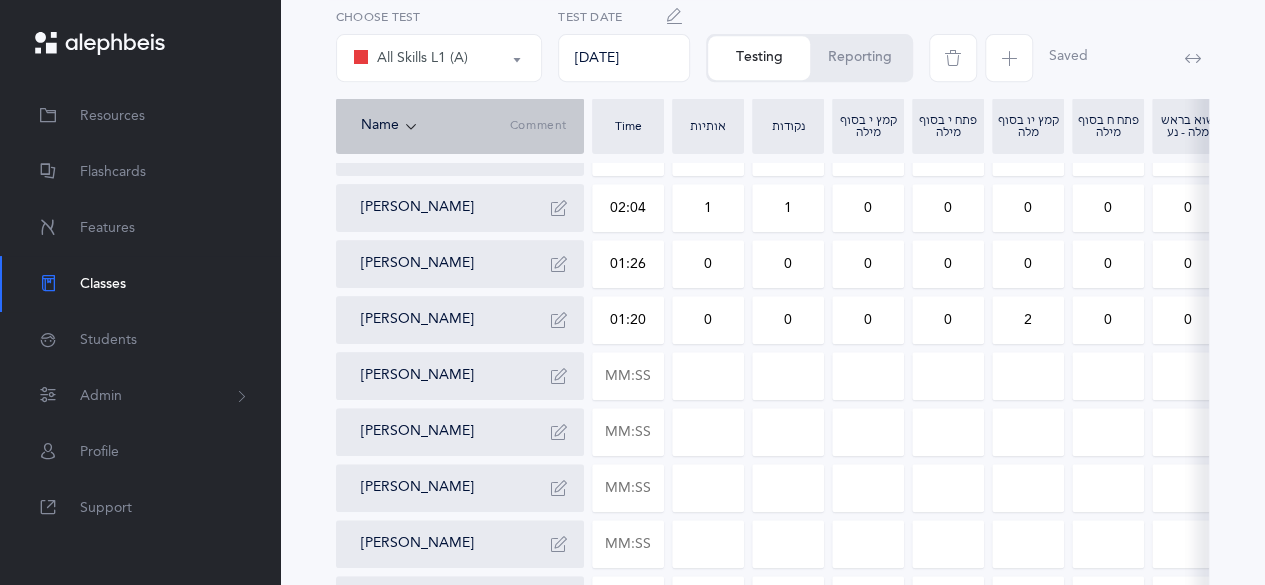 type on "3" 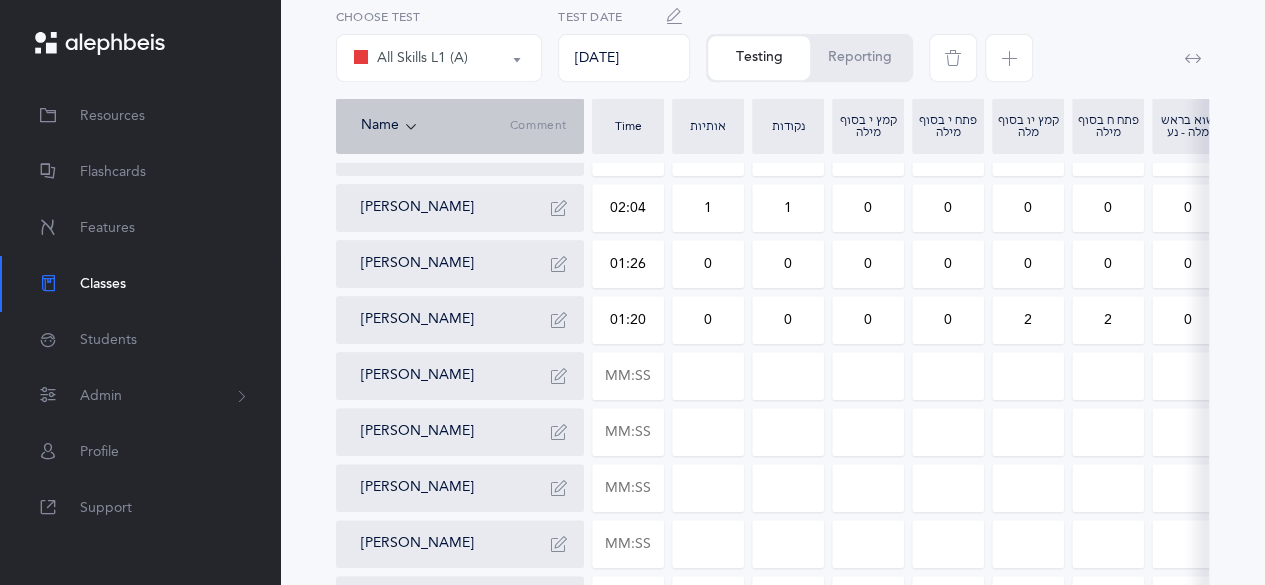 type on "2" 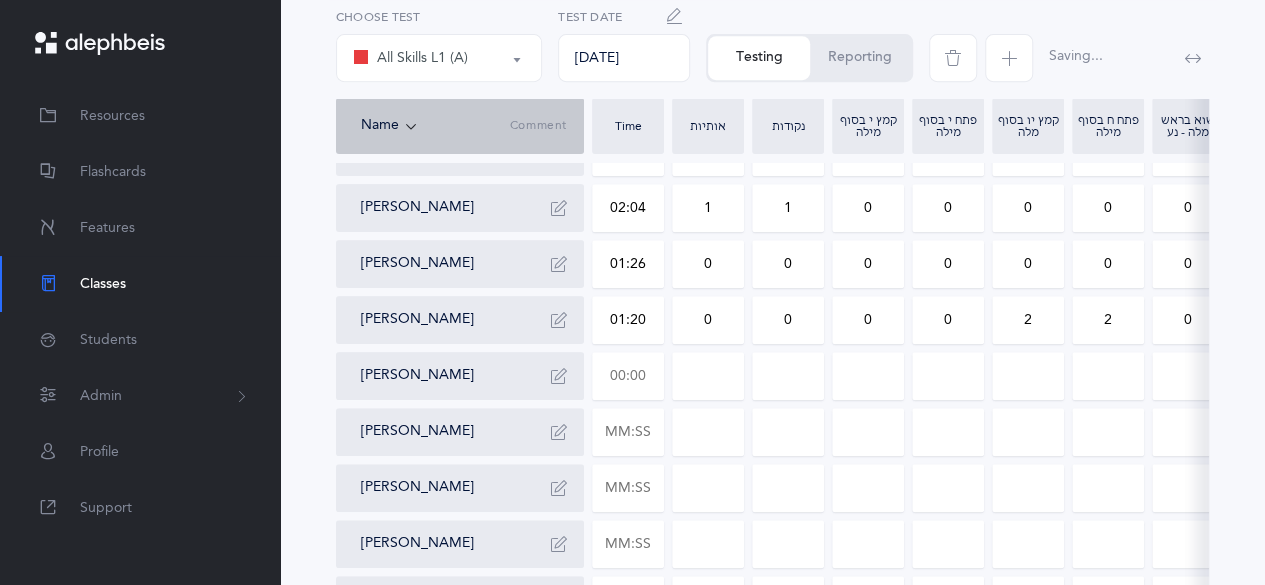 click at bounding box center [628, 376] 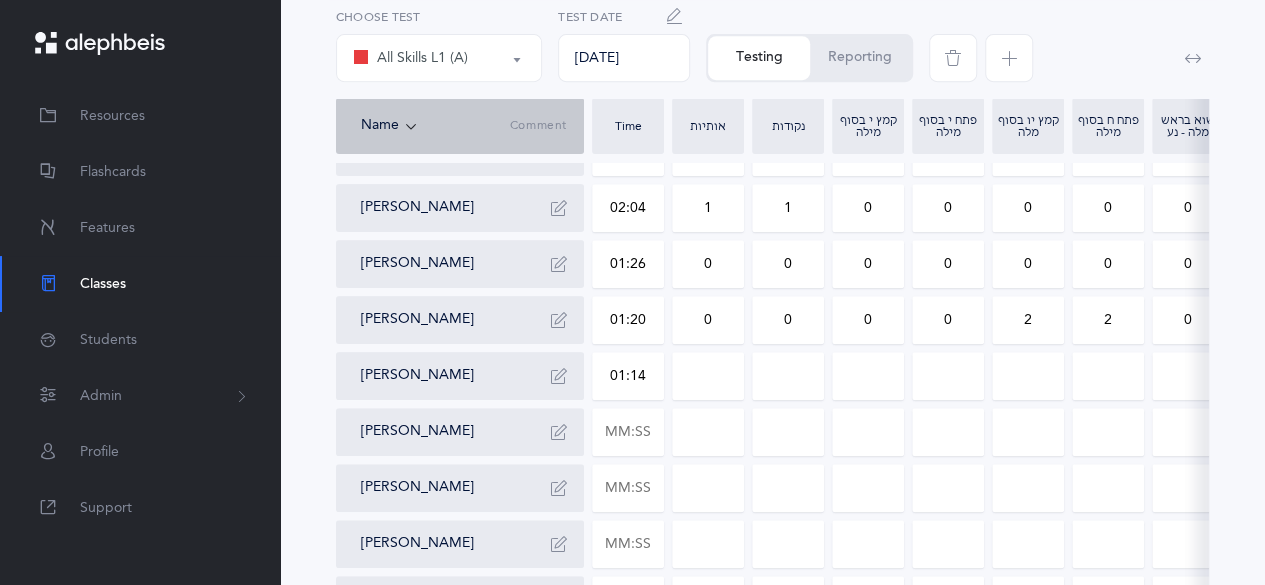 type on "01:14" 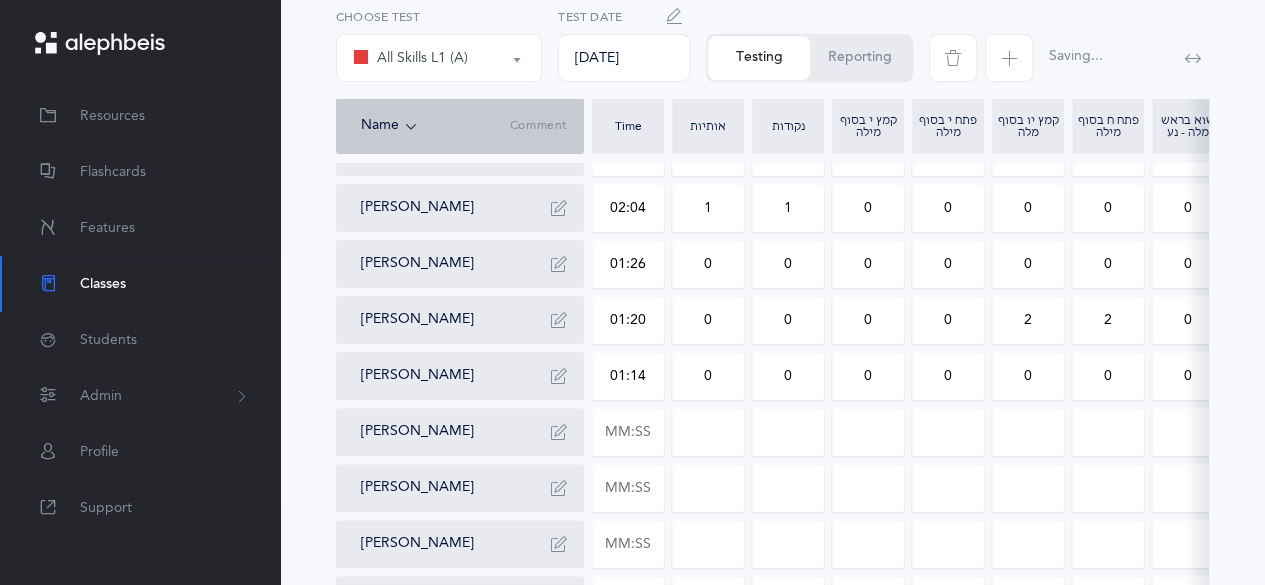 click on "0" at bounding box center (708, 376) 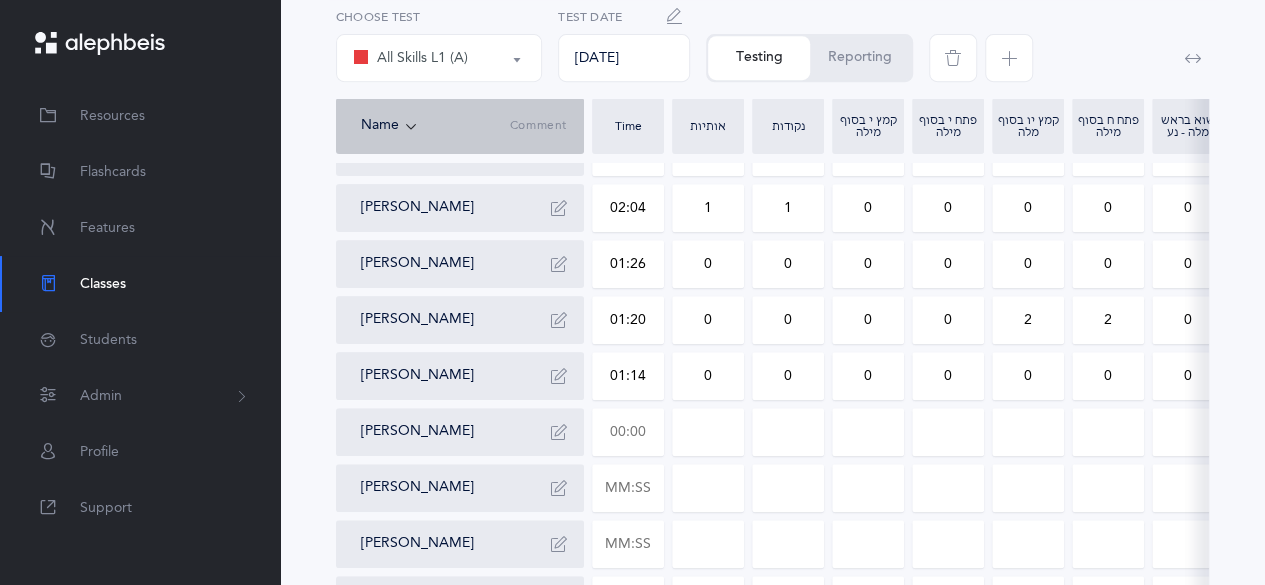 click at bounding box center (628, 432) 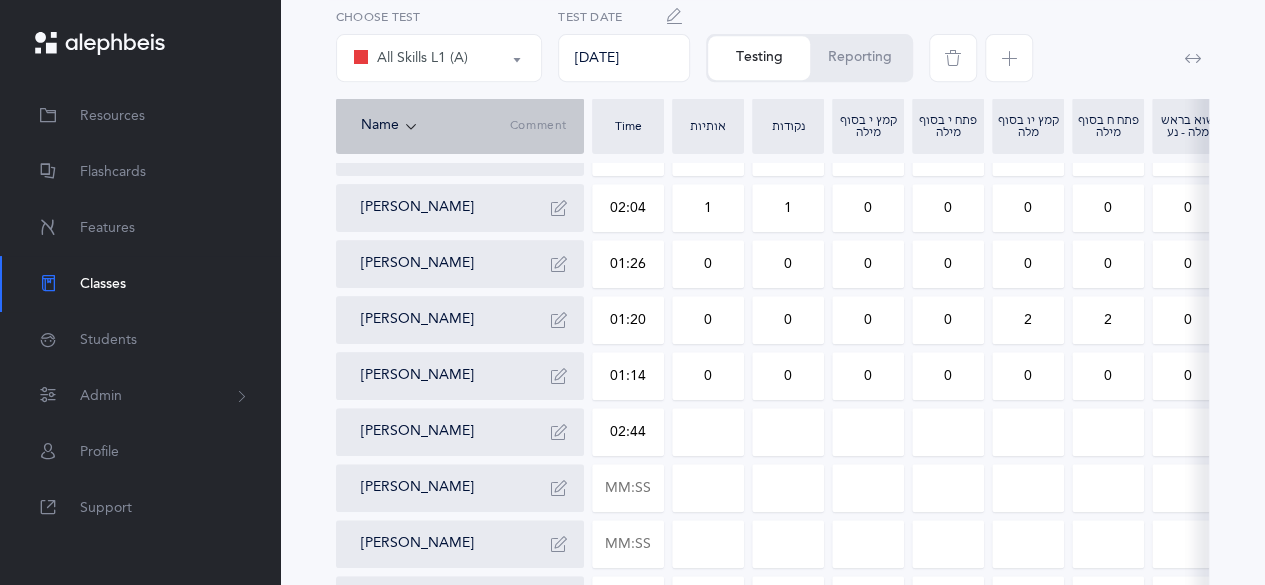 type on "02:44" 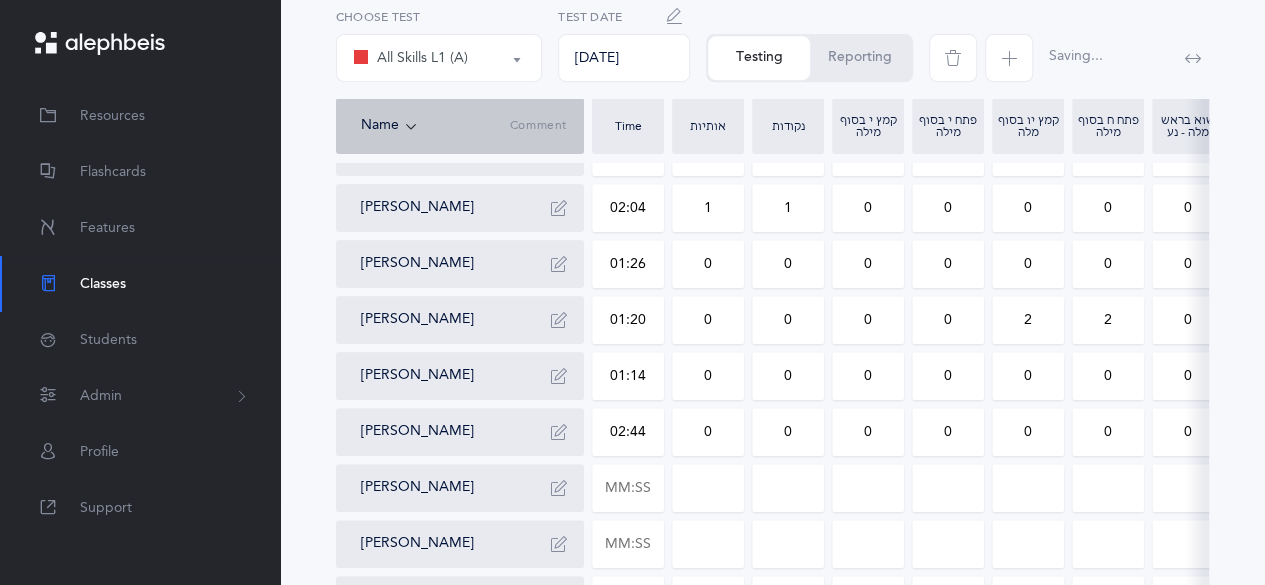 click on "0" at bounding box center (1028, 432) 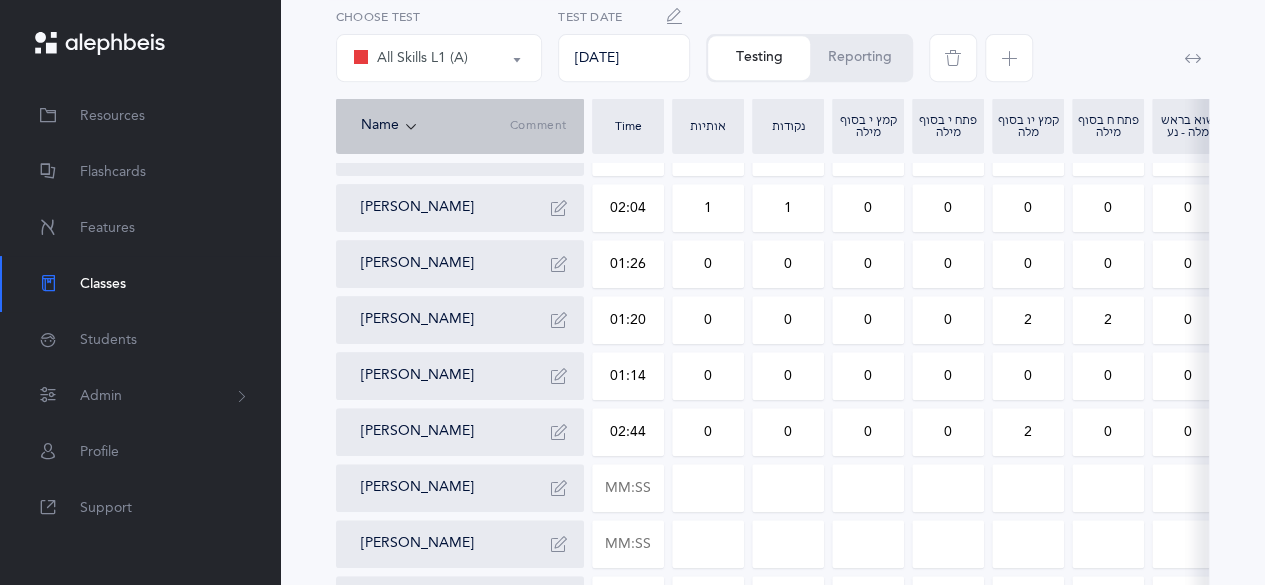 type on "2" 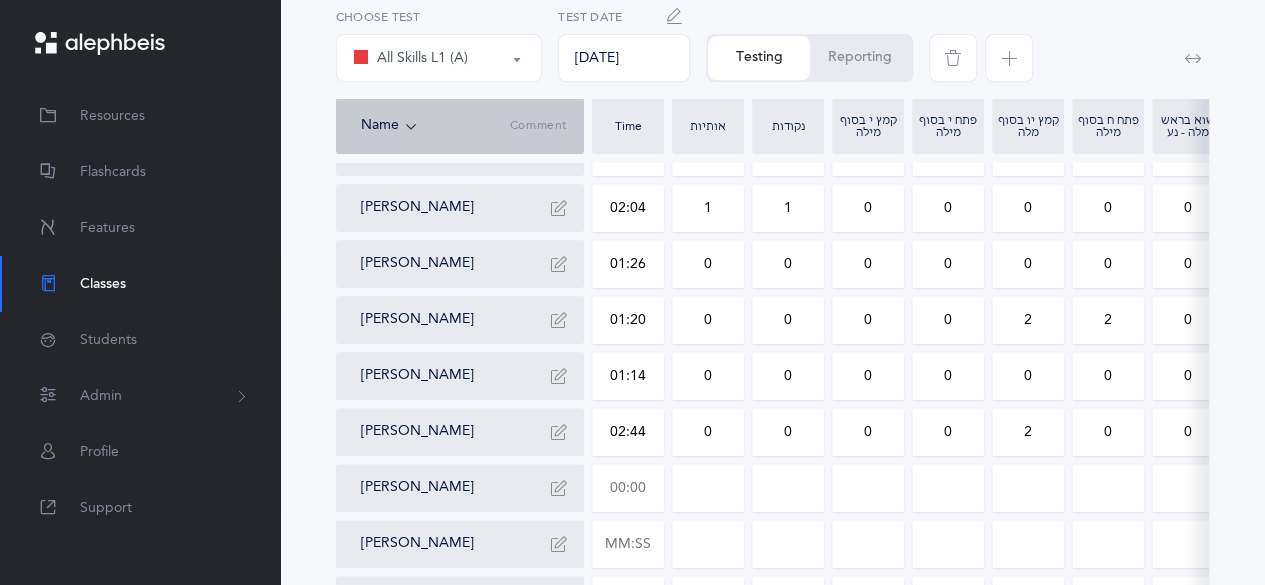 click at bounding box center (628, 488) 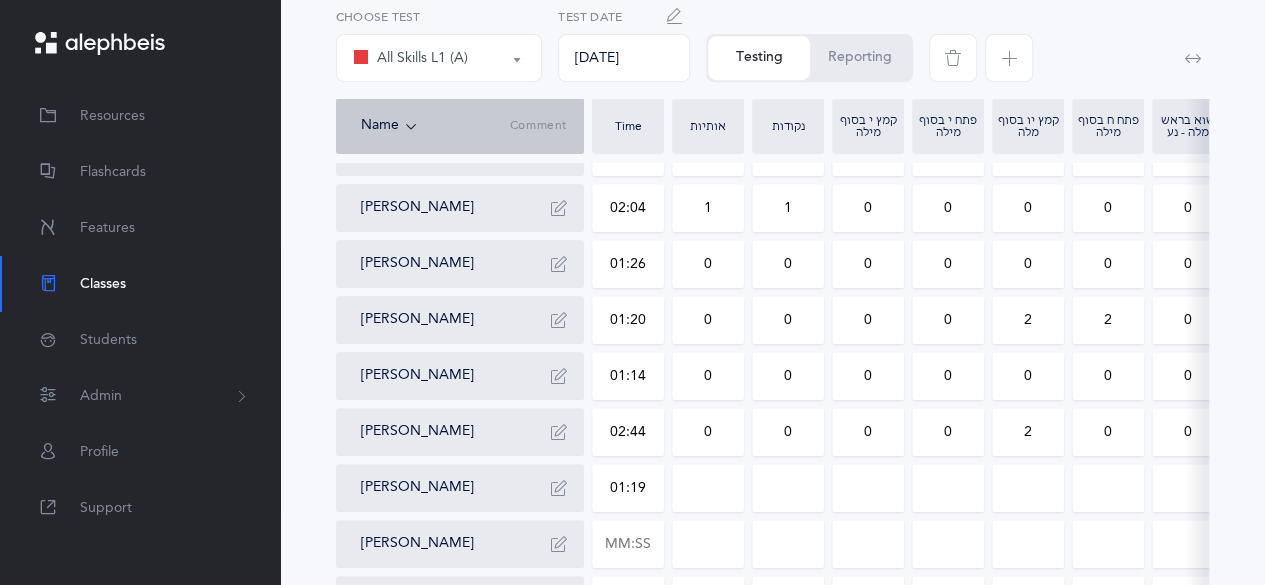 type on "01:19" 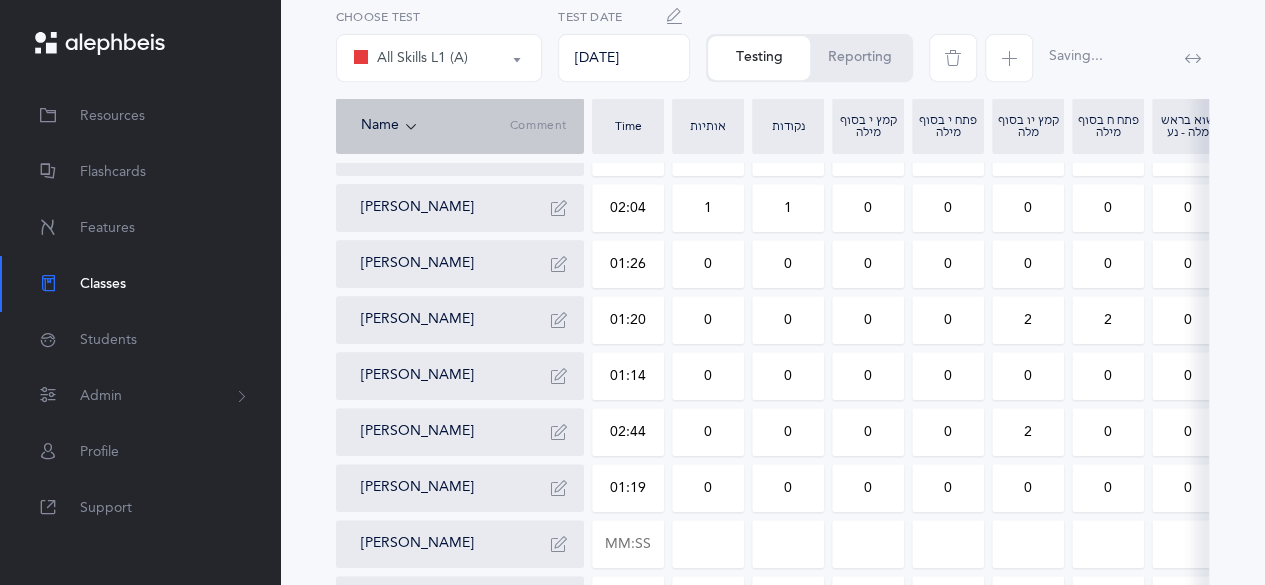 drag, startPoint x: 1030, startPoint y: 481, endPoint x: 1020, endPoint y: 483, distance: 10.198039 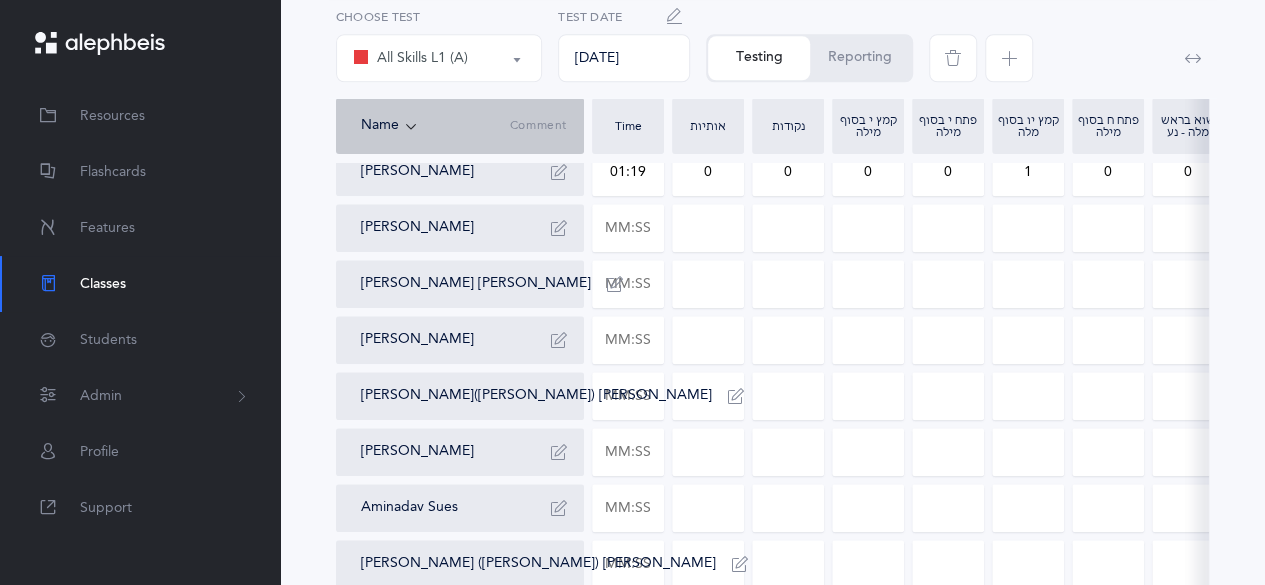 scroll, scrollTop: 757, scrollLeft: 0, axis: vertical 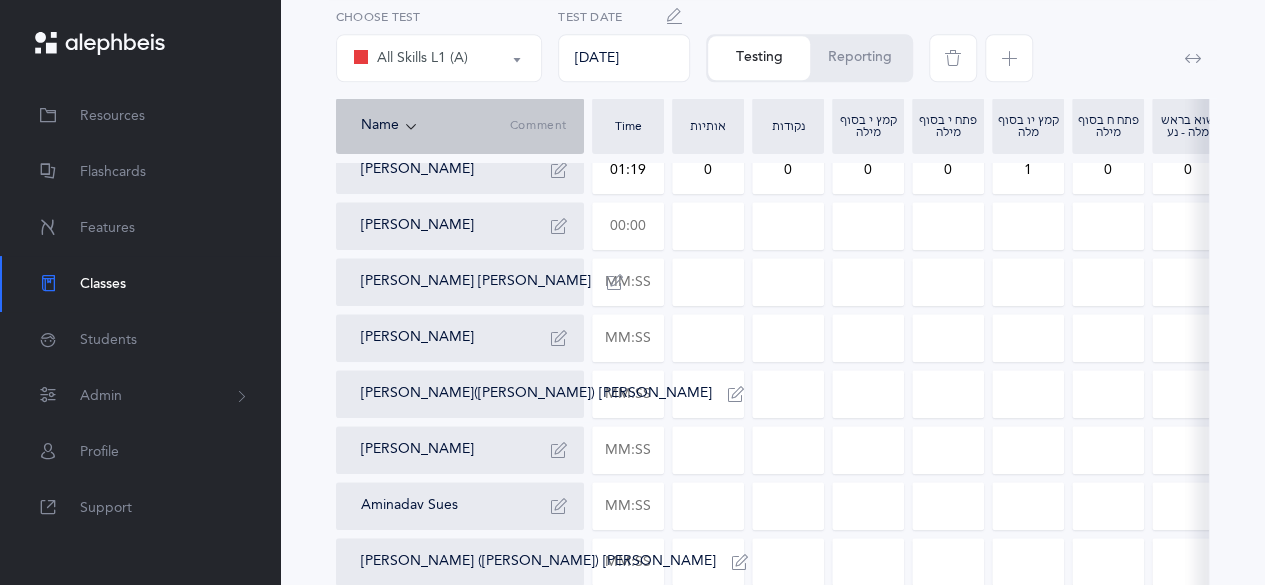 type on "1" 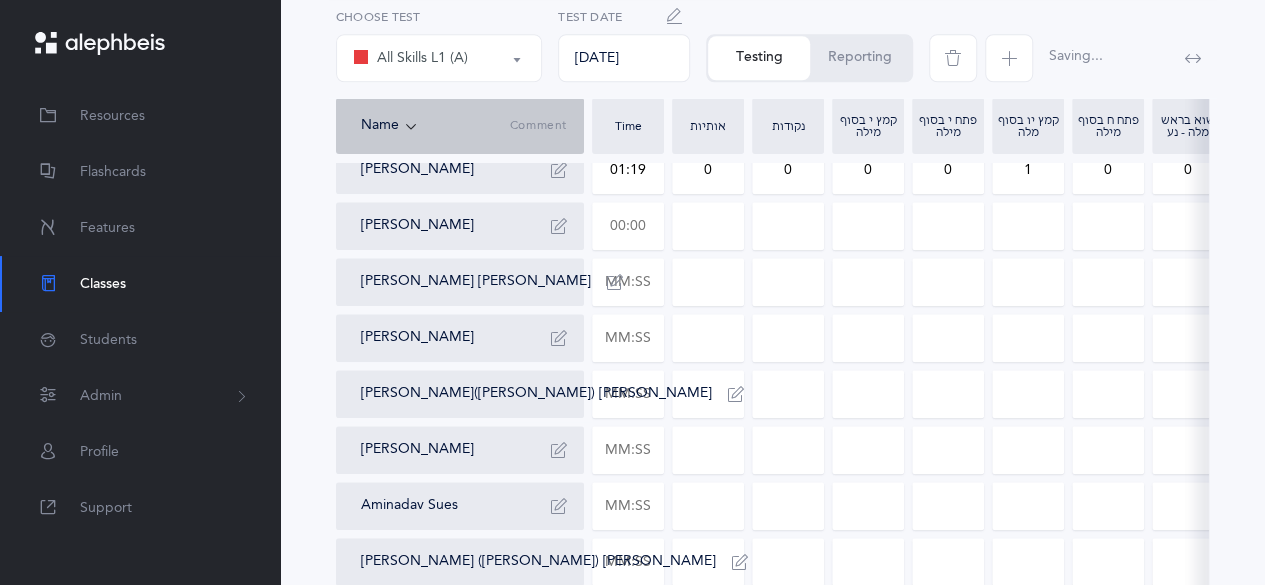 click at bounding box center (628, 226) 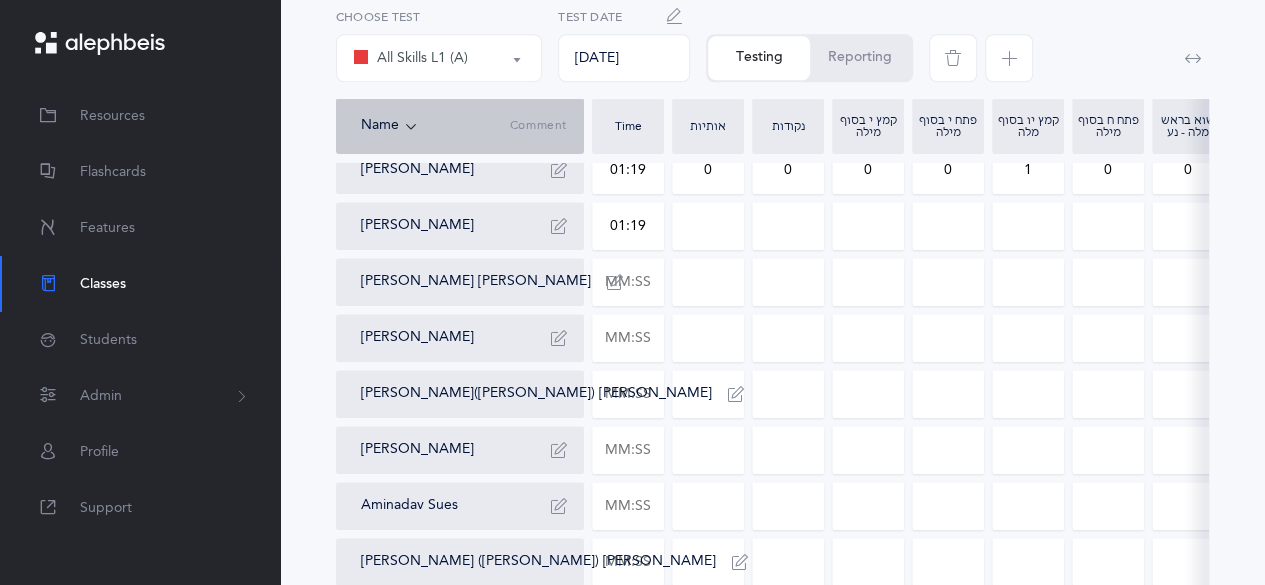 type on "01:19" 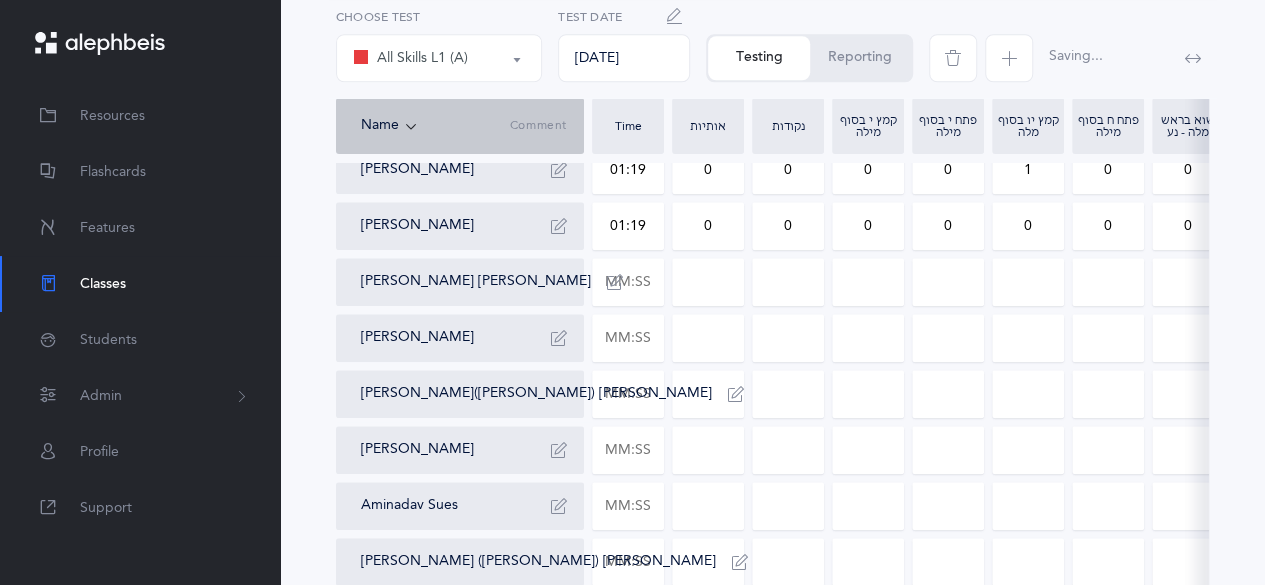 click on "0" at bounding box center [708, 226] 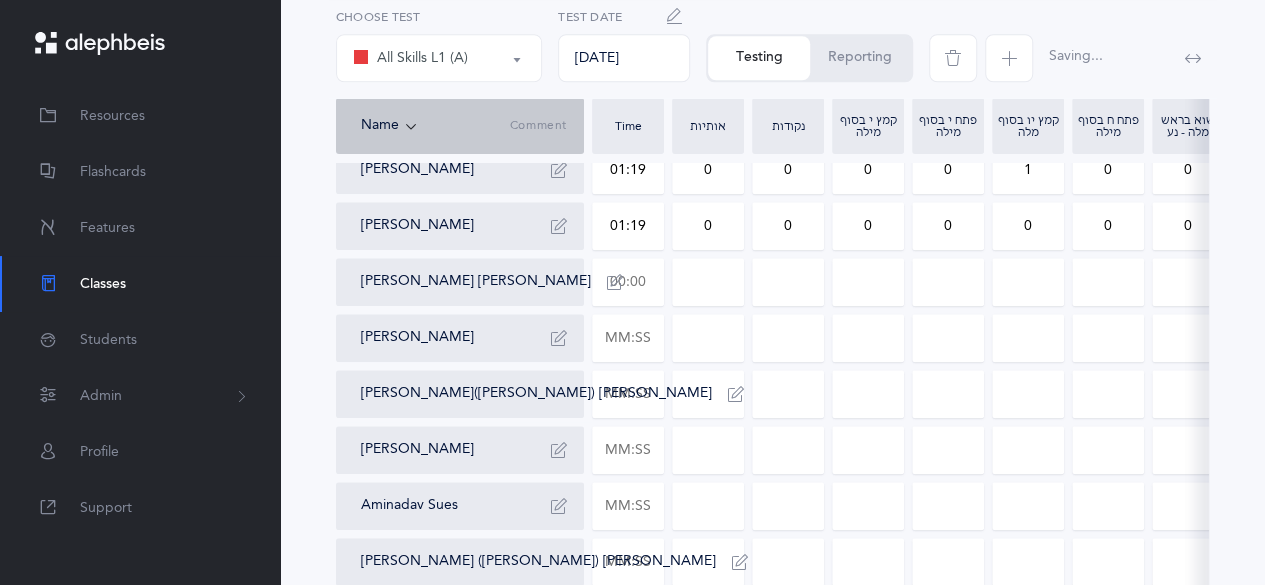 click at bounding box center (628, 282) 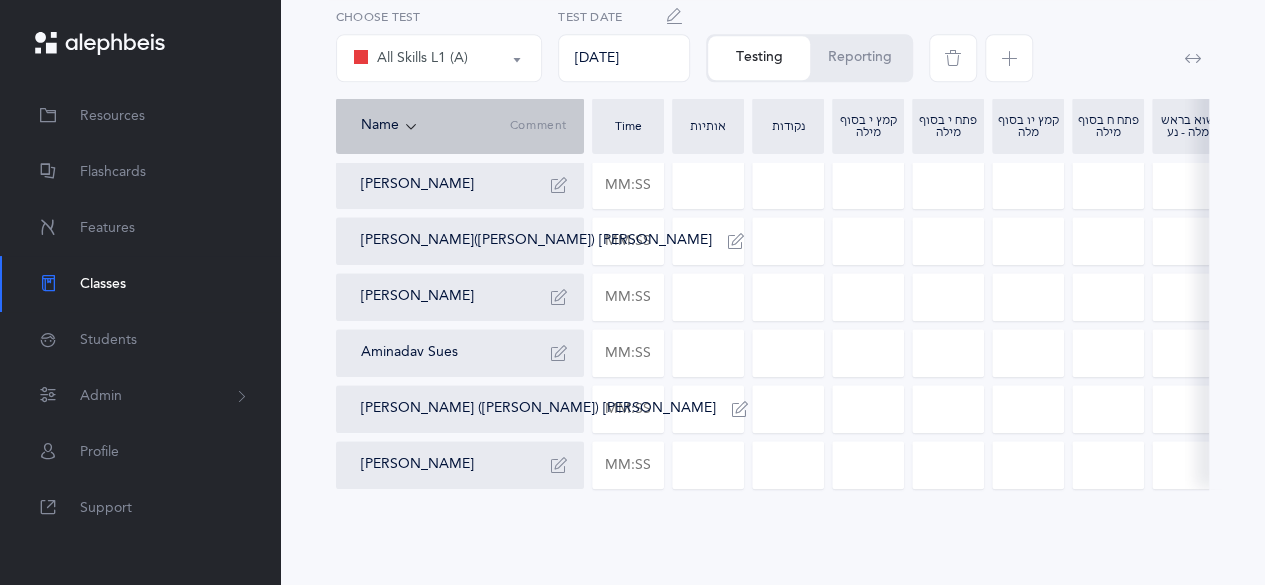 scroll, scrollTop: 924, scrollLeft: 0, axis: vertical 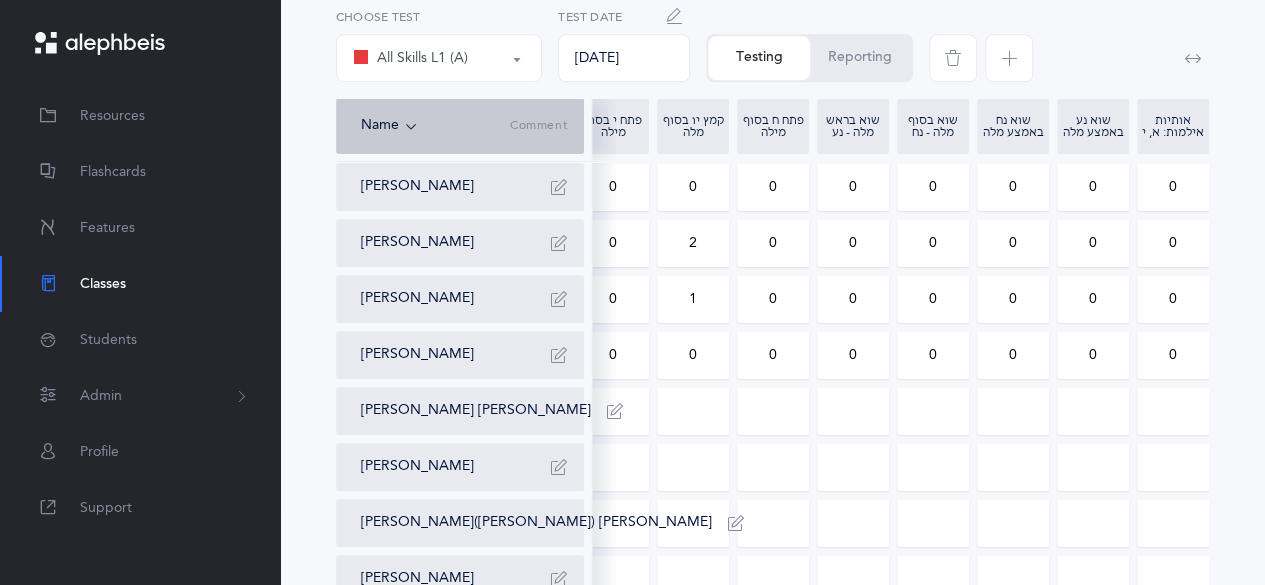 type on "02:20" 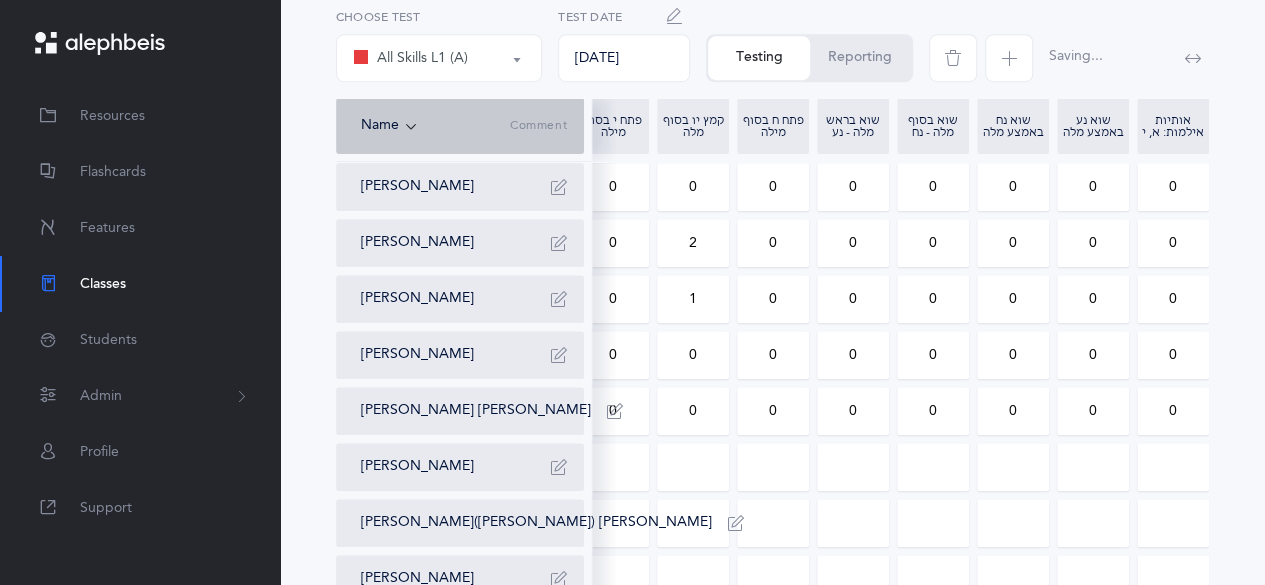 drag, startPoint x: 1158, startPoint y: 364, endPoint x: 1193, endPoint y: 361, distance: 35.128338 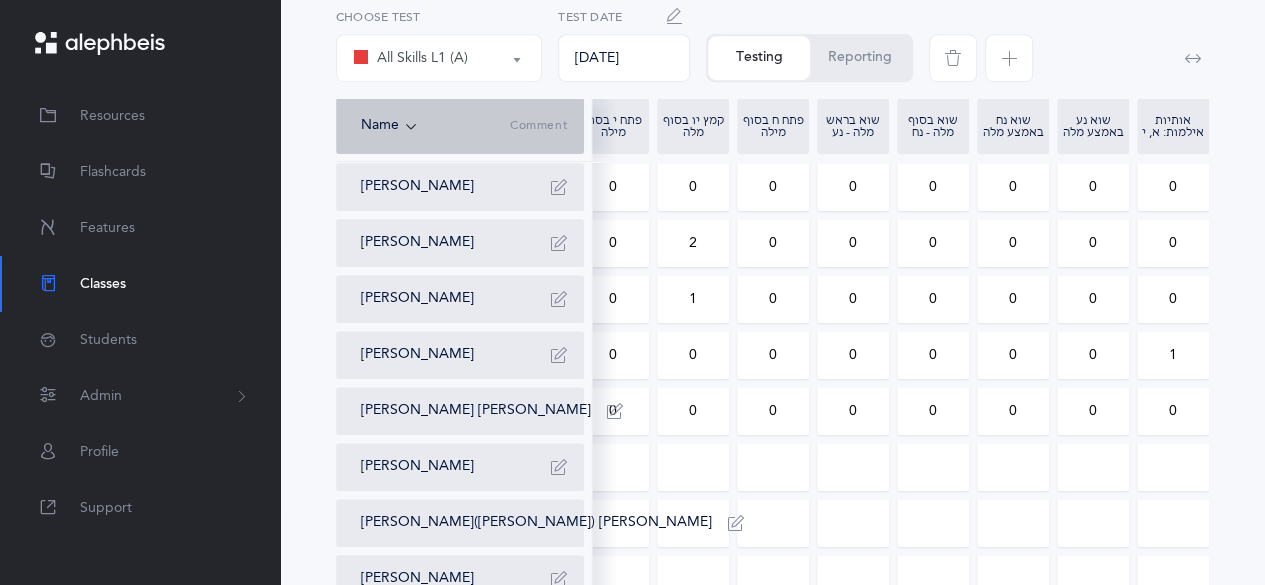 type on "1" 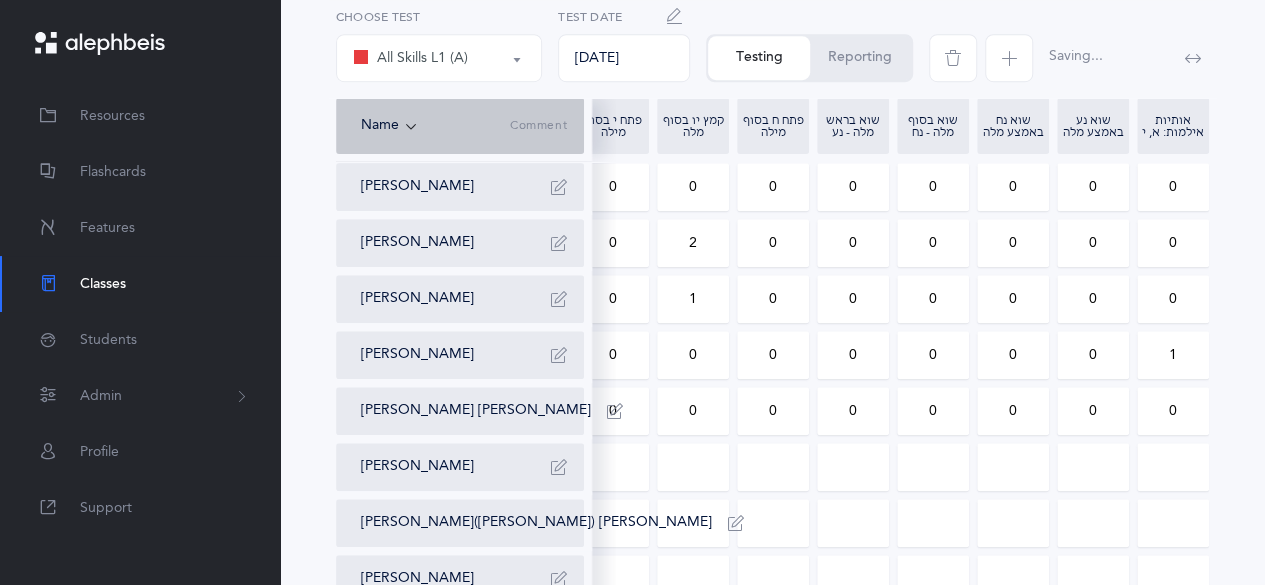 drag, startPoint x: 1086, startPoint y: 418, endPoint x: 1104, endPoint y: 419, distance: 18.027756 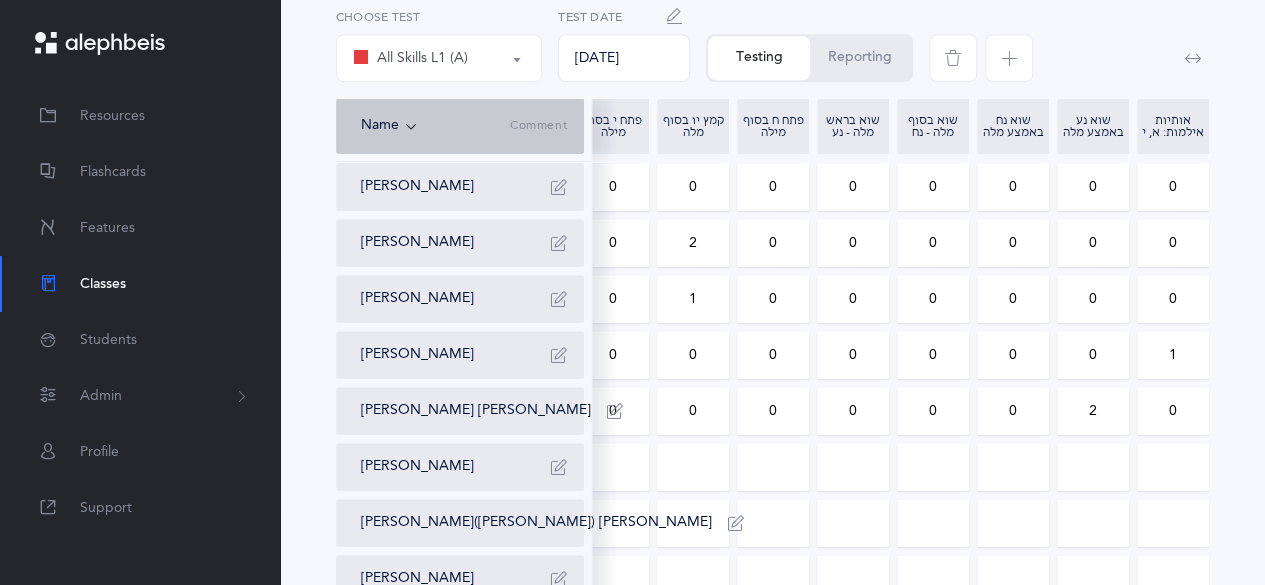 type on "2" 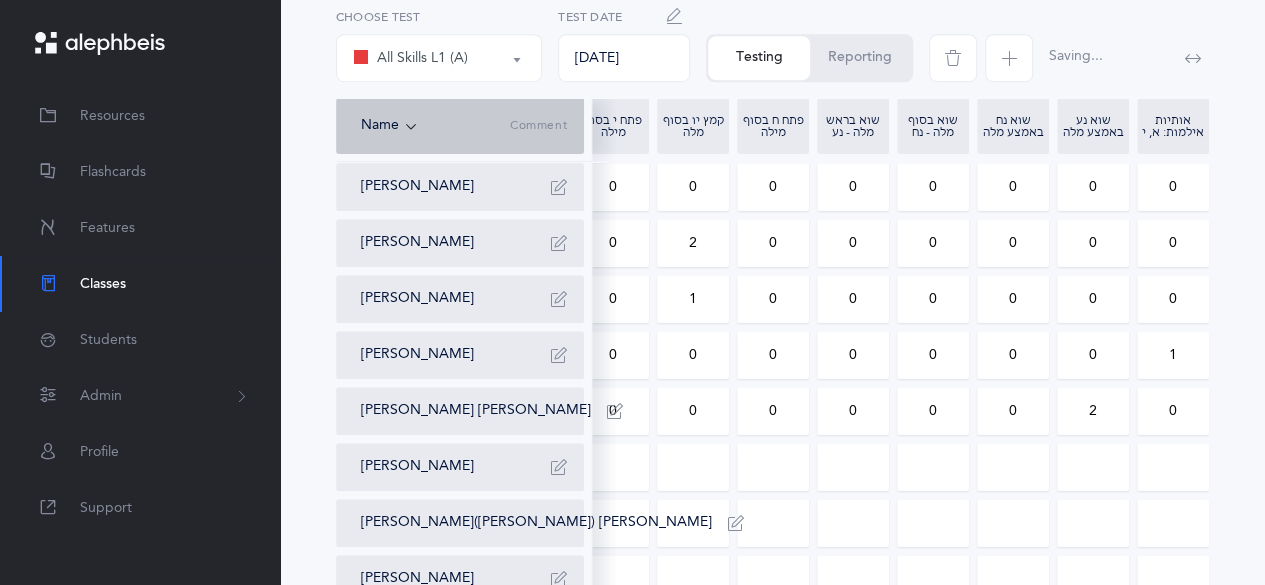 drag, startPoint x: 1025, startPoint y: 407, endPoint x: 1001, endPoint y: 406, distance: 24.020824 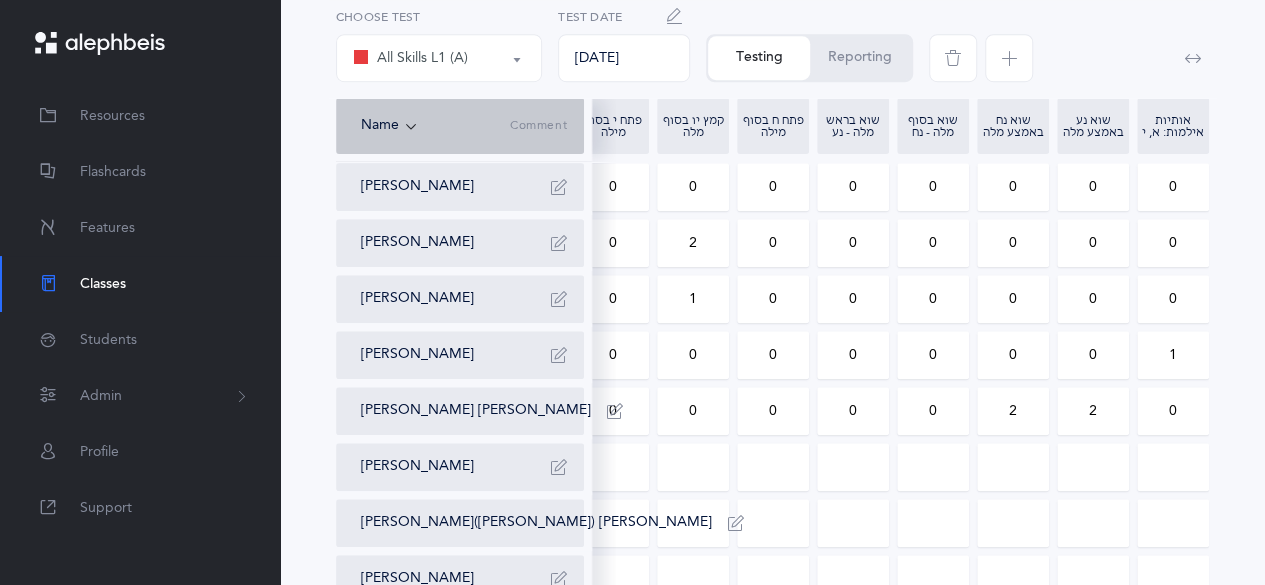 scroll, scrollTop: 910, scrollLeft: 0, axis: vertical 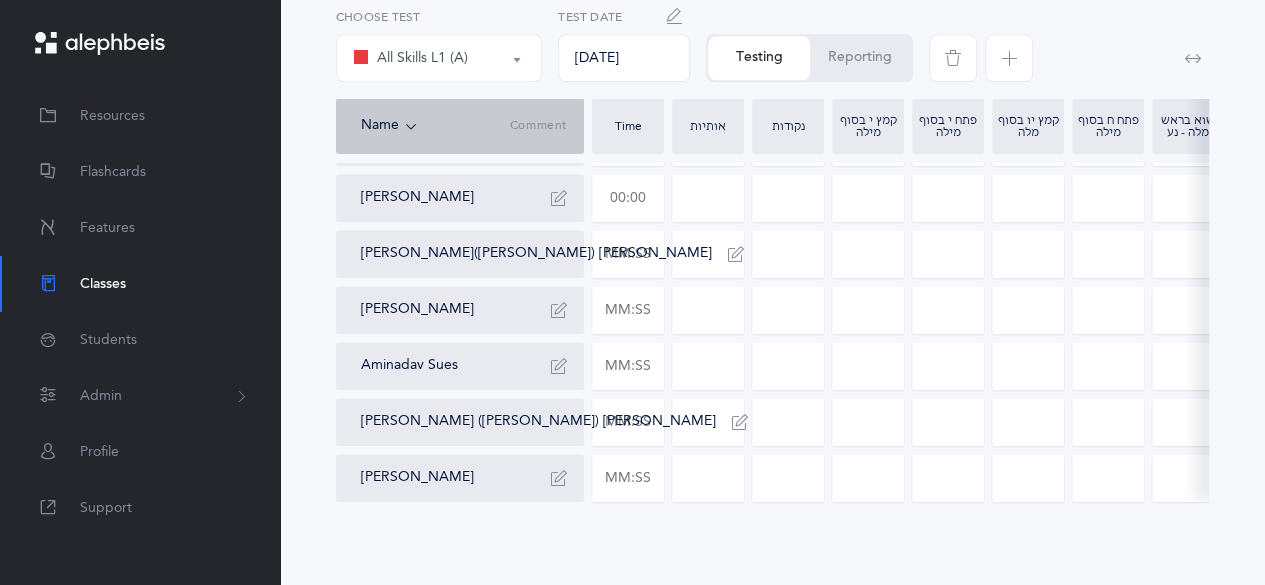 type on "2" 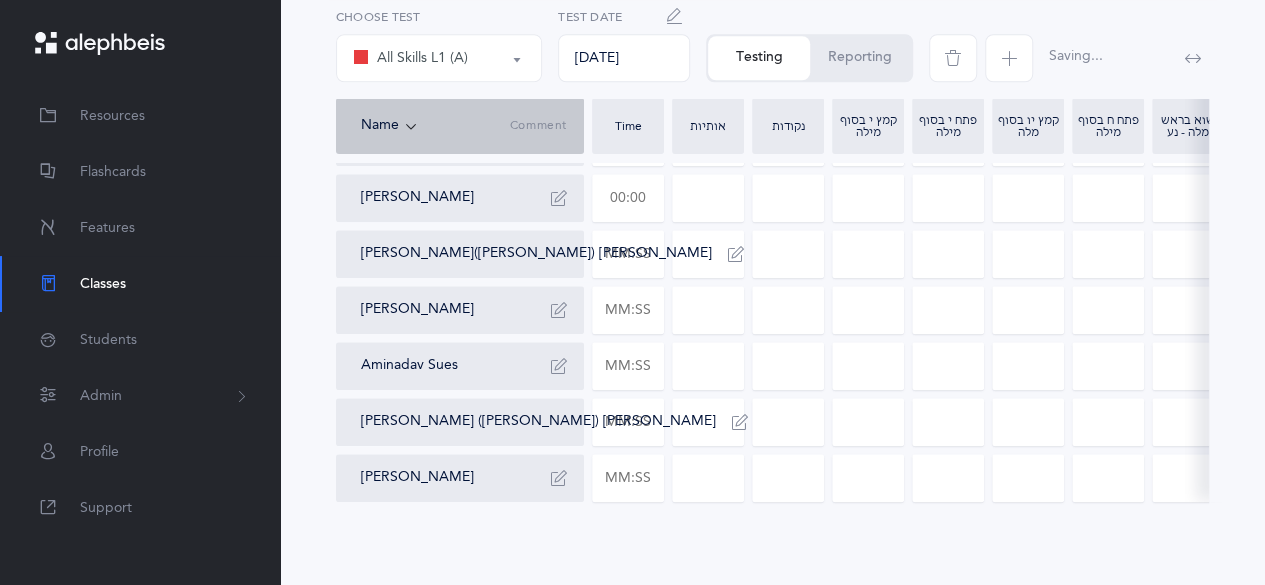 click at bounding box center [628, 198] 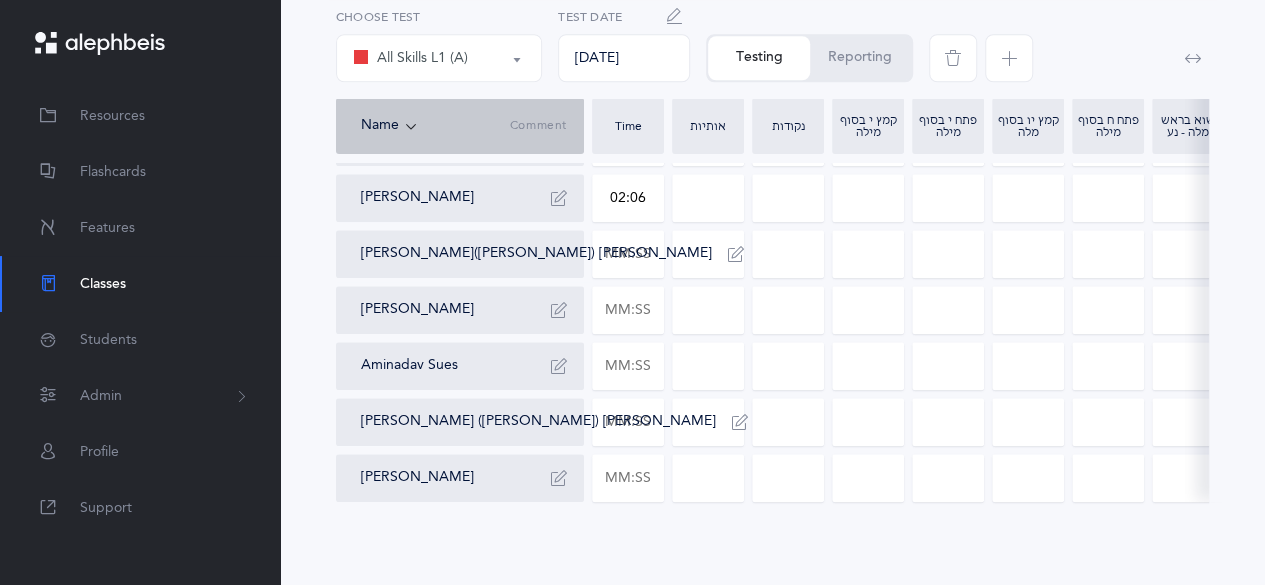 type on "02:06" 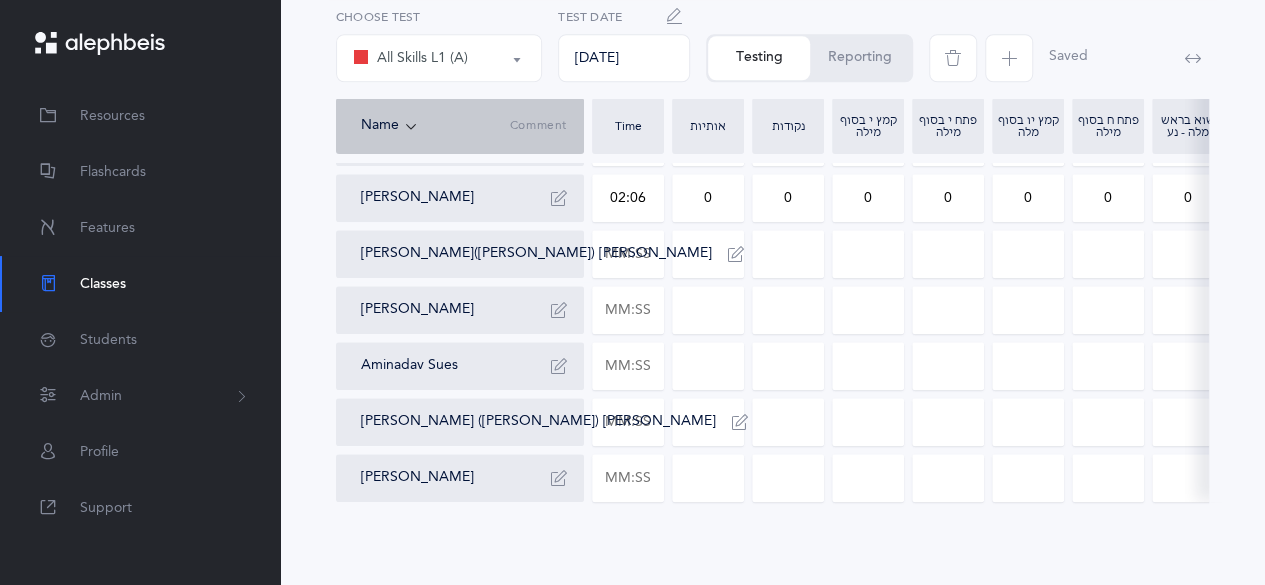 click on "0" at bounding box center [708, 198] 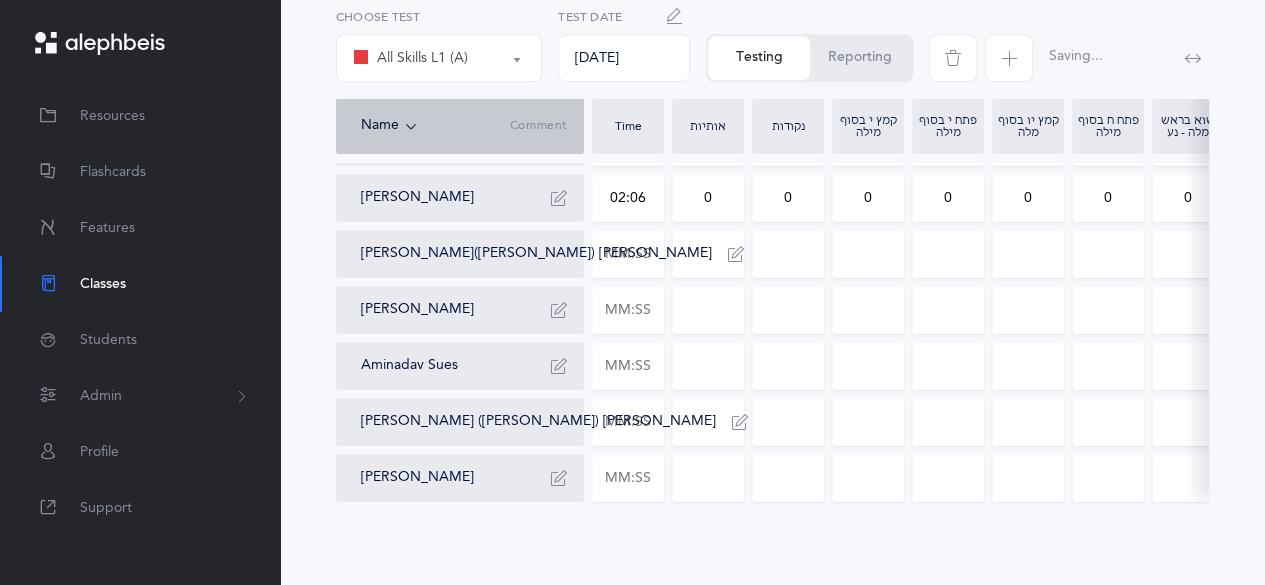 drag, startPoint x: 780, startPoint y: 197, endPoint x: 800, endPoint y: 201, distance: 20.396078 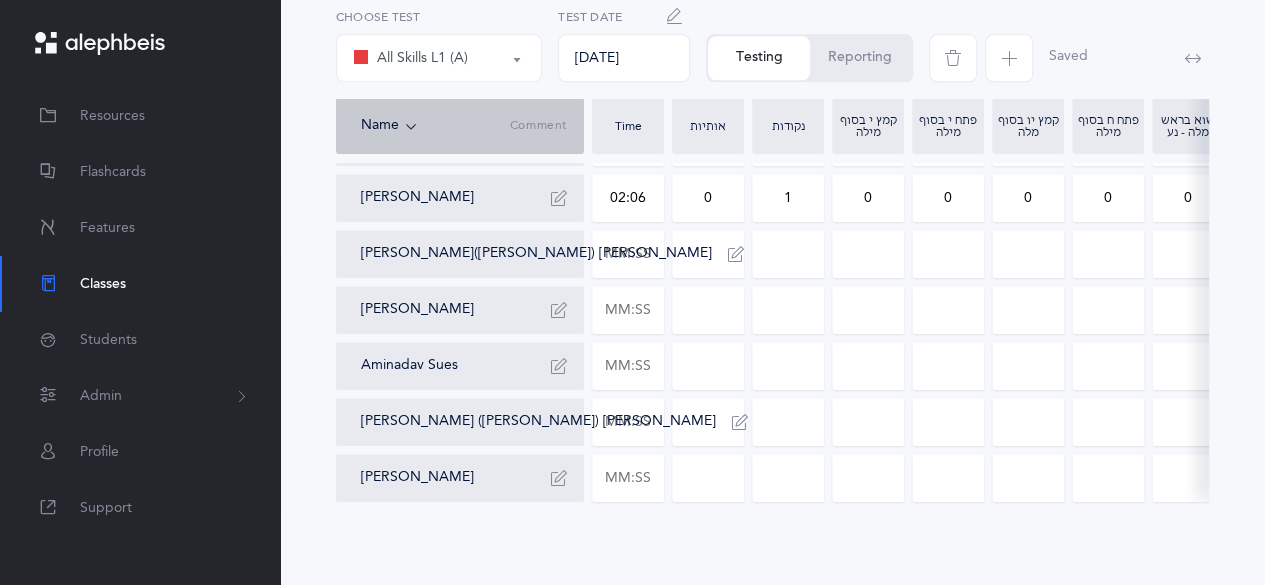type on "1" 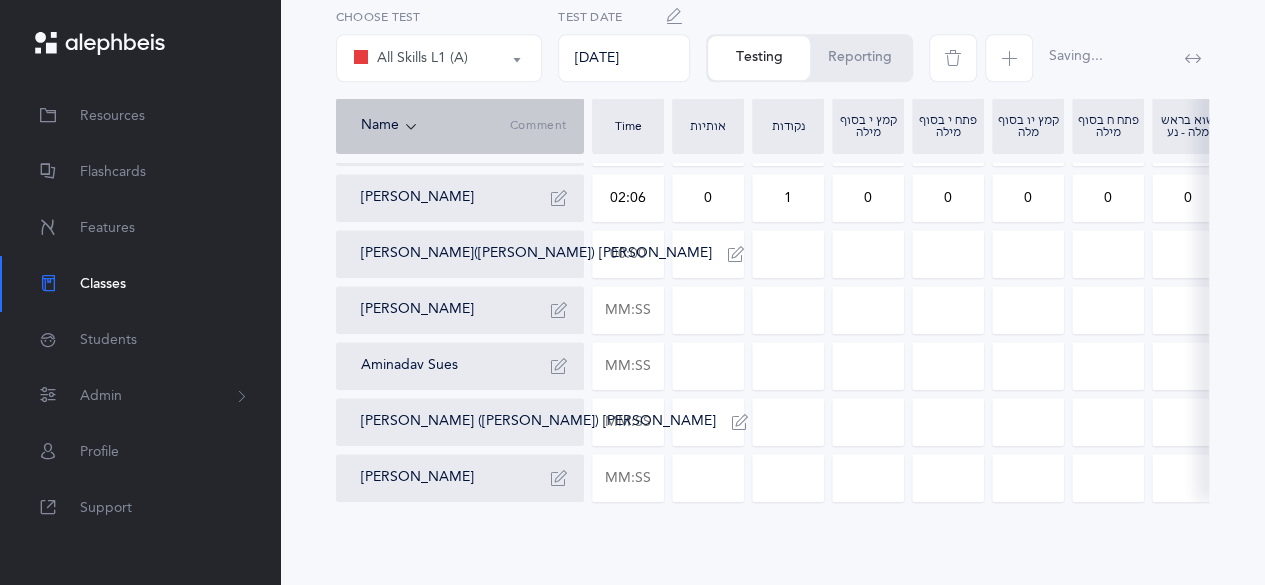 click at bounding box center (628, 254) 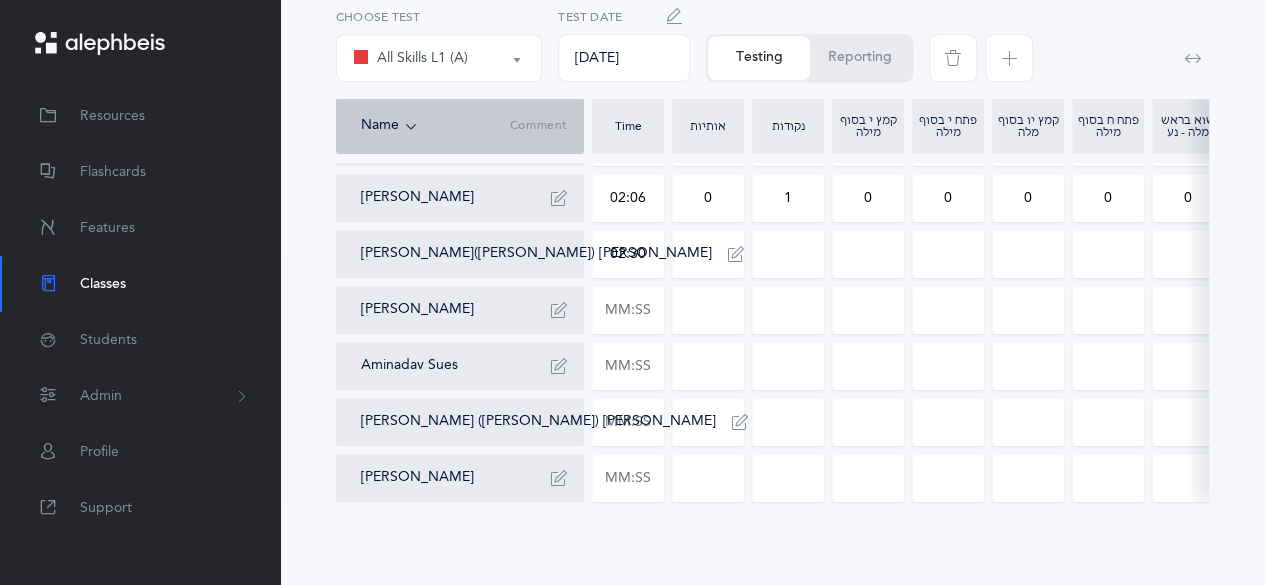 type on "02:30" 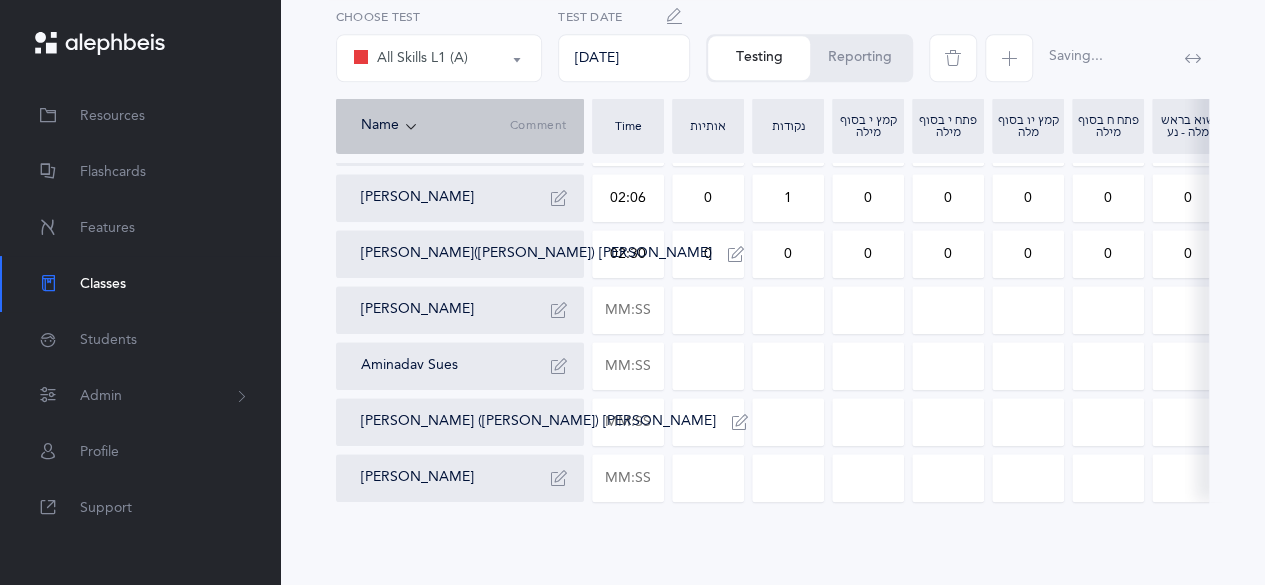 click on "0" at bounding box center [708, 254] 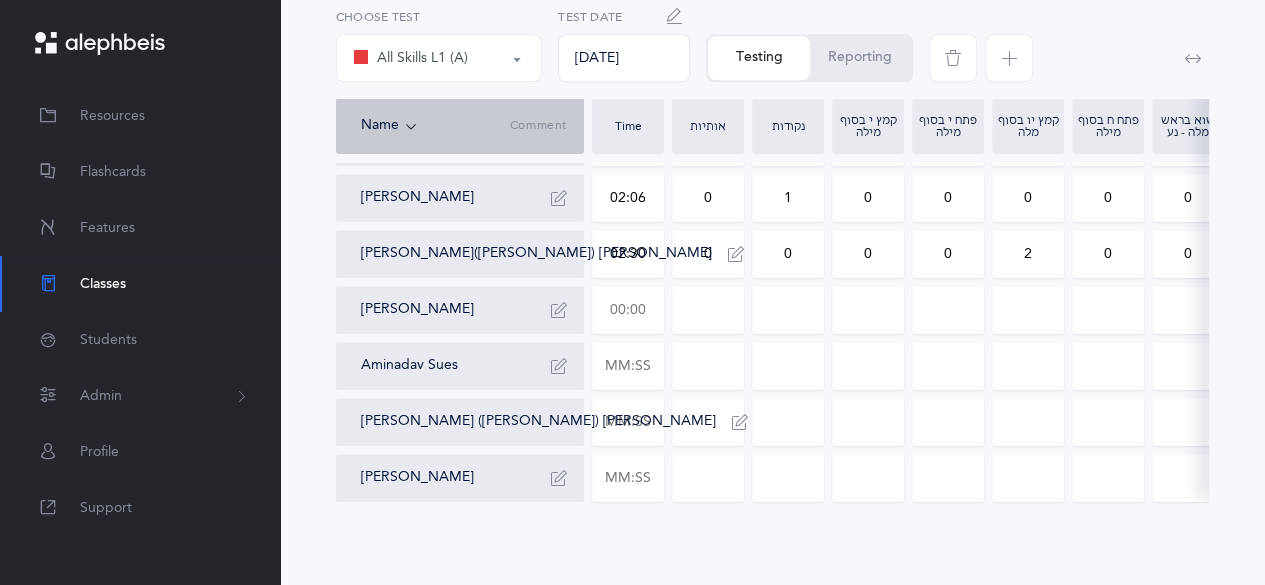 click at bounding box center [628, 310] 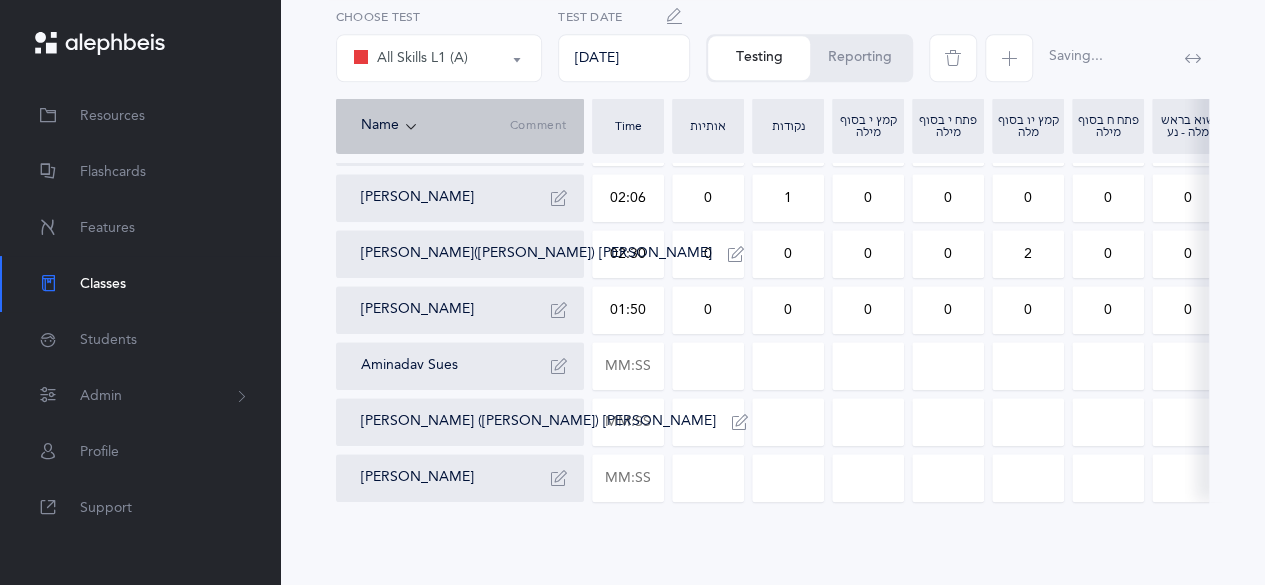 drag, startPoint x: 702, startPoint y: 309, endPoint x: 731, endPoint y: 309, distance: 29 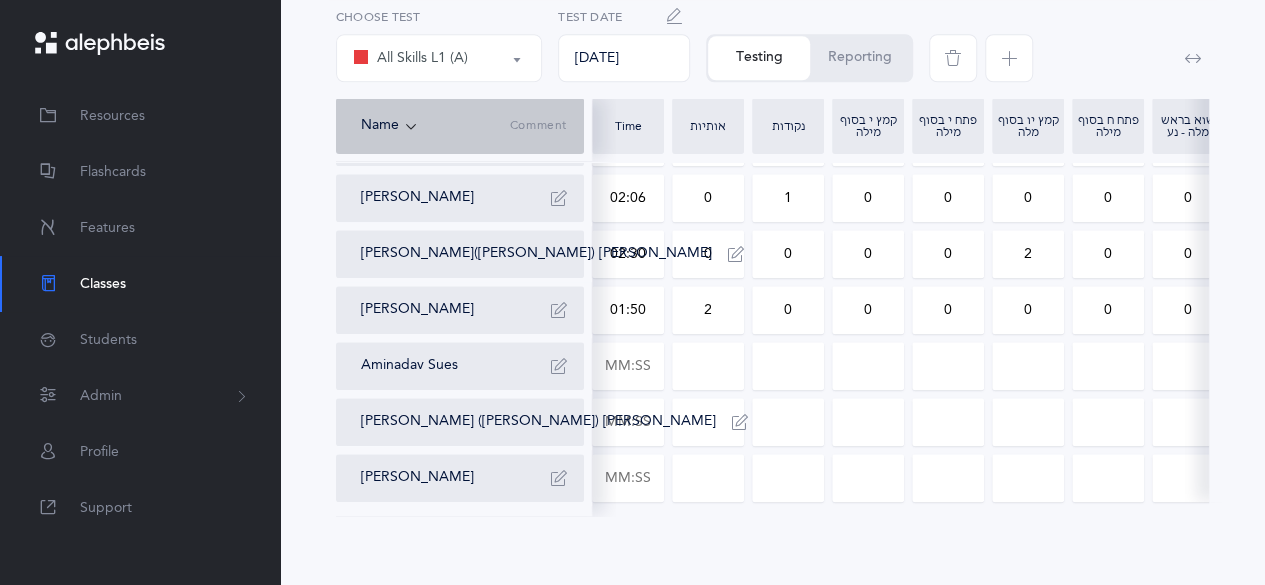 scroll, scrollTop: 0, scrollLeft: 235, axis: horizontal 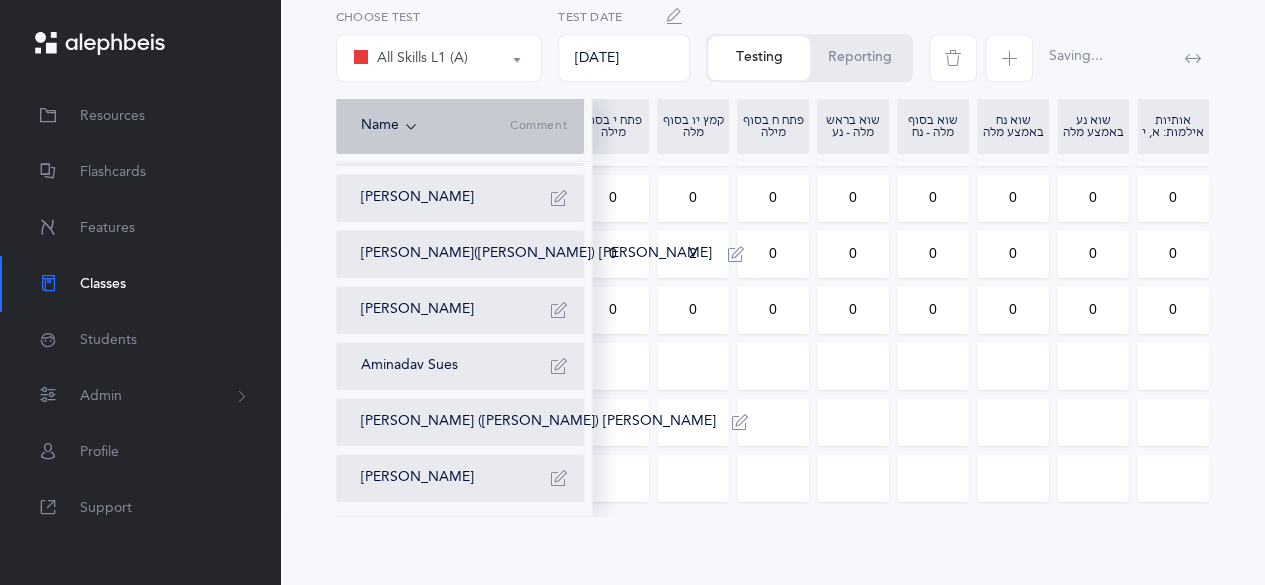 drag, startPoint x: 1176, startPoint y: 311, endPoint x: 1137, endPoint y: 309, distance: 39.051247 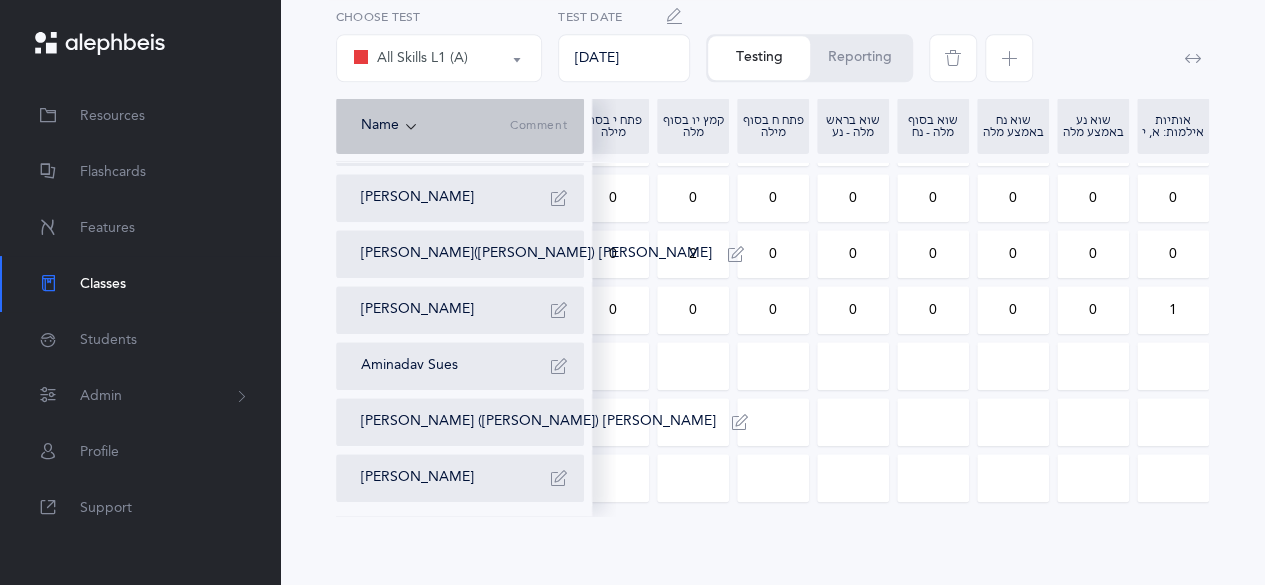 scroll, scrollTop: 0, scrollLeft: 76, axis: horizontal 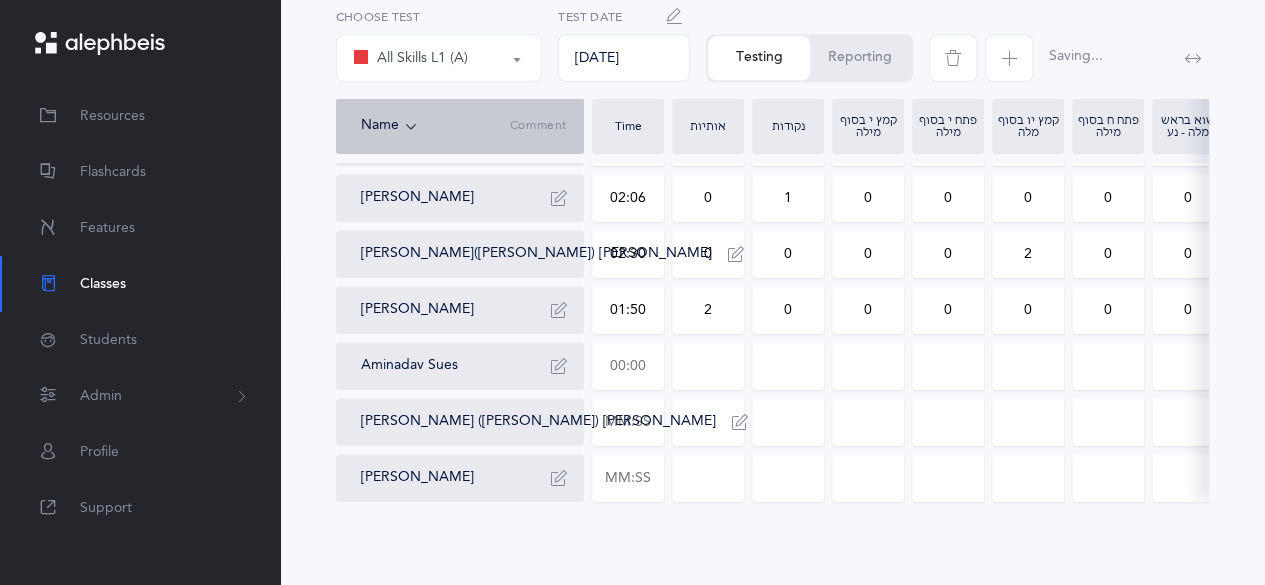 click at bounding box center [628, 366] 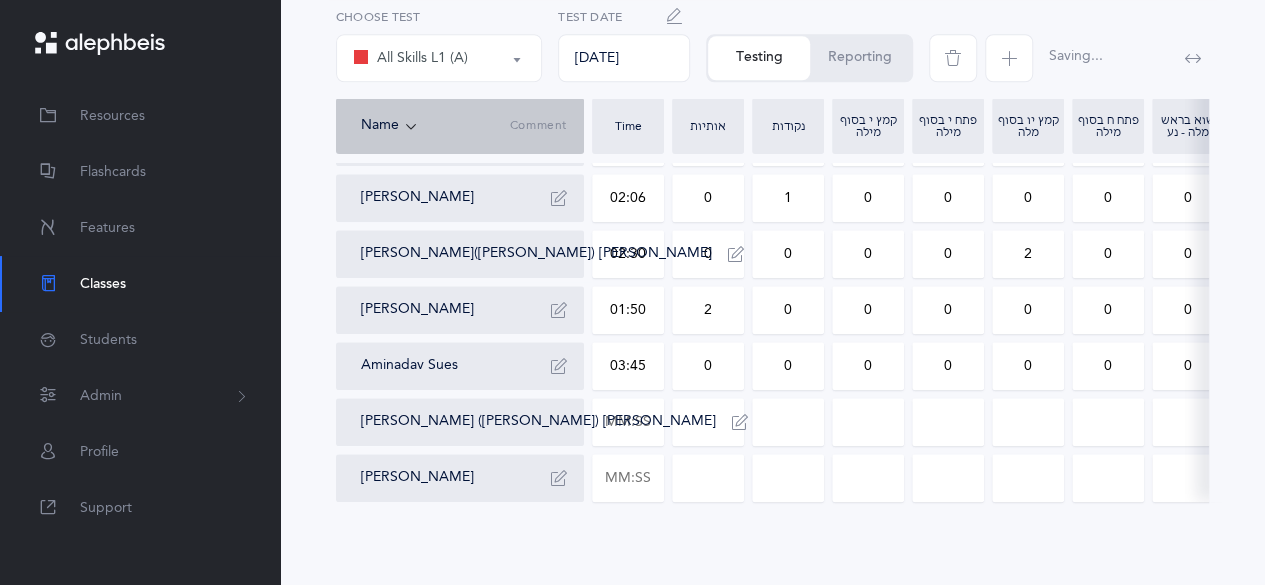 drag, startPoint x: 690, startPoint y: 369, endPoint x: 721, endPoint y: 369, distance: 31 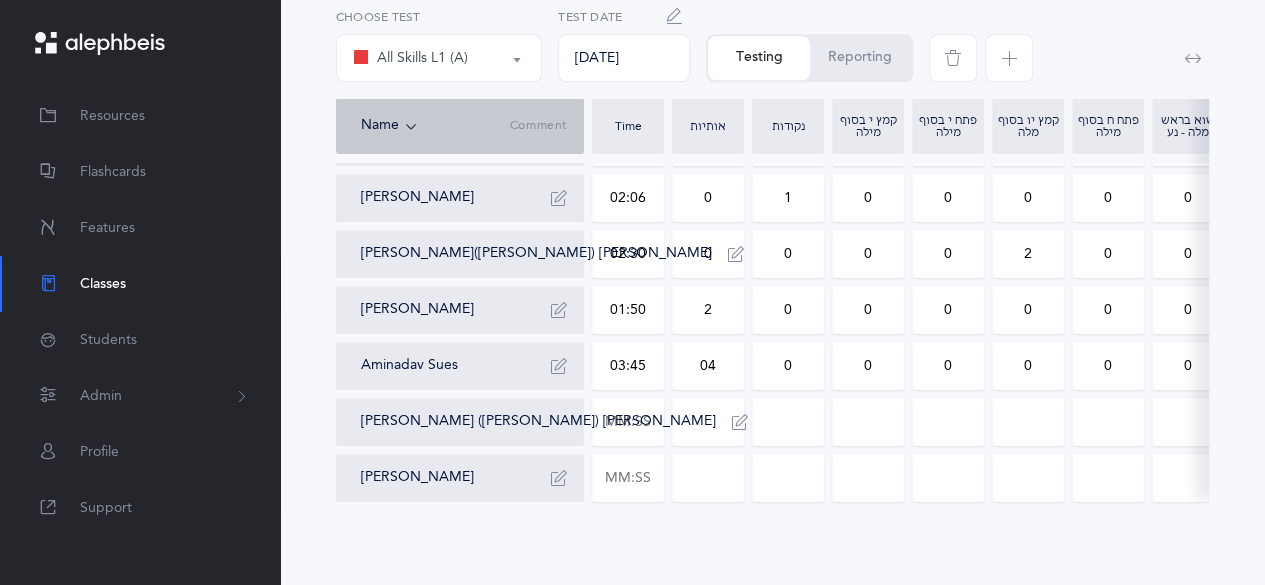 drag, startPoint x: 717, startPoint y: 368, endPoint x: 687, endPoint y: 367, distance: 30.016663 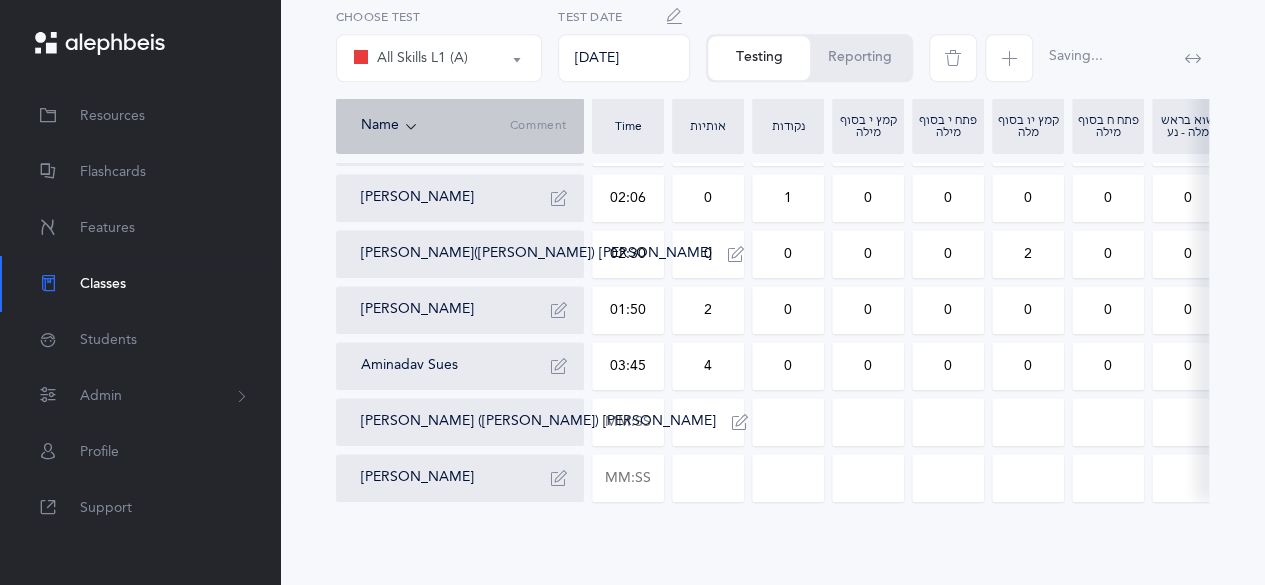 click on "0" at bounding box center [788, 366] 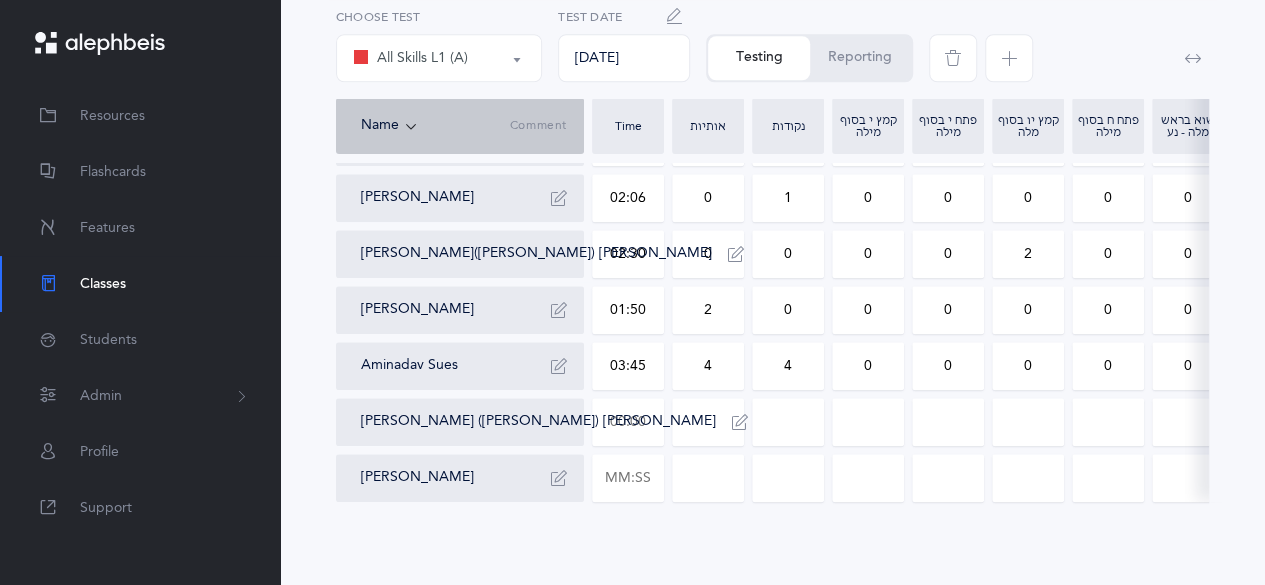 click at bounding box center [628, 422] 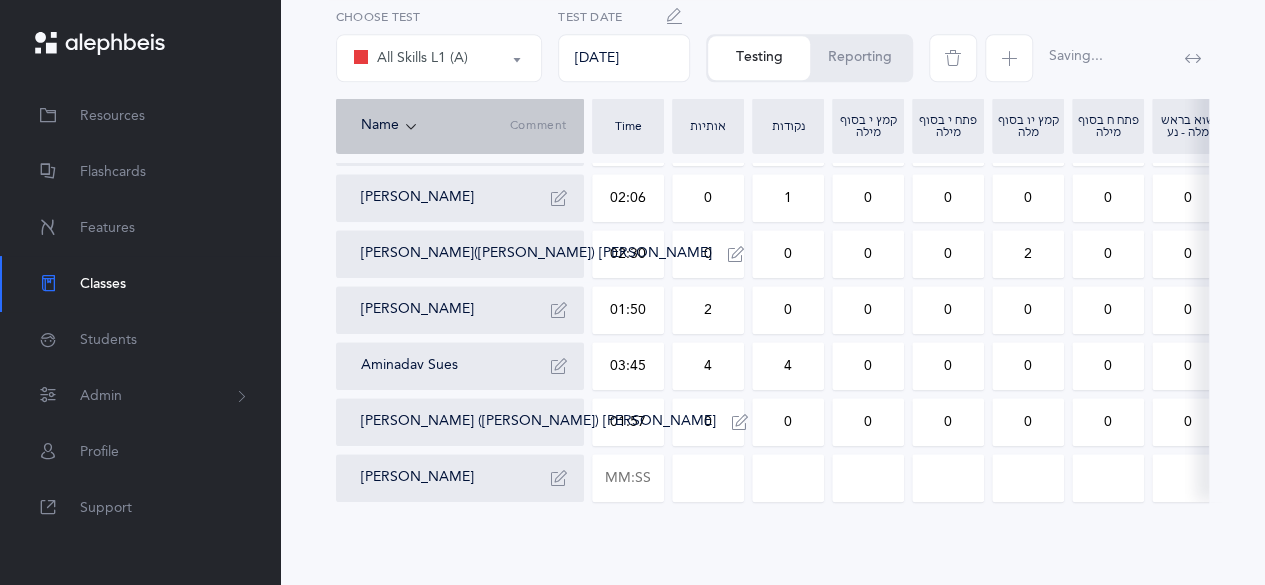 click on "0" at bounding box center (708, 422) 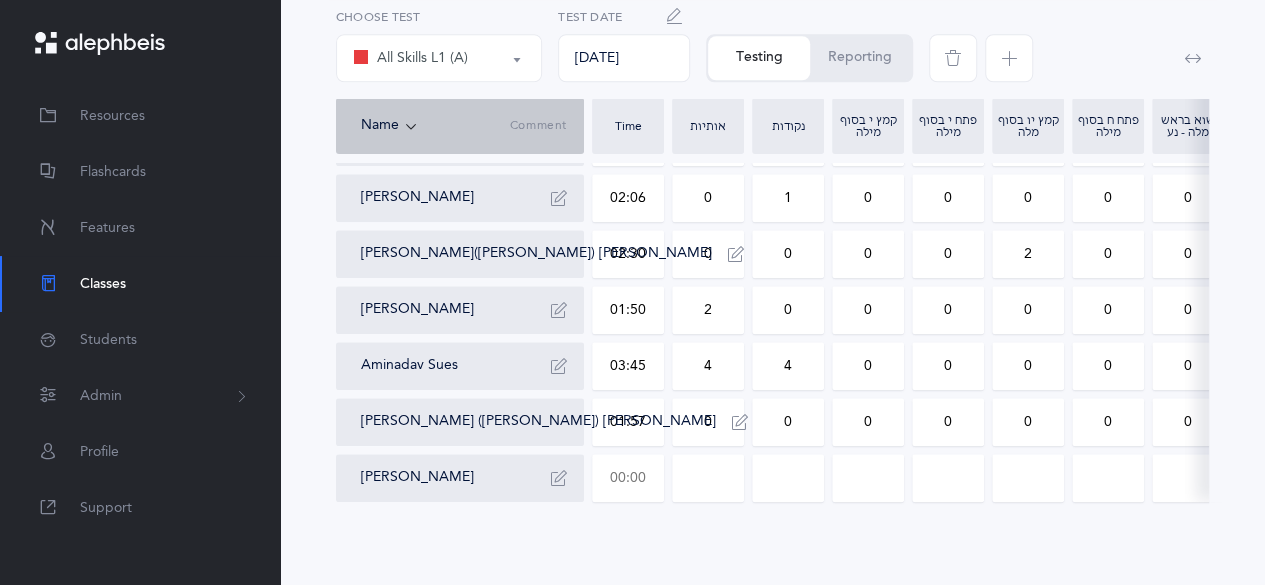 click at bounding box center [628, 478] 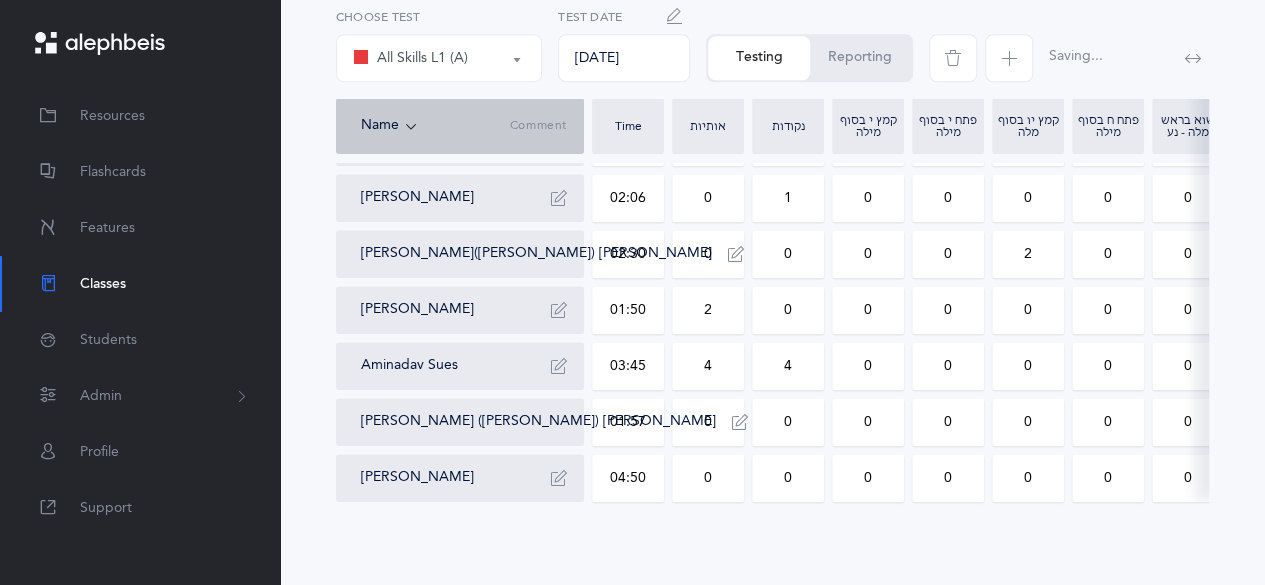 drag, startPoint x: 676, startPoint y: 493, endPoint x: 719, endPoint y: 489, distance: 43.185646 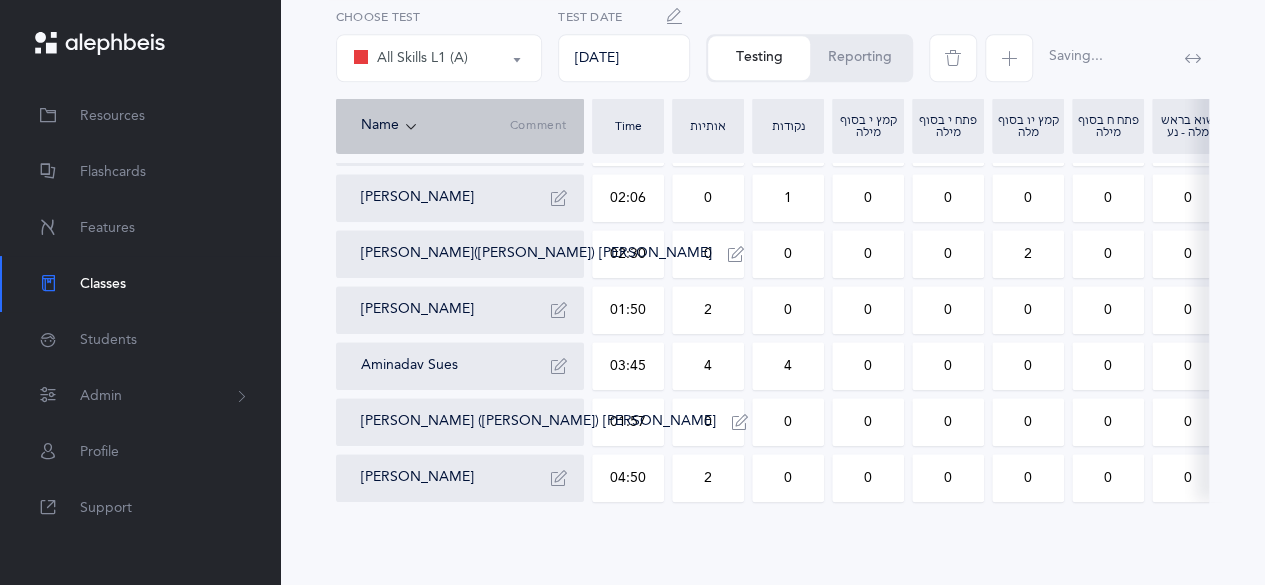 drag, startPoint x: 788, startPoint y: 475, endPoint x: 771, endPoint y: 475, distance: 17 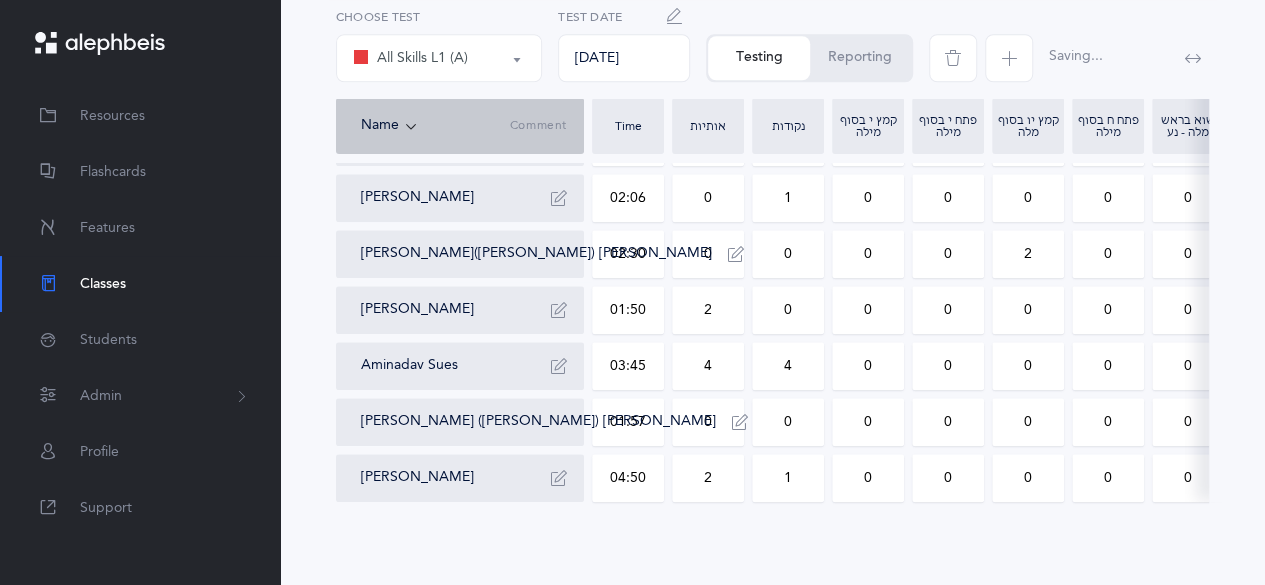 click on "Saving..." at bounding box center [1032, 53] 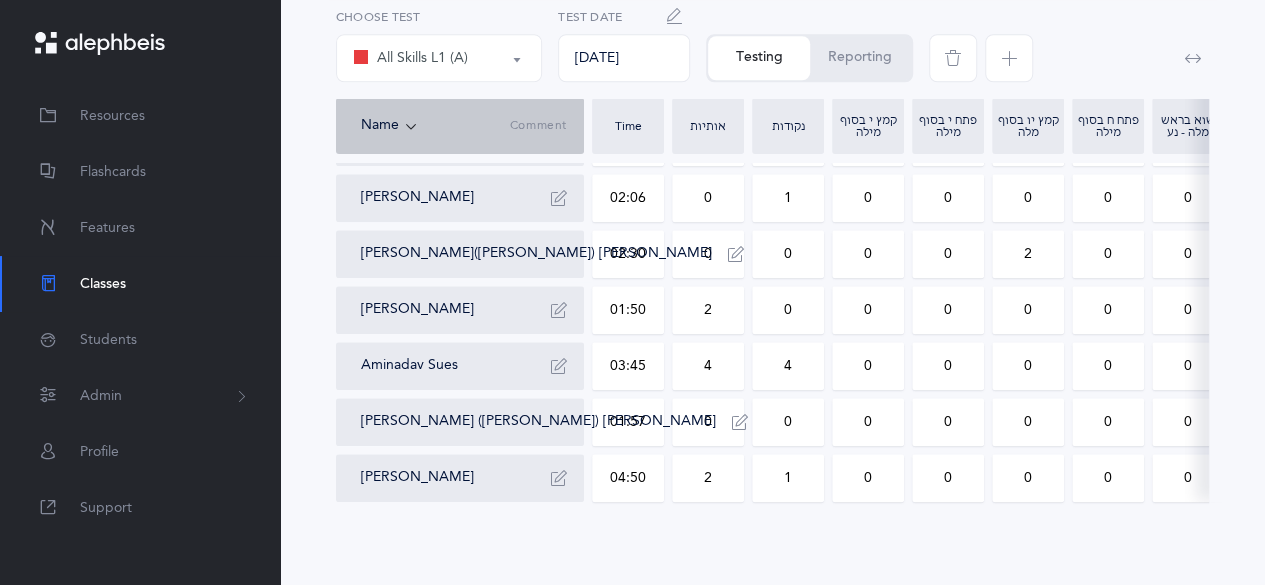 click on "Reporting" at bounding box center [860, 58] 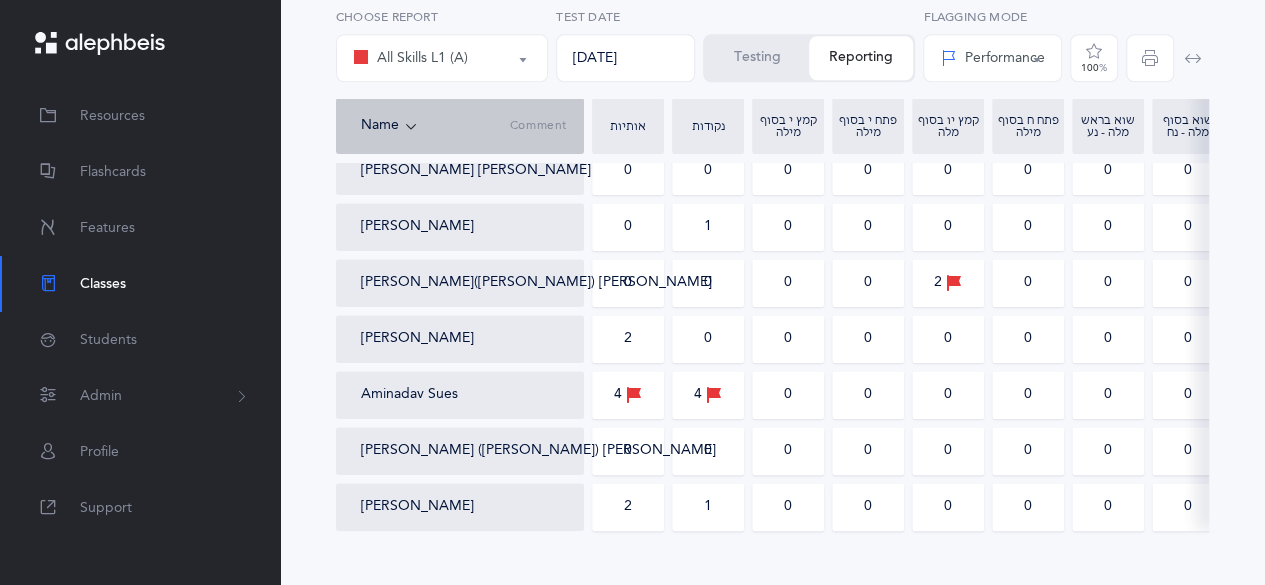 scroll, scrollTop: 1012, scrollLeft: 0, axis: vertical 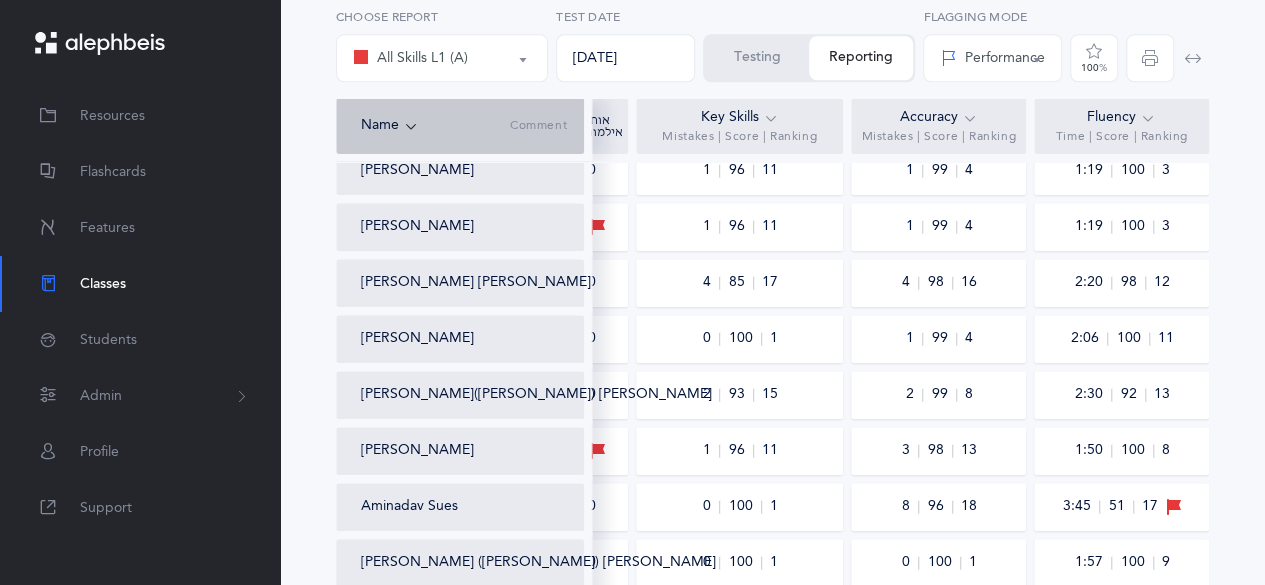 click on "Classes" at bounding box center [103, 284] 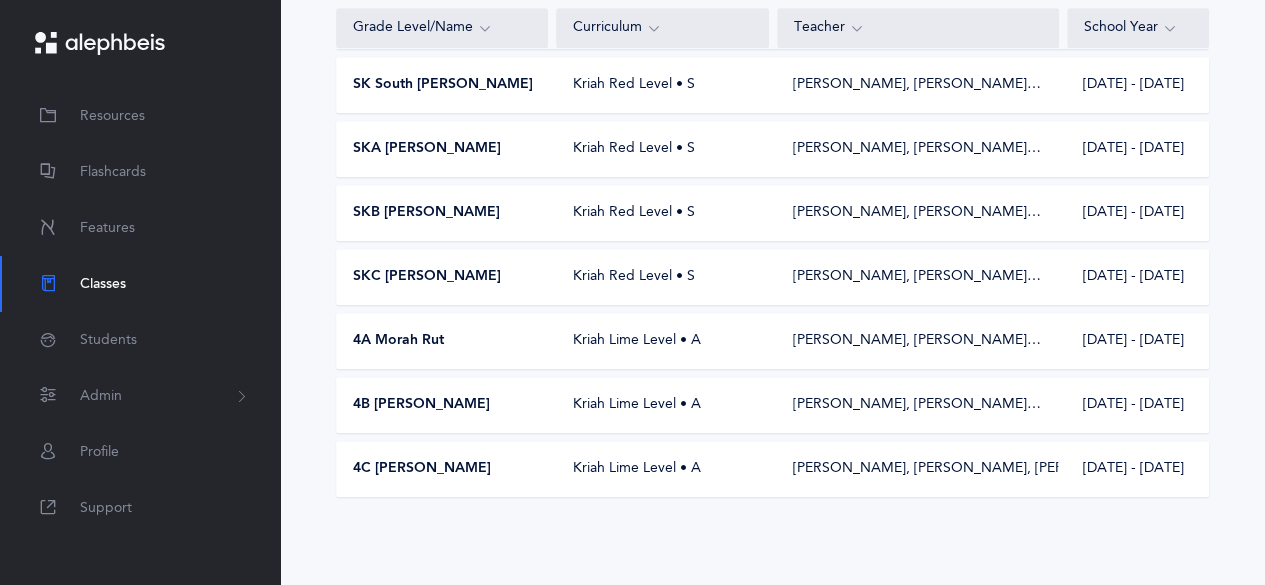 scroll, scrollTop: 0, scrollLeft: 0, axis: both 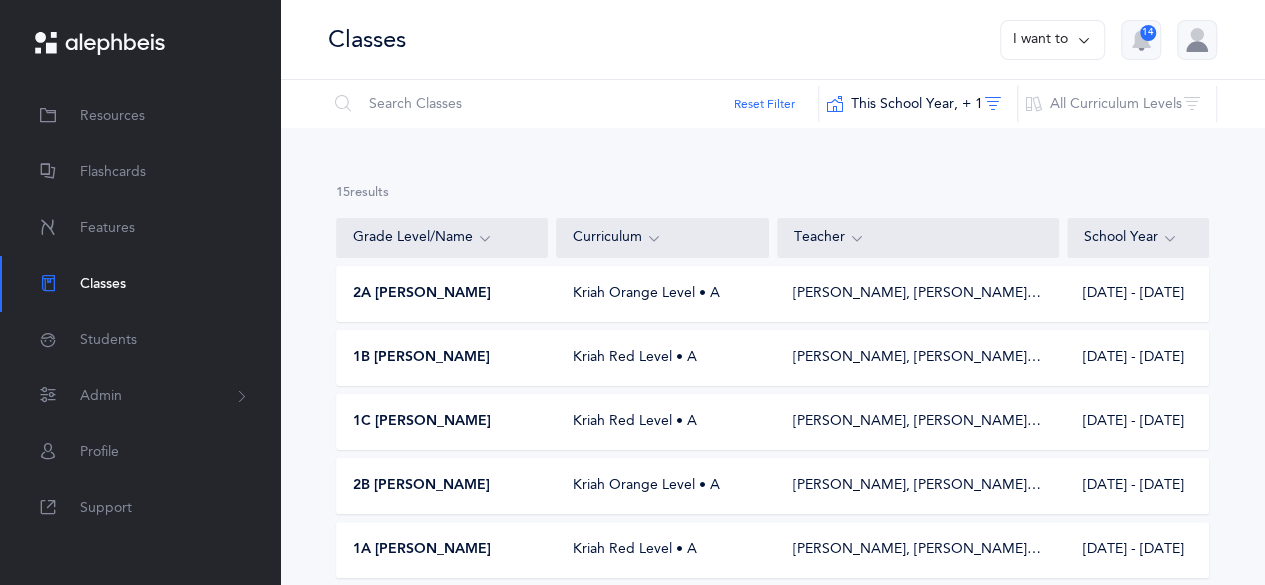 click on "1C [PERSON_NAME]" at bounding box center (443, 422) 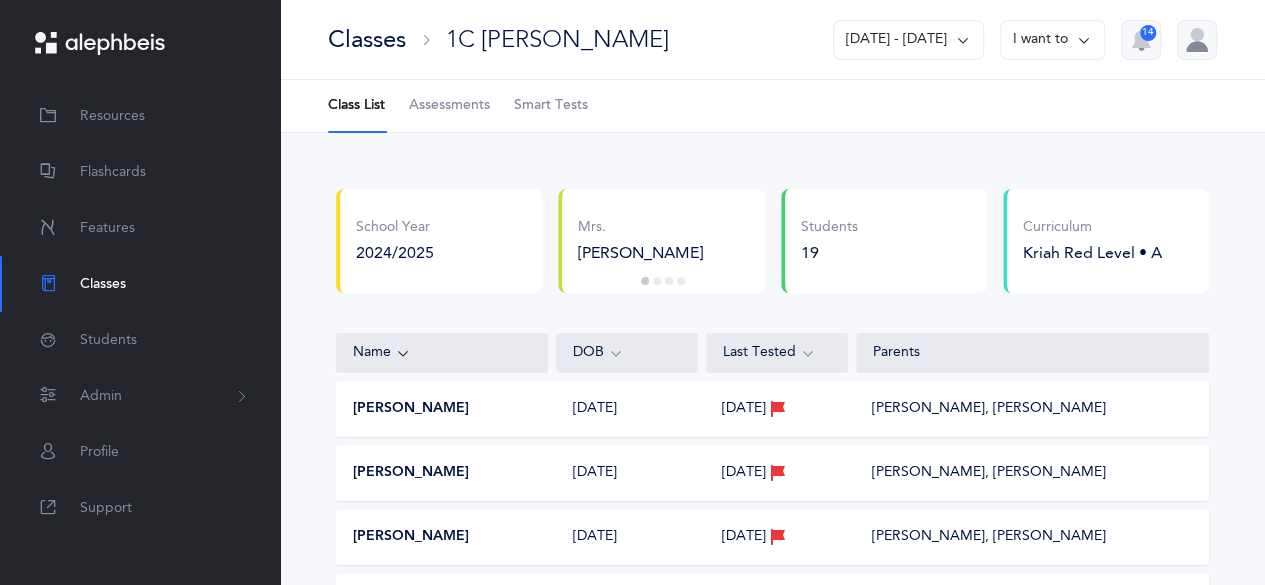 click on "Assessments" at bounding box center (449, 106) 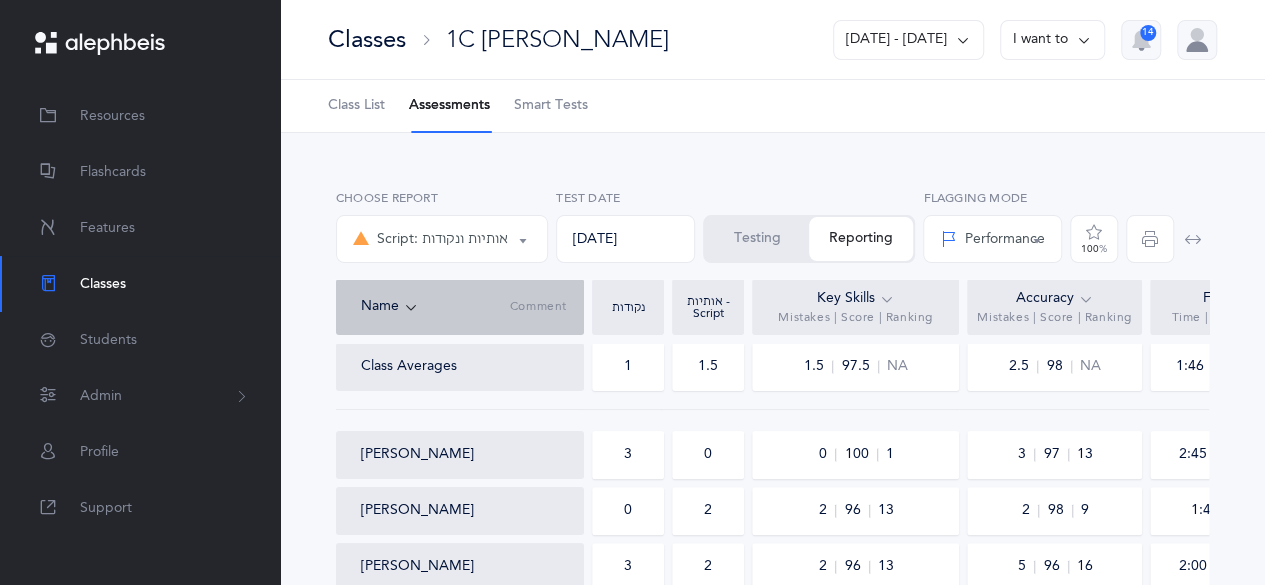click on "Script: אותיות ונקודות" at bounding box center [430, 239] 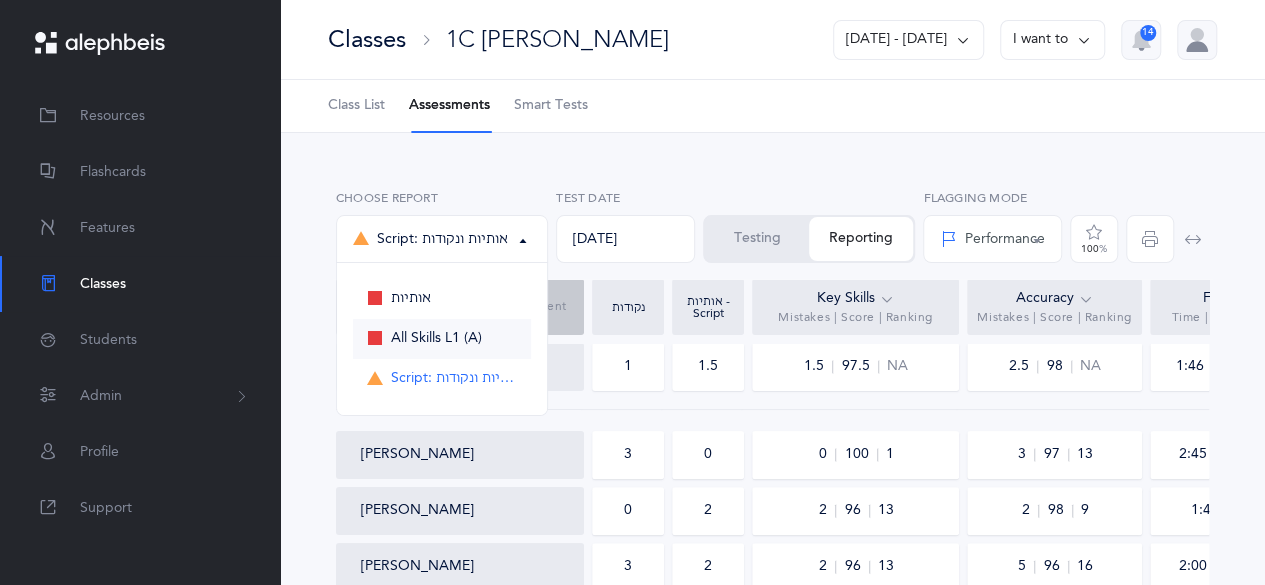 click on "All Skills L1 (A)" at bounding box center (436, 339) 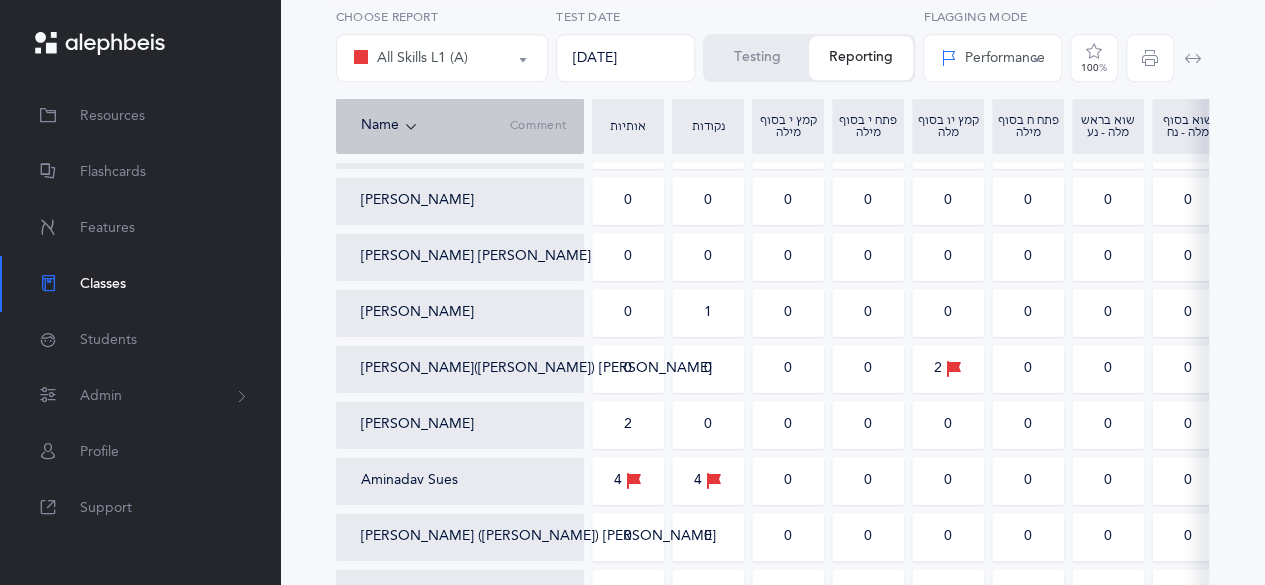 scroll, scrollTop: 1012, scrollLeft: 0, axis: vertical 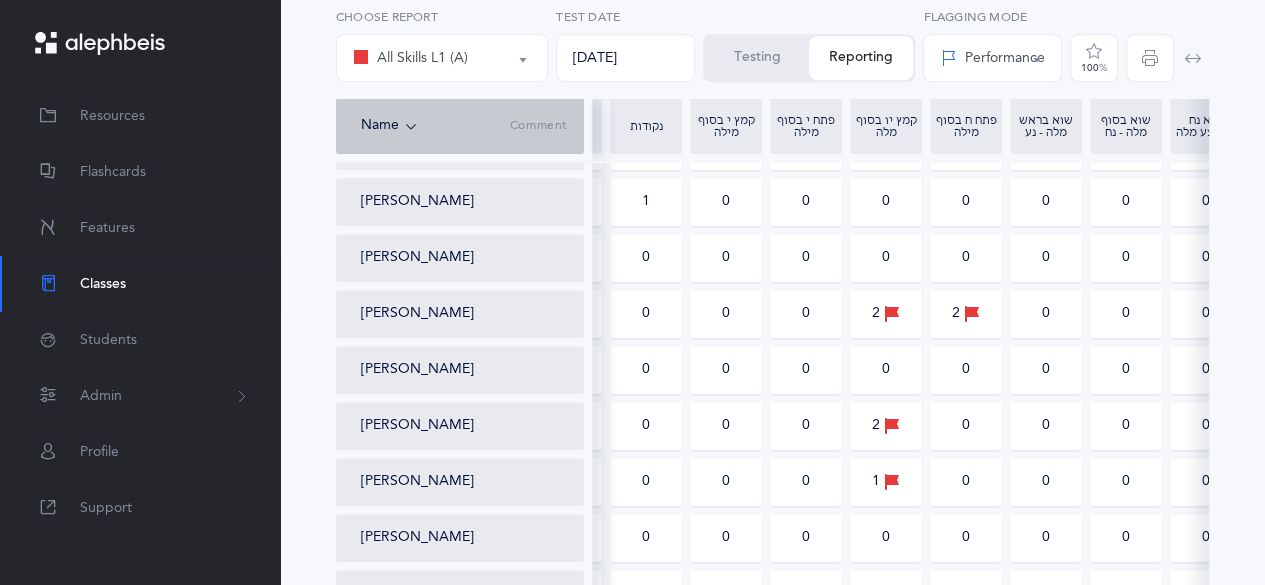 click on "Classes" at bounding box center (103, 284) 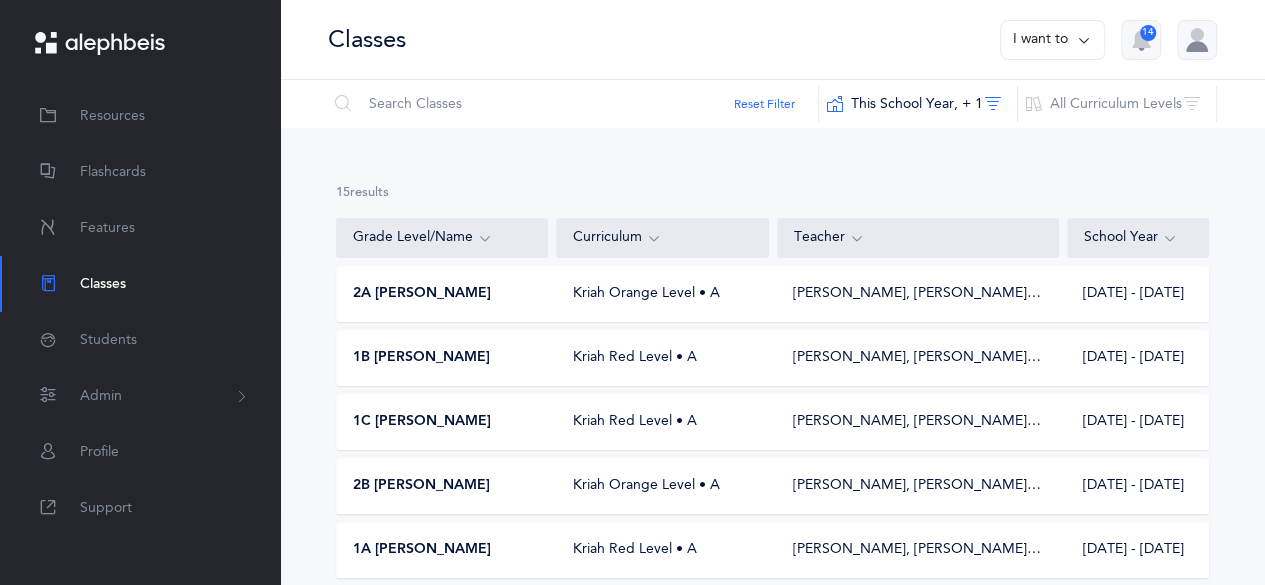click on "1A [PERSON_NAME]" at bounding box center [422, 550] 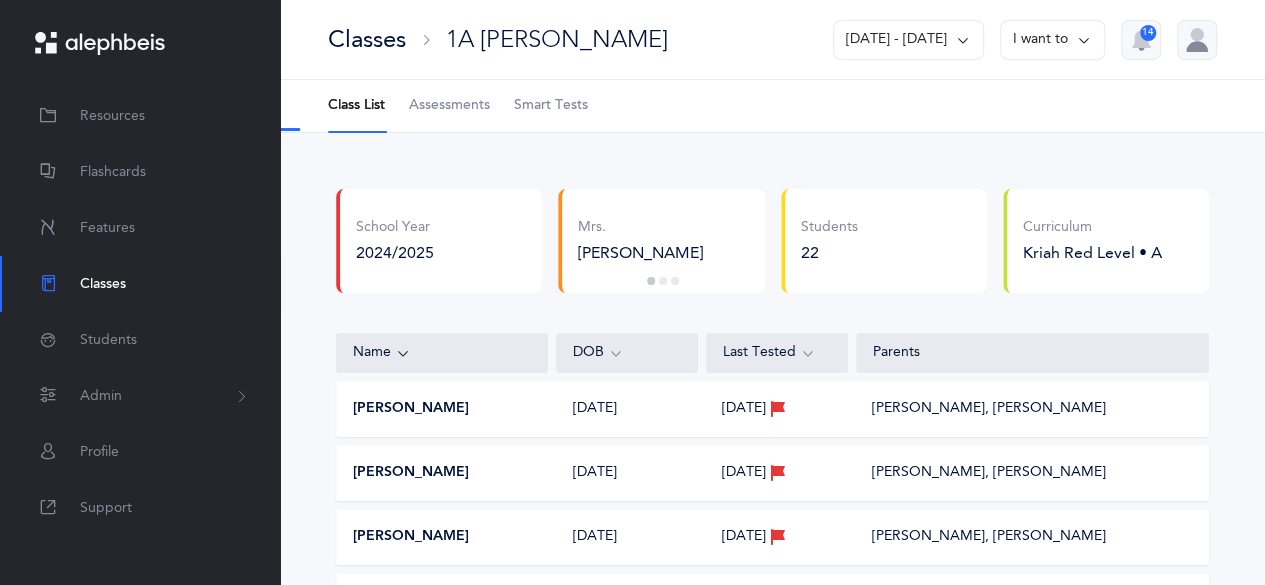 click on "Assessments" at bounding box center [449, 106] 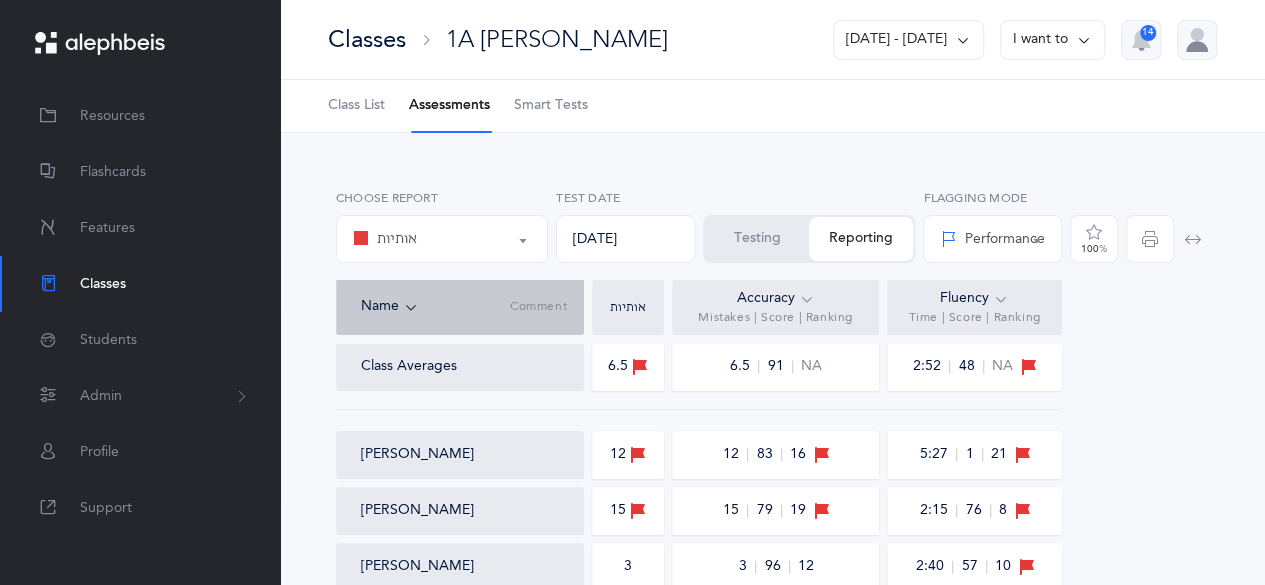 click on "אותיות" at bounding box center [442, 239] 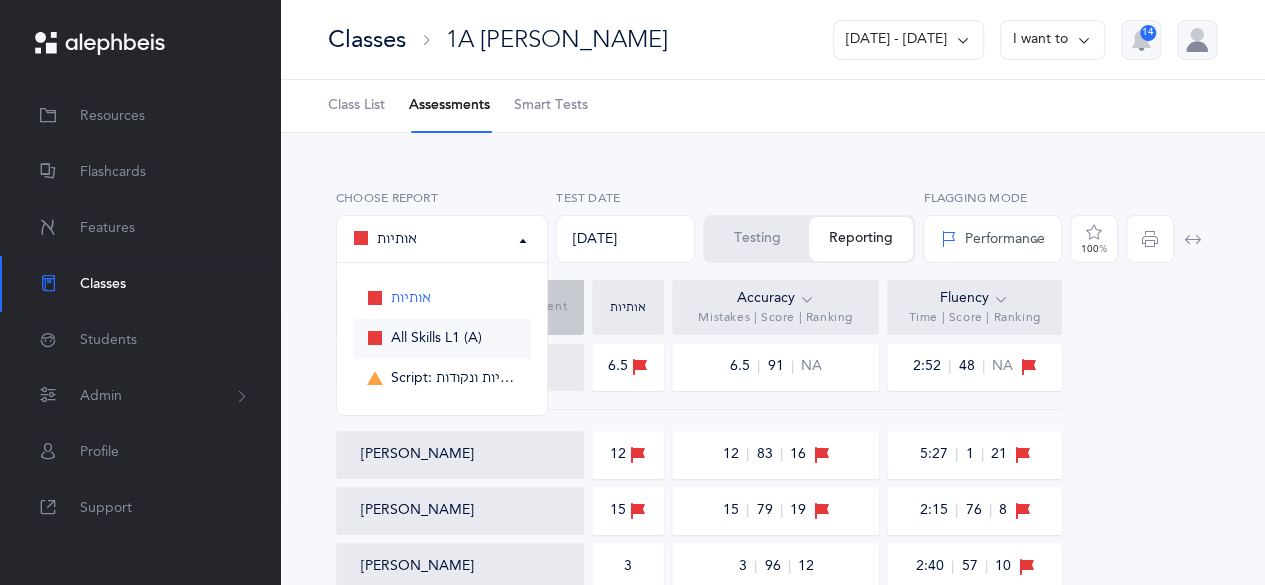 click on "All Skills L1 (A)" at bounding box center [436, 339] 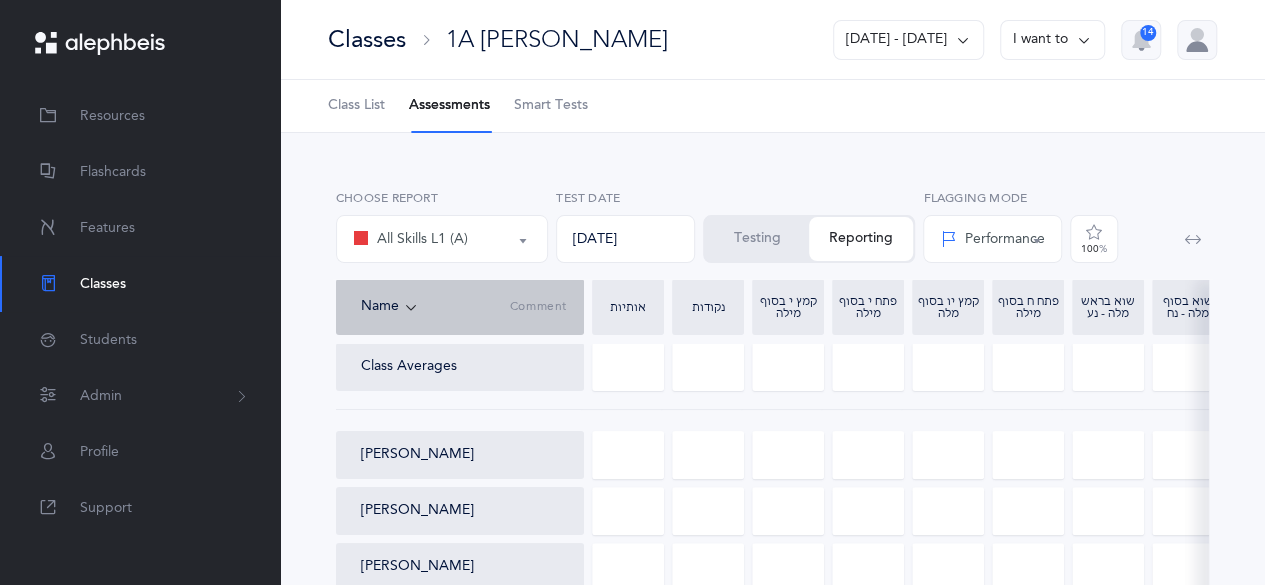 click on "Testing" at bounding box center [757, 239] 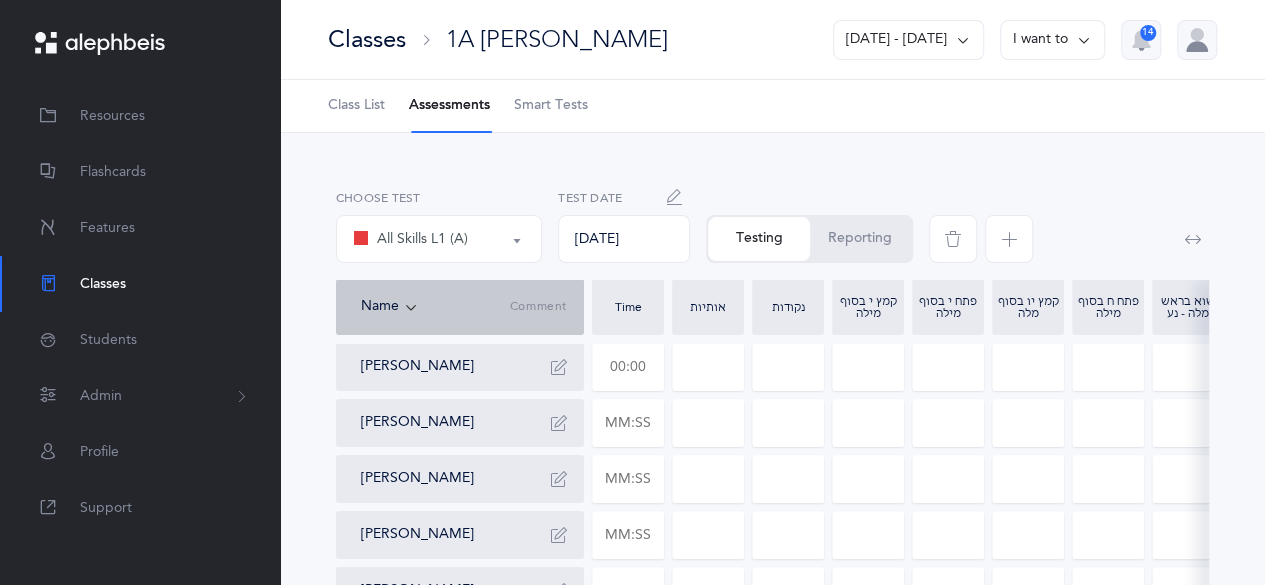 click at bounding box center (628, 367) 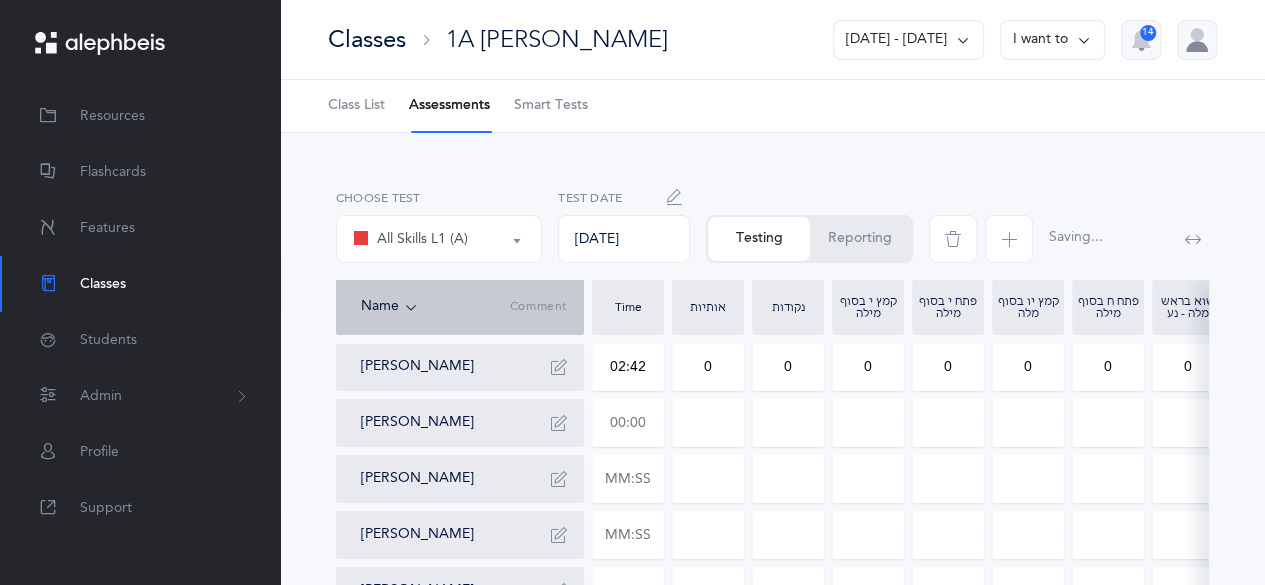 click at bounding box center [628, 423] 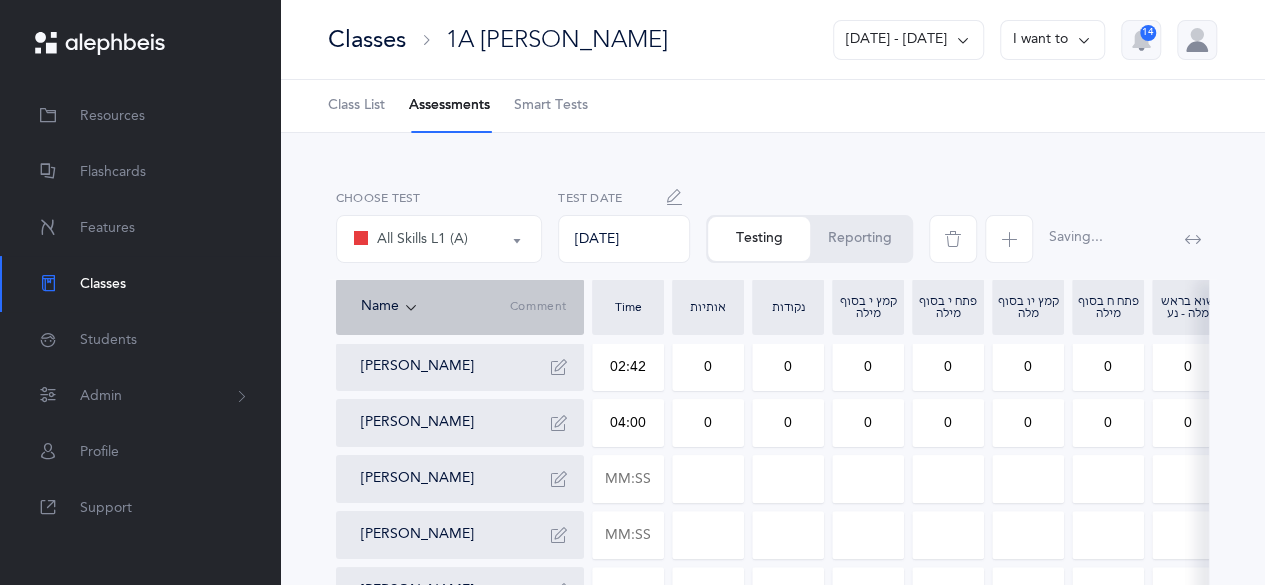 drag, startPoint x: 700, startPoint y: 419, endPoint x: 726, endPoint y: 415, distance: 26.305893 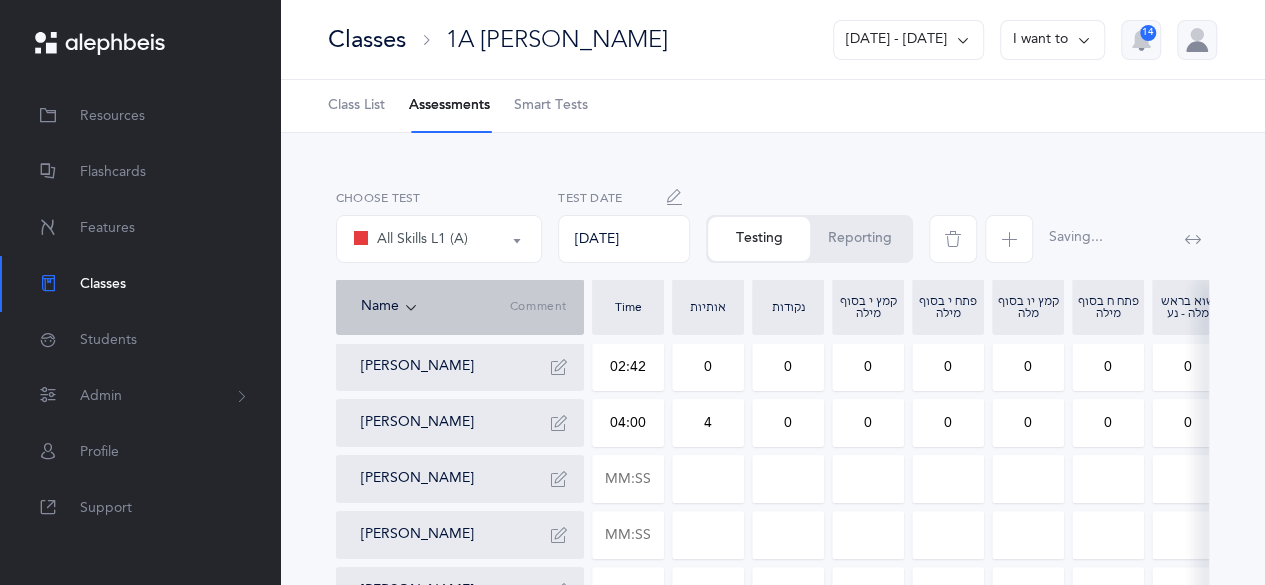 click on "0" at bounding box center (788, 423) 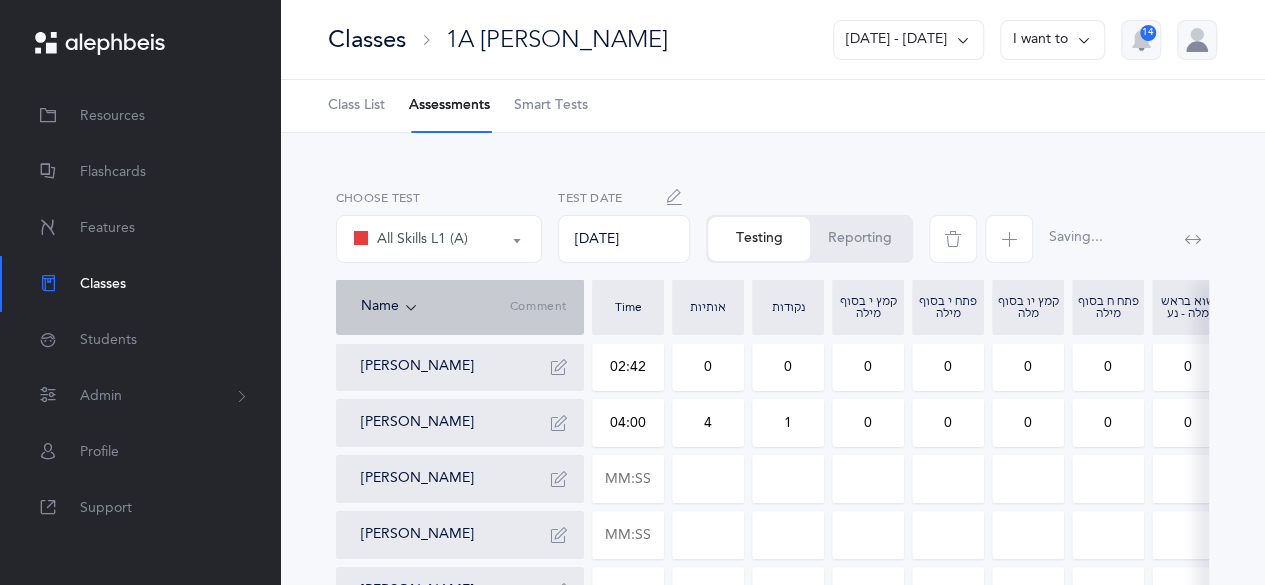 click on "0" at bounding box center (1028, 423) 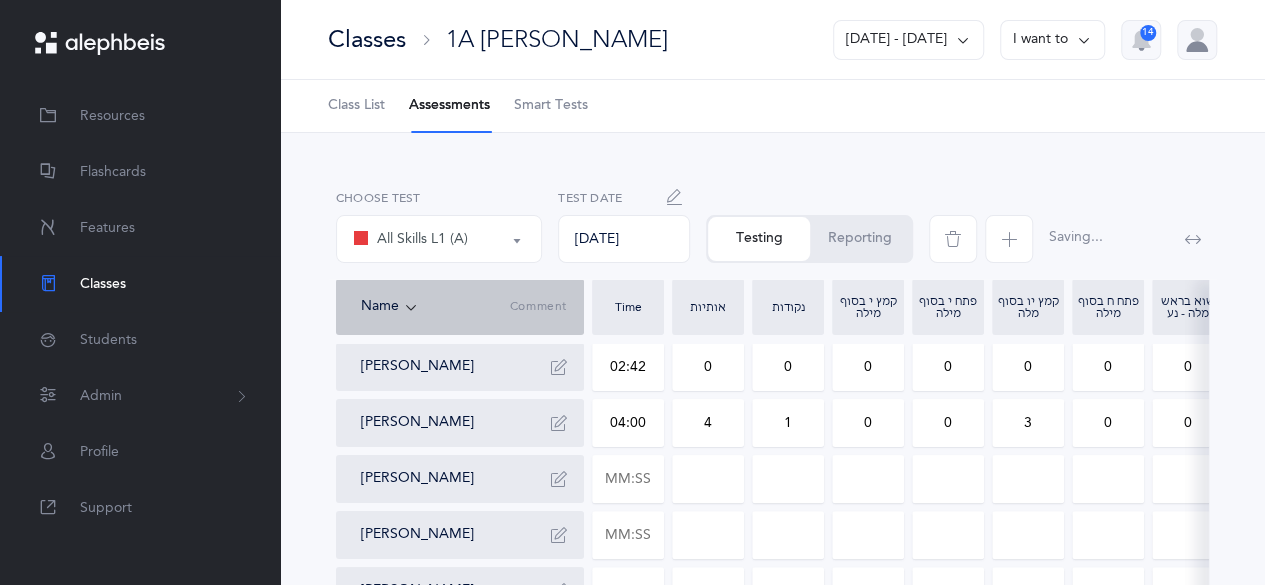 drag, startPoint x: 1083, startPoint y: 428, endPoint x: 1123, endPoint y: 427, distance: 40.012497 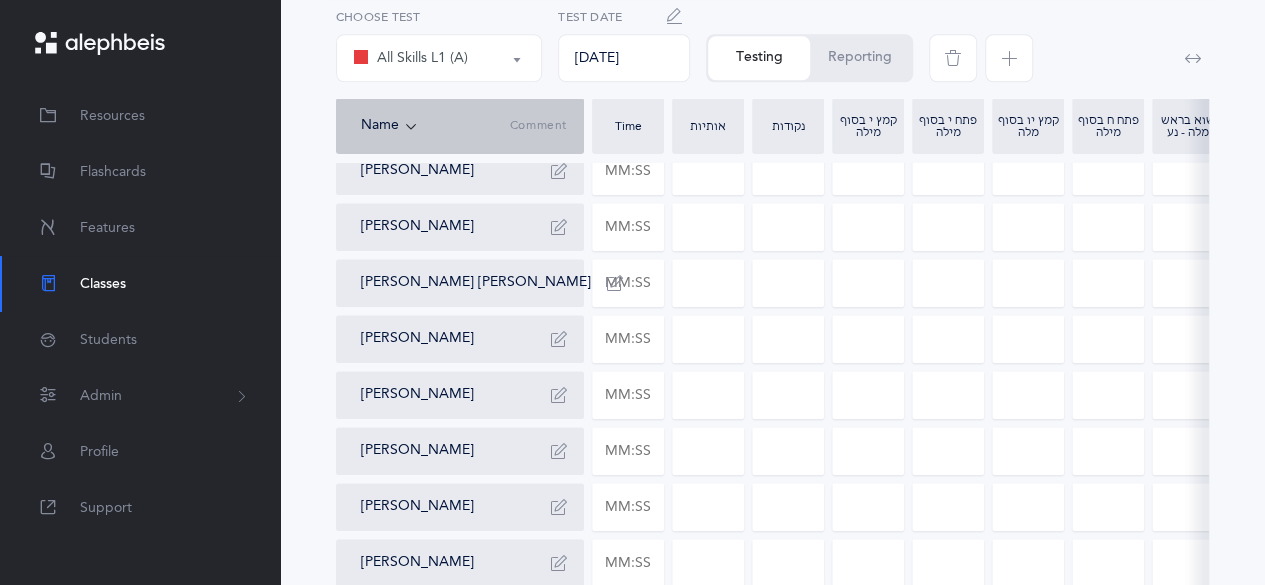 scroll, scrollTop: 823, scrollLeft: 0, axis: vertical 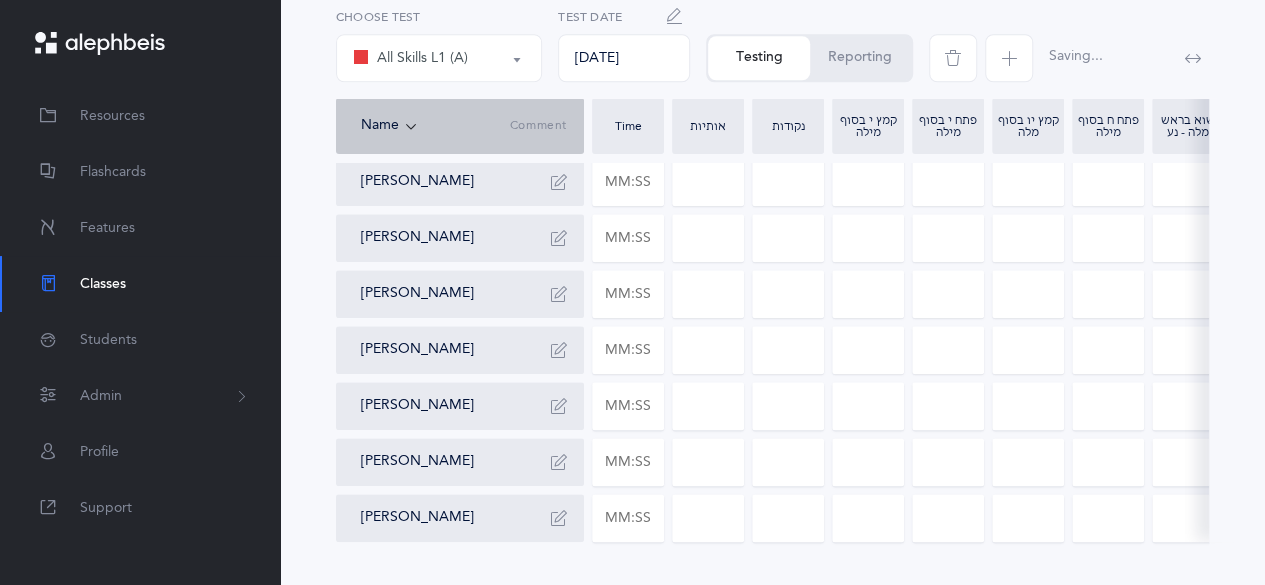 drag, startPoint x: 1270, startPoint y: 488, endPoint x: 806, endPoint y: 487, distance: 464.00107 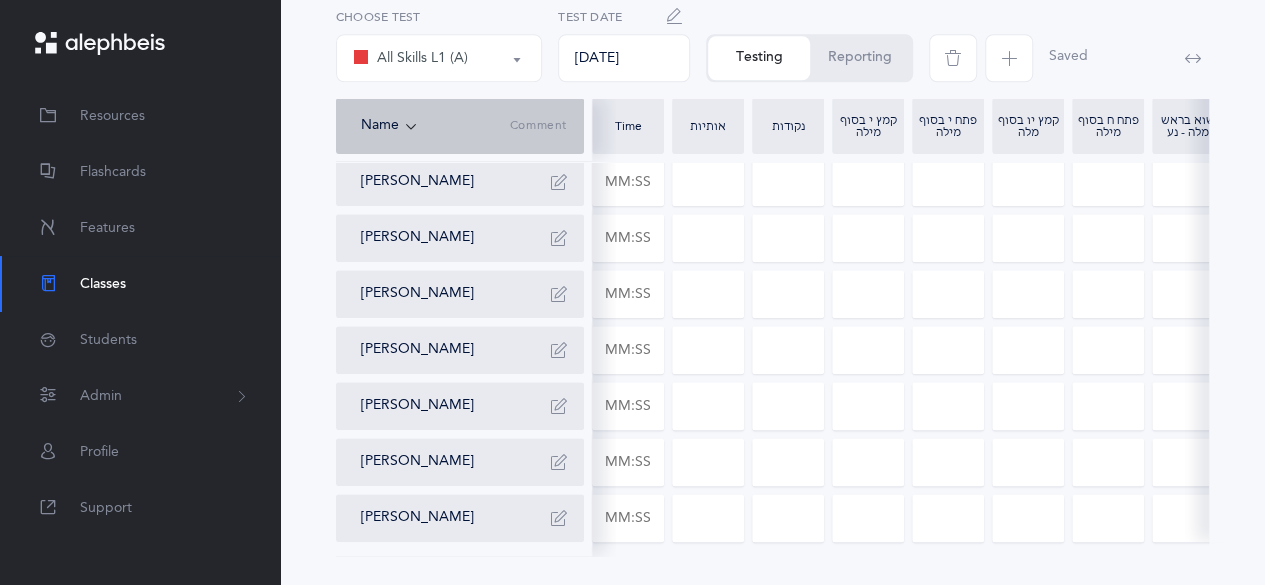scroll, scrollTop: 0, scrollLeft: 225, axis: horizontal 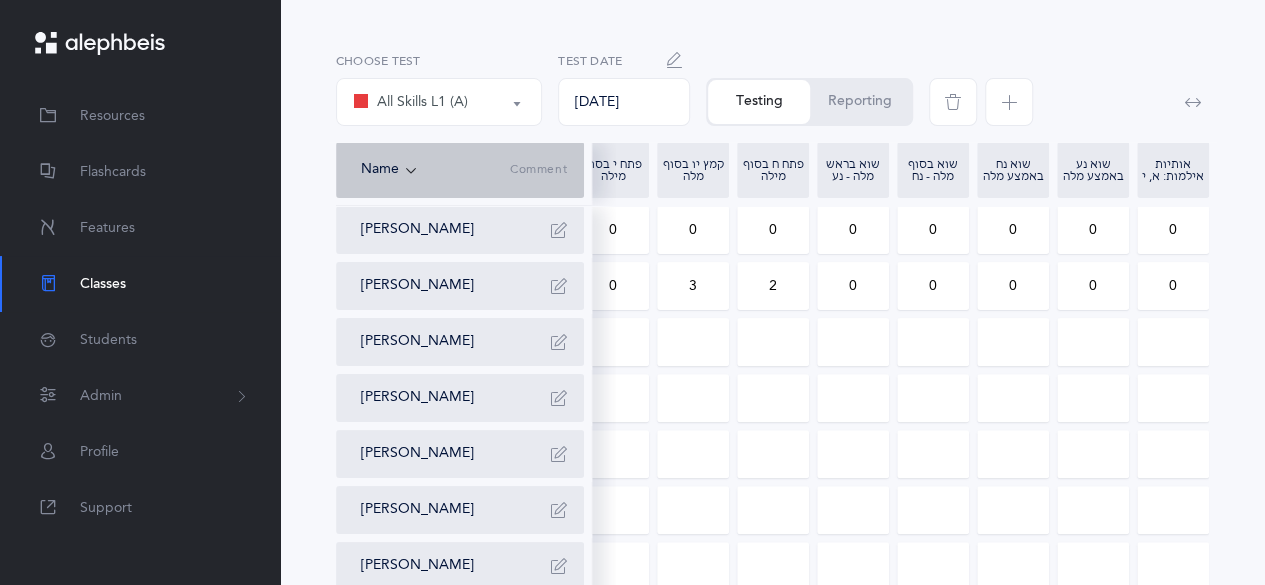 drag, startPoint x: 1172, startPoint y: 278, endPoint x: 1184, endPoint y: 279, distance: 12.0415945 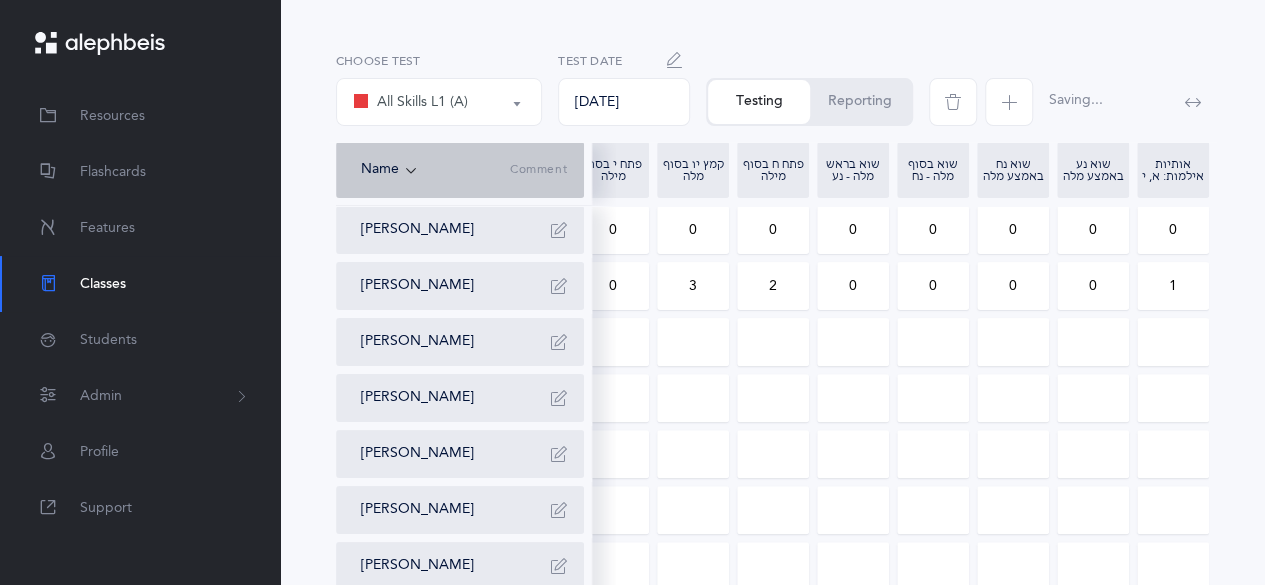 drag, startPoint x: 1100, startPoint y: 283, endPoint x: 1083, endPoint y: 285, distance: 17.117243 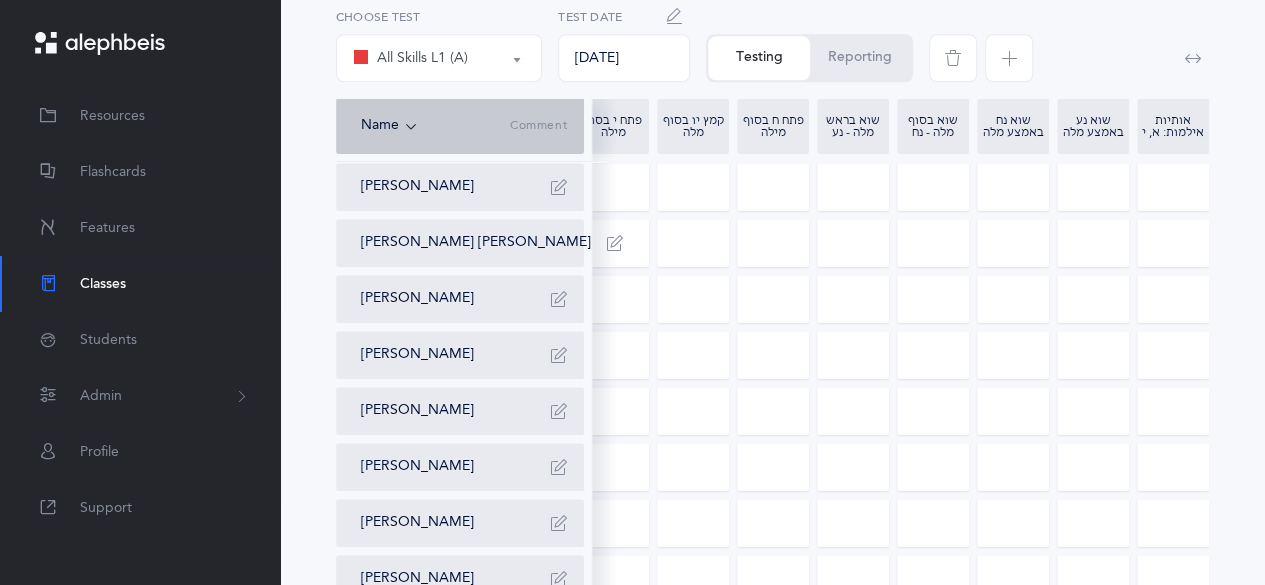 scroll, scrollTop: 864, scrollLeft: 0, axis: vertical 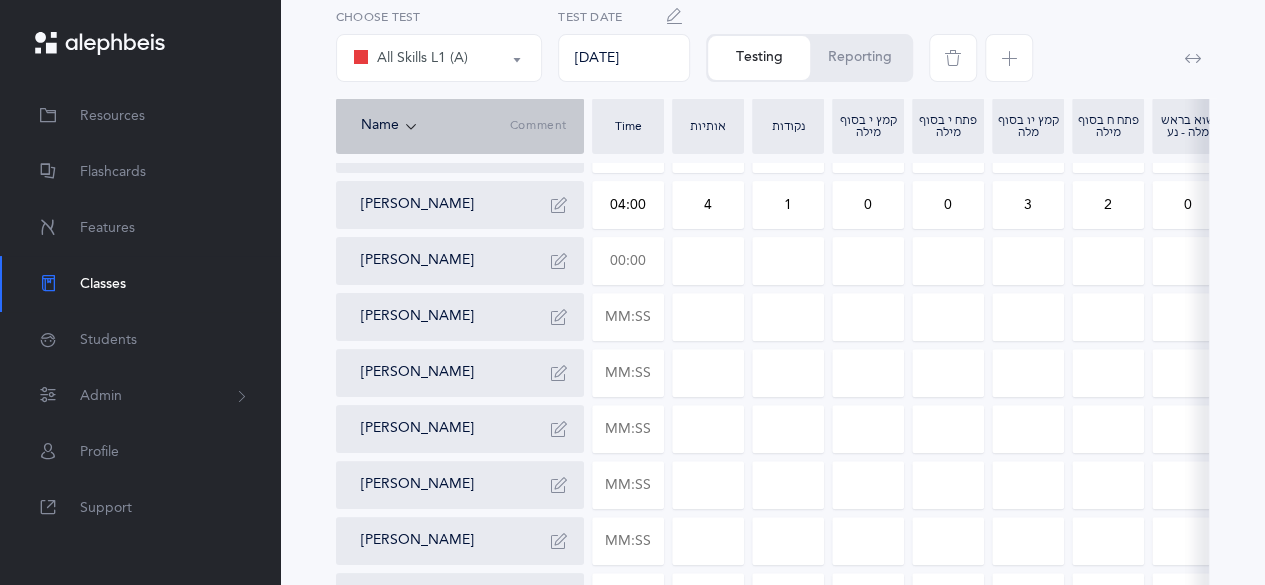 click at bounding box center (628, 261) 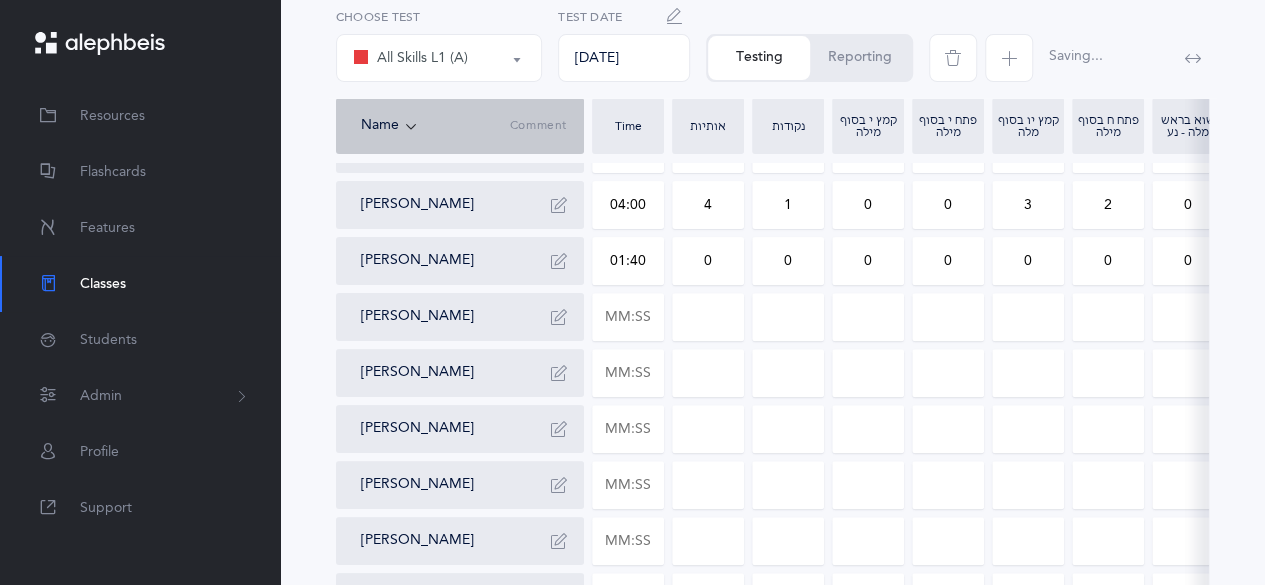 drag, startPoint x: 682, startPoint y: 275, endPoint x: 736, endPoint y: 267, distance: 54.589375 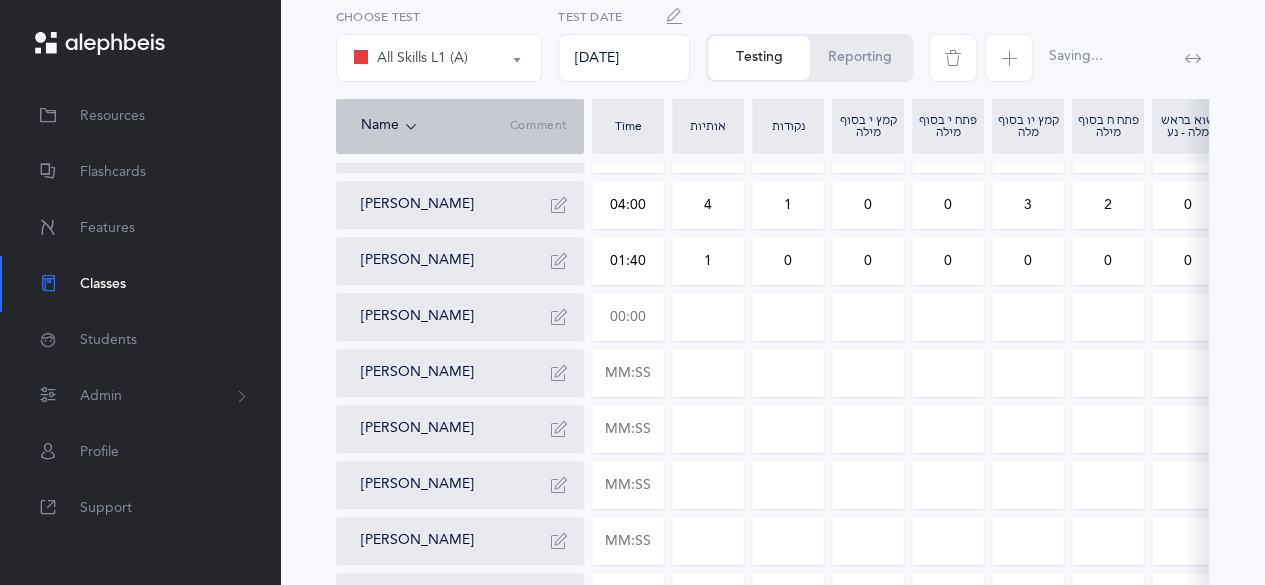 click at bounding box center [628, 317] 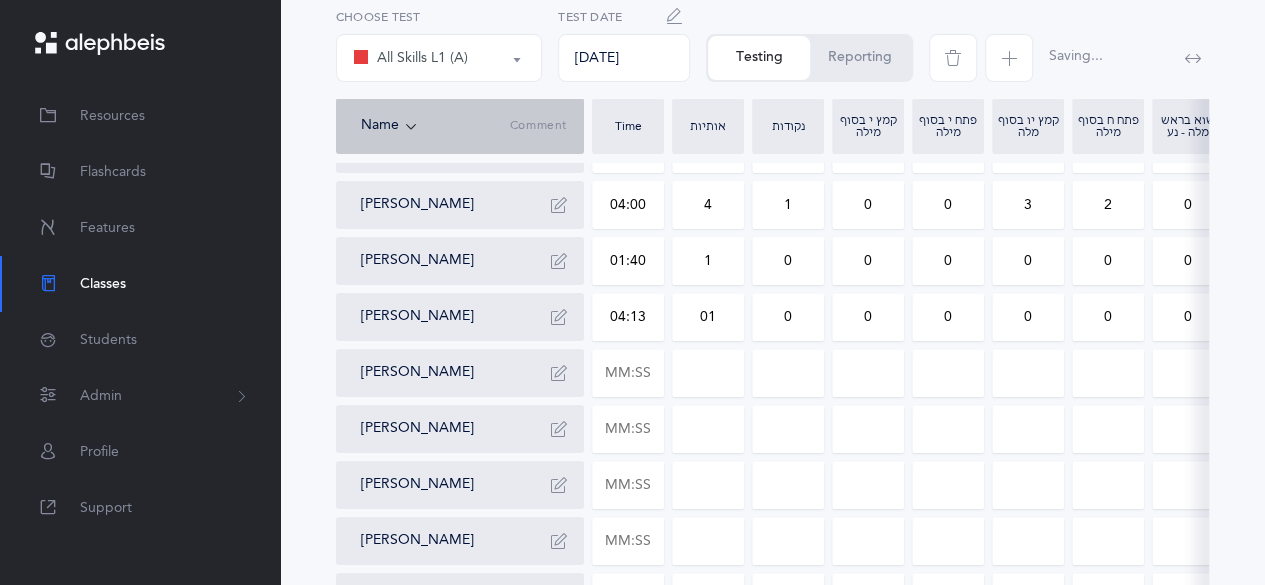 drag, startPoint x: 713, startPoint y: 333, endPoint x: 728, endPoint y: 333, distance: 15 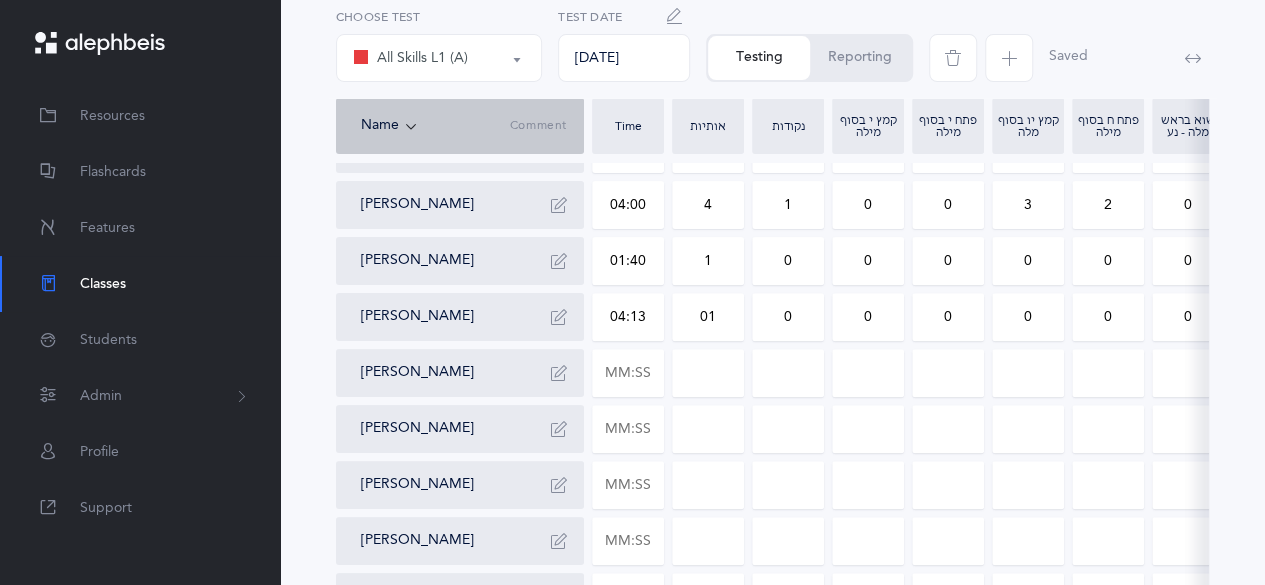 click on "01" at bounding box center (708, 317) 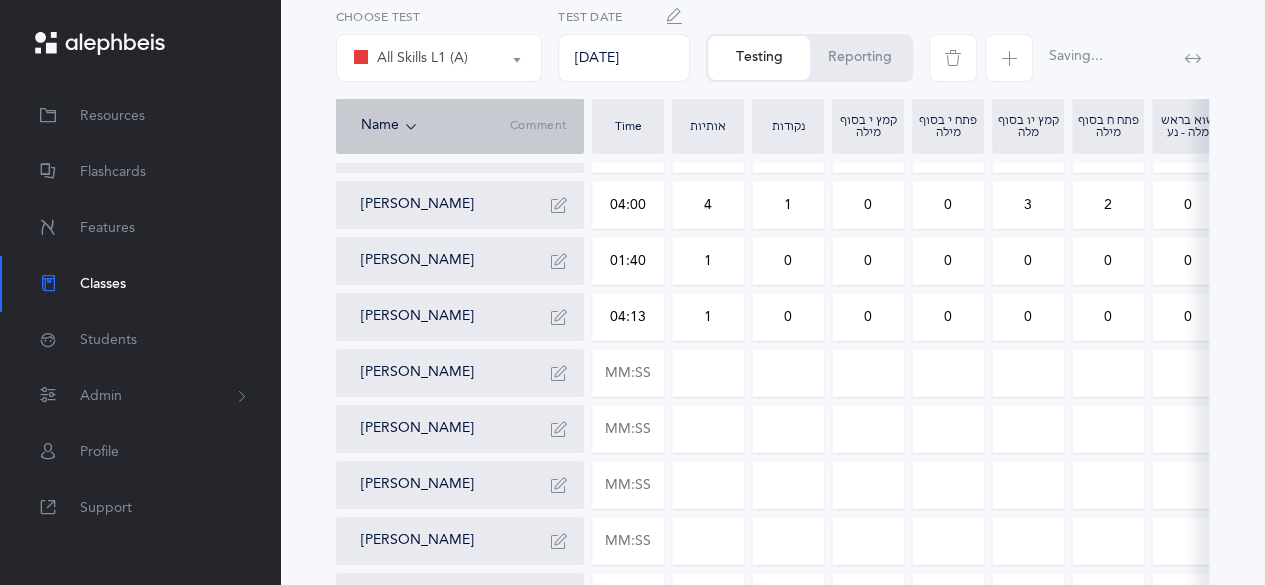 drag, startPoint x: 932, startPoint y: 319, endPoint x: 966, endPoint y: 319, distance: 34 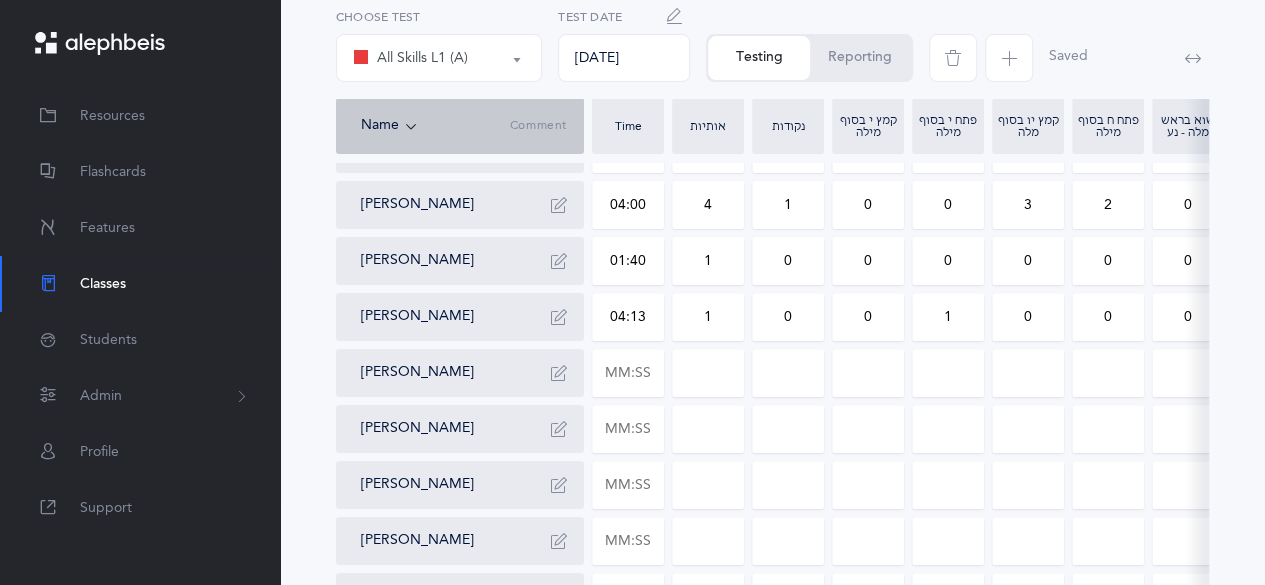 click on "0" at bounding box center [1028, 317] 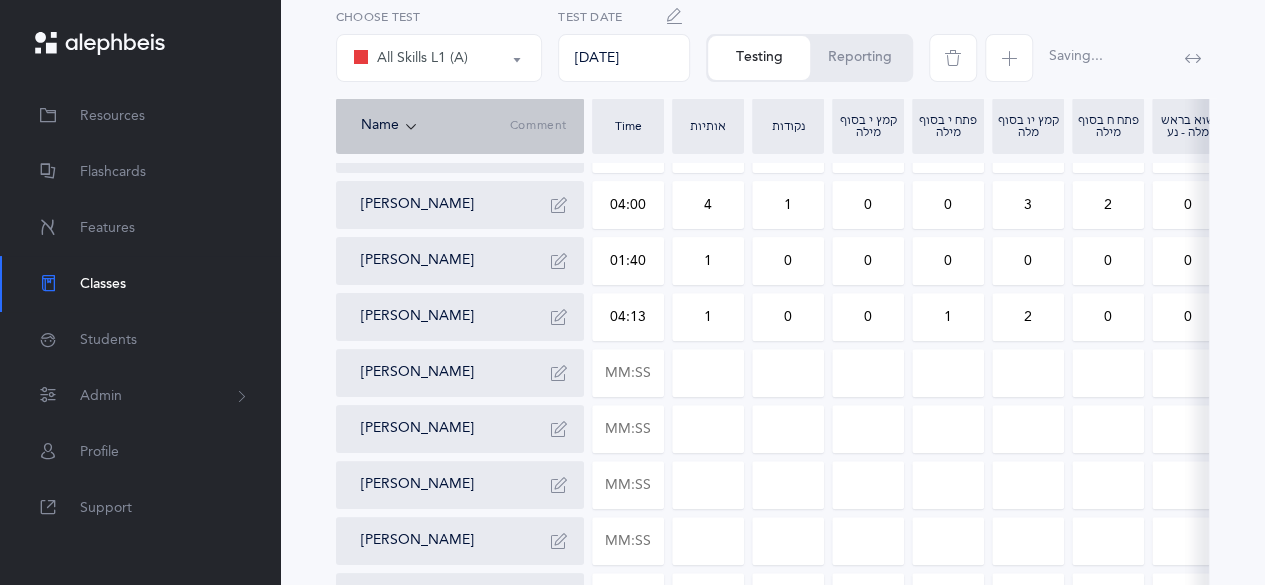drag, startPoint x: 893, startPoint y: 309, endPoint x: 849, endPoint y: 317, distance: 44.72136 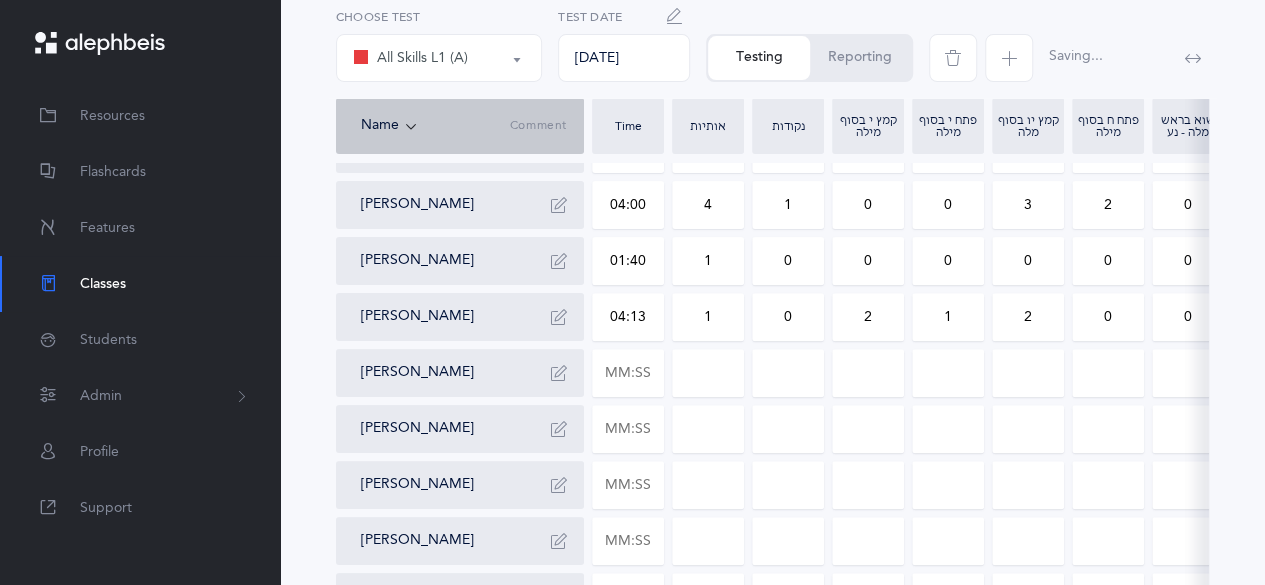 drag, startPoint x: 1029, startPoint y: 321, endPoint x: 1006, endPoint y: 325, distance: 23.345236 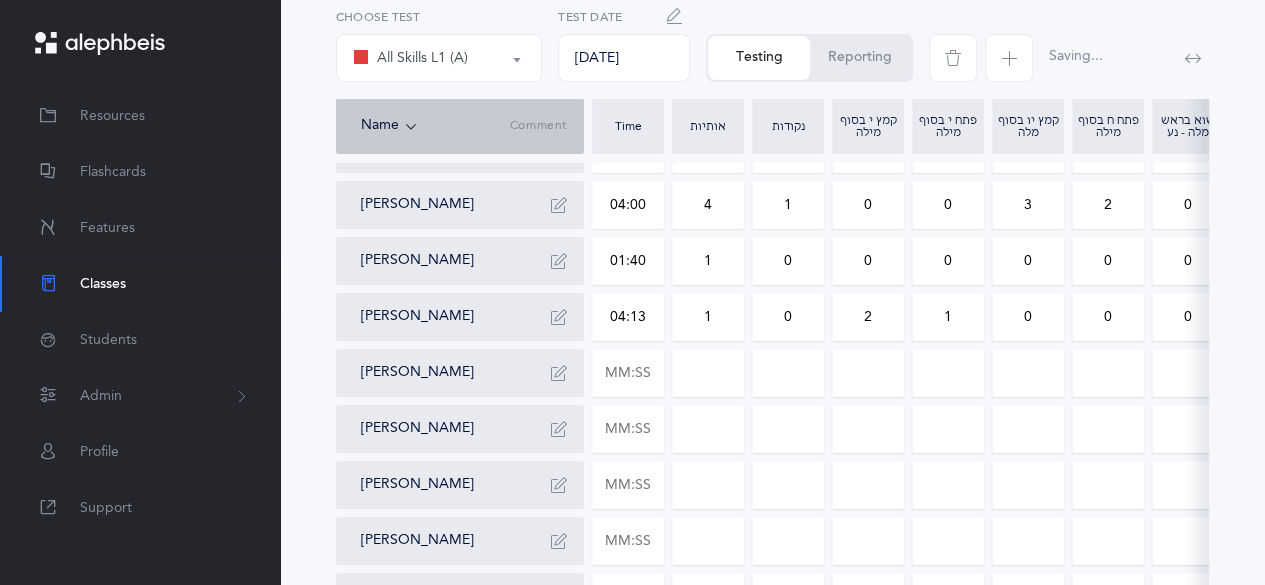 drag, startPoint x: 1097, startPoint y: 325, endPoint x: 1111, endPoint y: 325, distance: 14 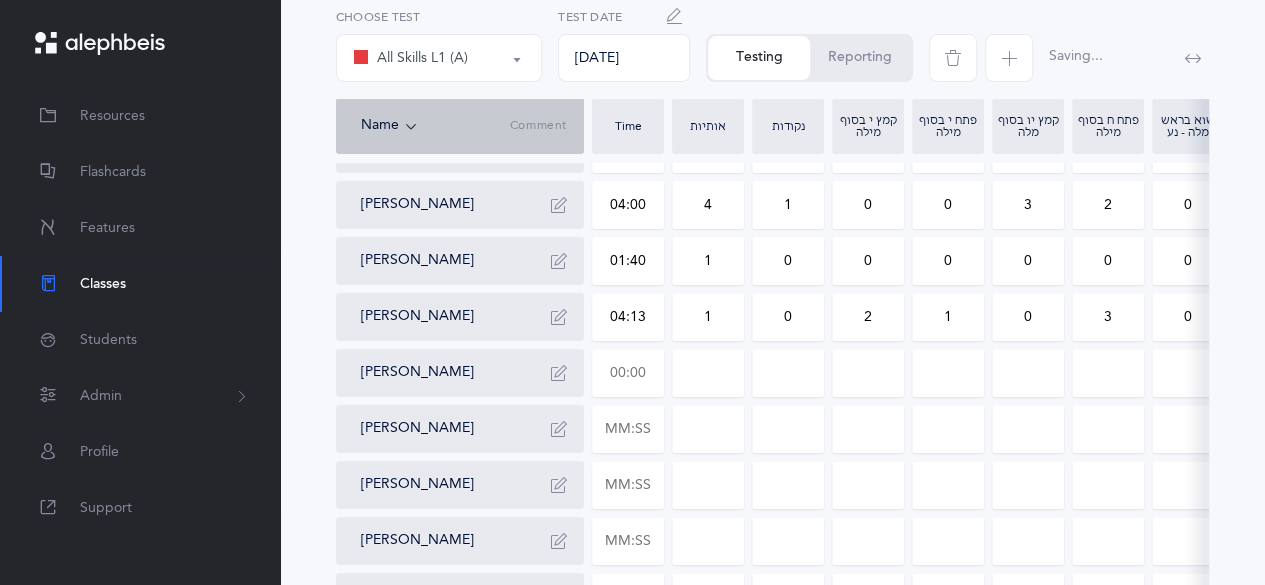 click at bounding box center (628, 373) 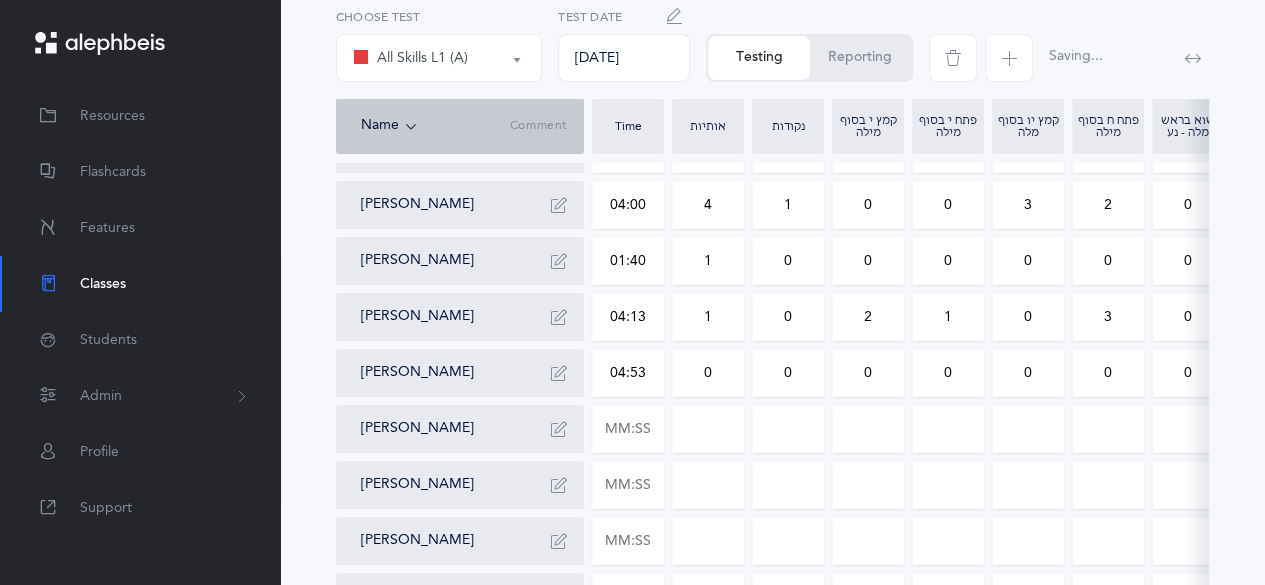 drag, startPoint x: 728, startPoint y: 381, endPoint x: 702, endPoint y: 382, distance: 26.019224 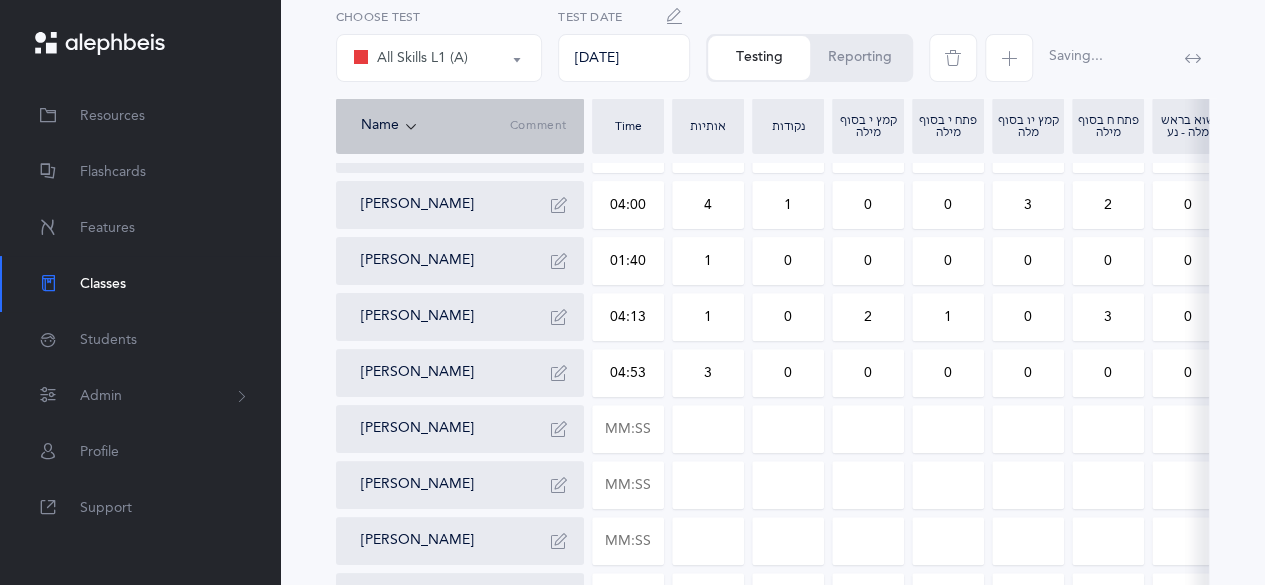click on "0" at bounding box center [788, 373] 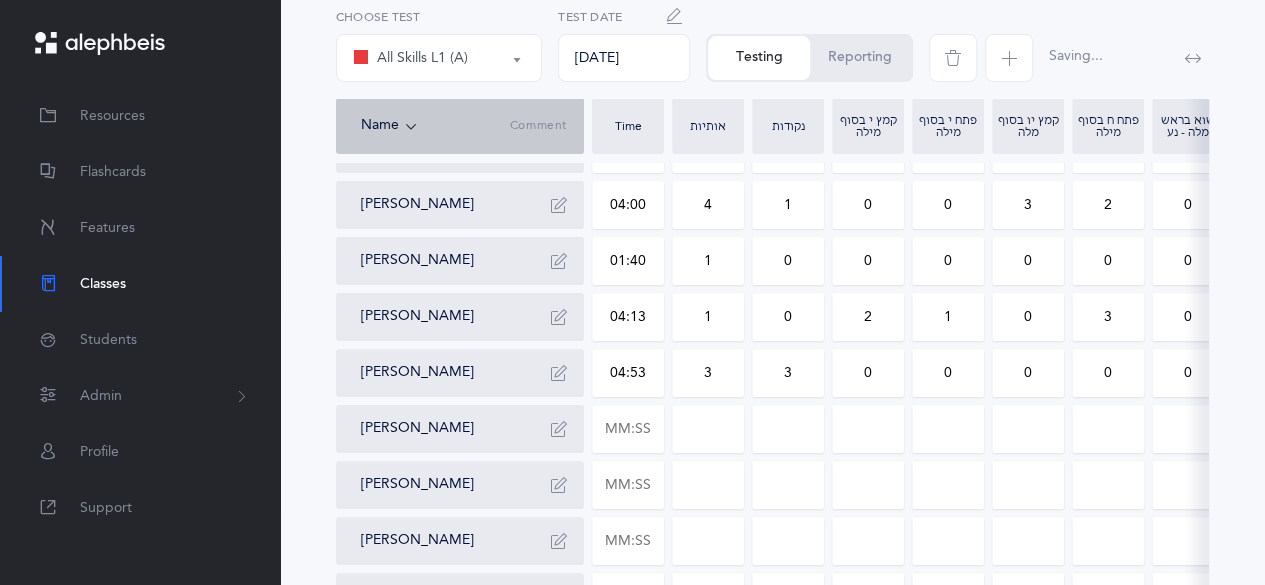 drag, startPoint x: 1028, startPoint y: 371, endPoint x: 1018, endPoint y: 367, distance: 10.770329 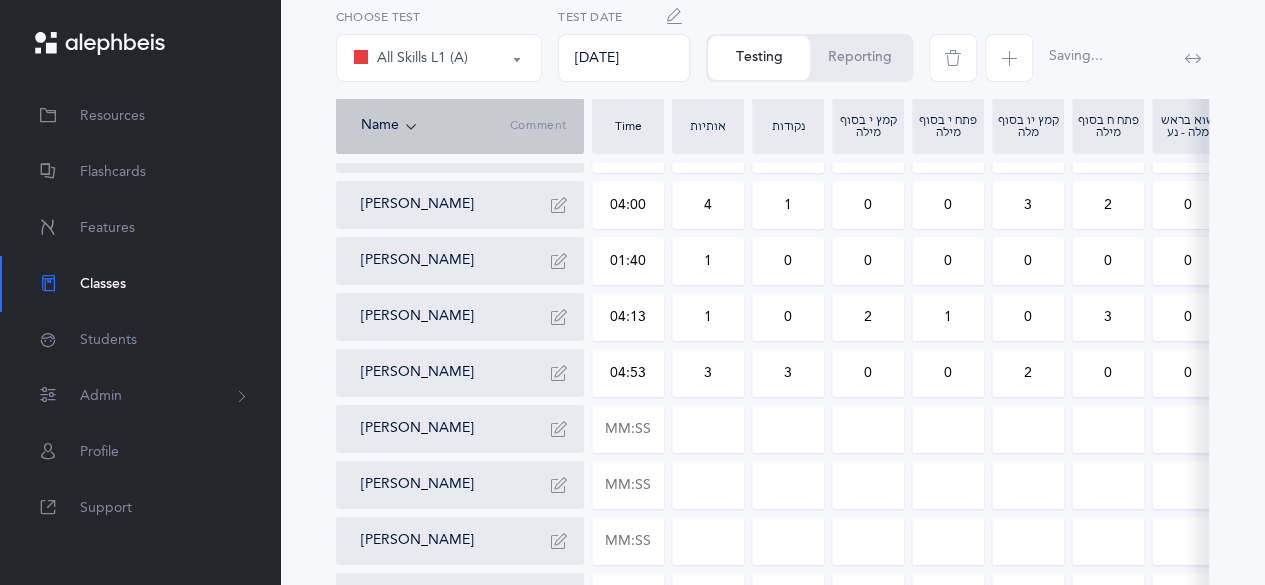 drag, startPoint x: 1104, startPoint y: 365, endPoint x: 1125, endPoint y: 376, distance: 23.70654 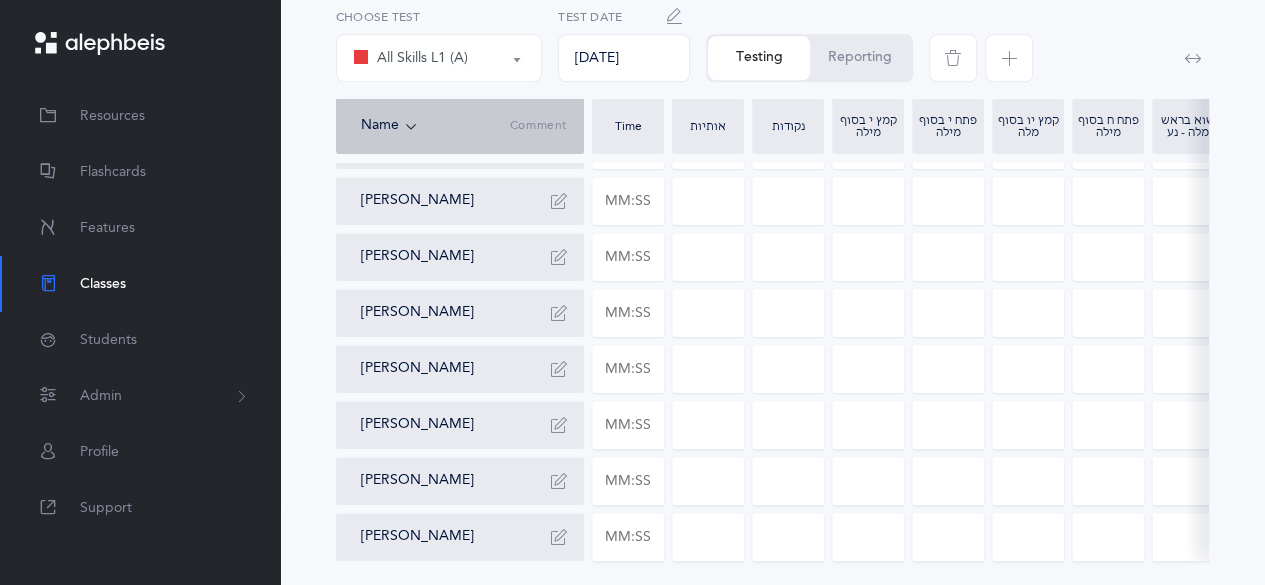 scroll, scrollTop: 1092, scrollLeft: 0, axis: vertical 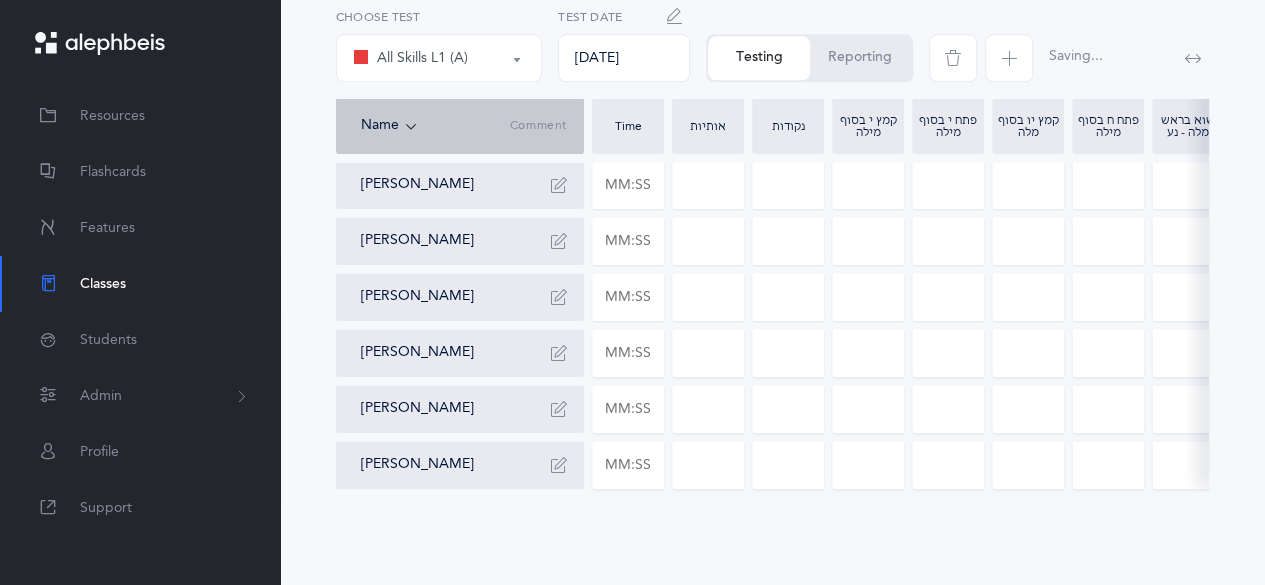 click on "[PERSON_NAME]
02:42   0 0 0 0 0 0 0 0 0 0 0
[PERSON_NAME]
04:00   4 1 0 0 3 2 0 0 0 2 1
[PERSON_NAME]
01:40   1 0 0 0 0 0 0 0 0 0 0
[PERSON_NAME]
04:13   1 0 2 1 0 3 0 0 0 0 0
[PERSON_NAME]
04:53   3 3 0 0 2 4 0 0 0 0 0
[PERSON_NAME]
[PERSON_NAME]
[PERSON_NAME]
[PERSON_NAME]
[PERSON_NAME]
[PERSON_NAME]
[PERSON_NAME]
[PERSON_NAME]
[PERSON_NAME] [PERSON_NAME] [PERSON_NAME] [PERSON_NAME]
[PERSON_NAME]
[PERSON_NAME]" at bounding box center [772, -115] 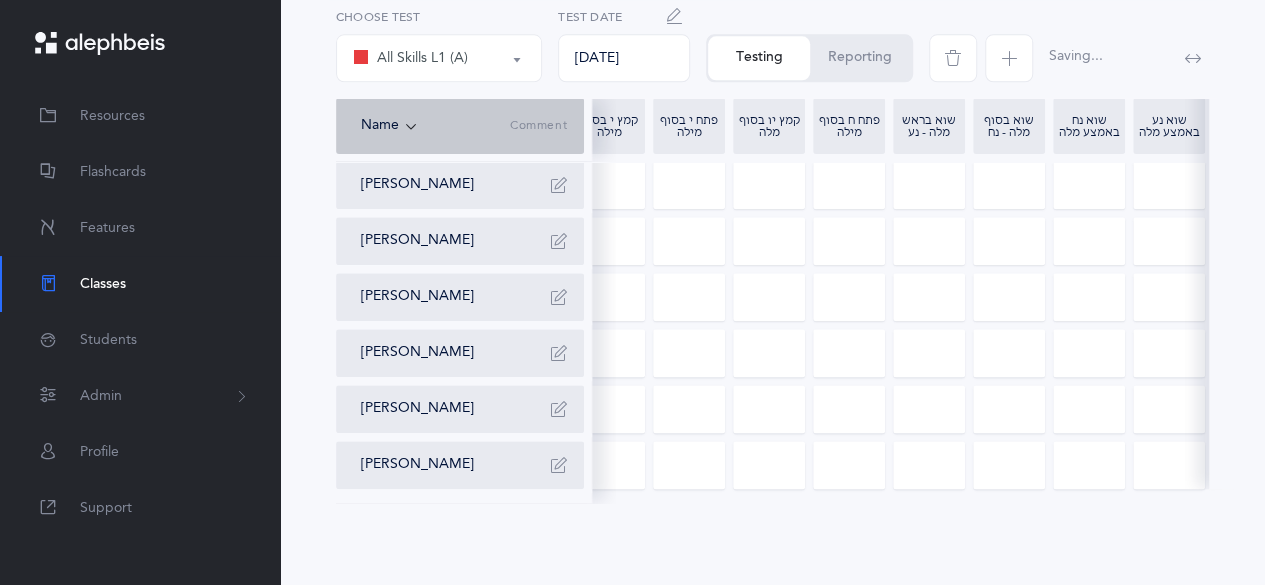 scroll, scrollTop: 0, scrollLeft: 335, axis: horizontal 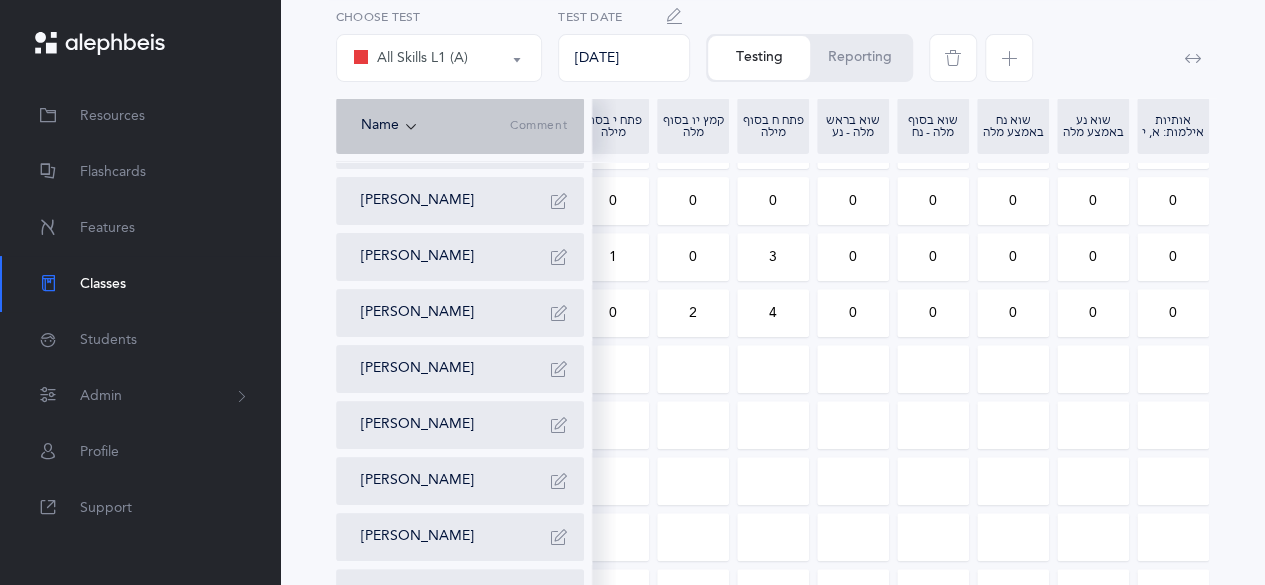 drag, startPoint x: 1176, startPoint y: 309, endPoint x: 1164, endPoint y: 313, distance: 12.649111 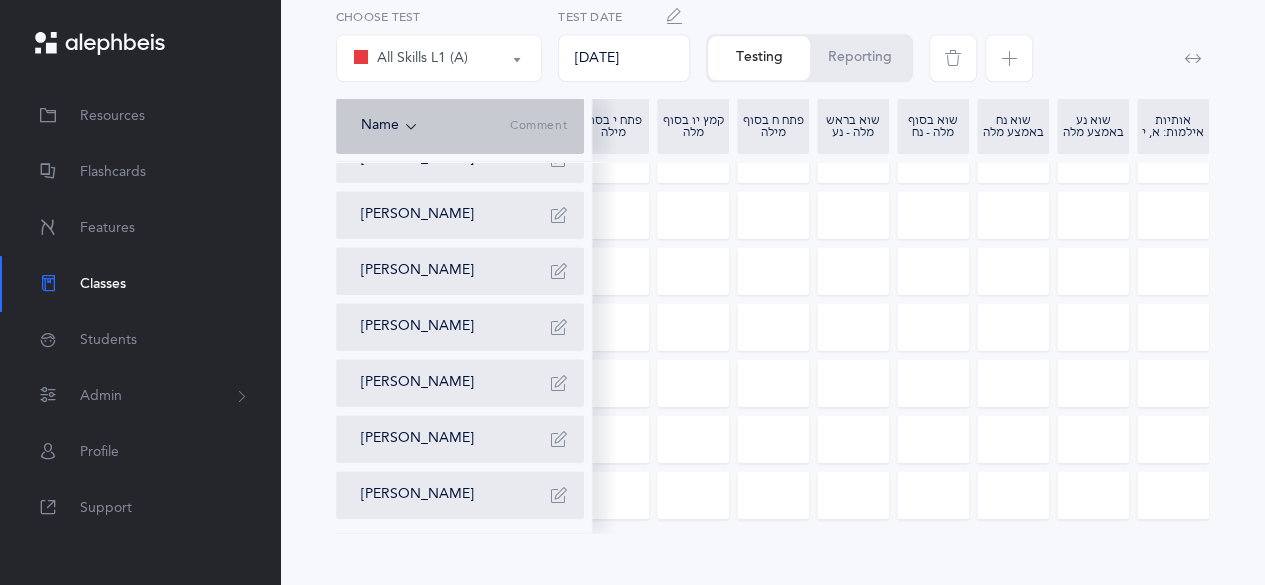 scroll, scrollTop: 1070, scrollLeft: 0, axis: vertical 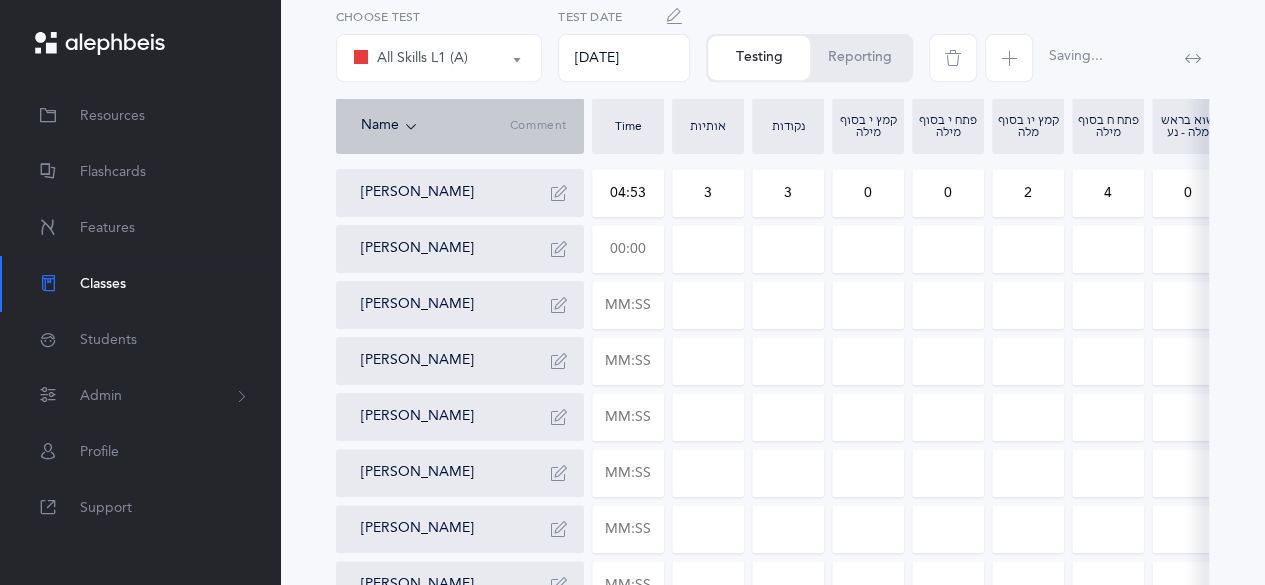click at bounding box center (628, 249) 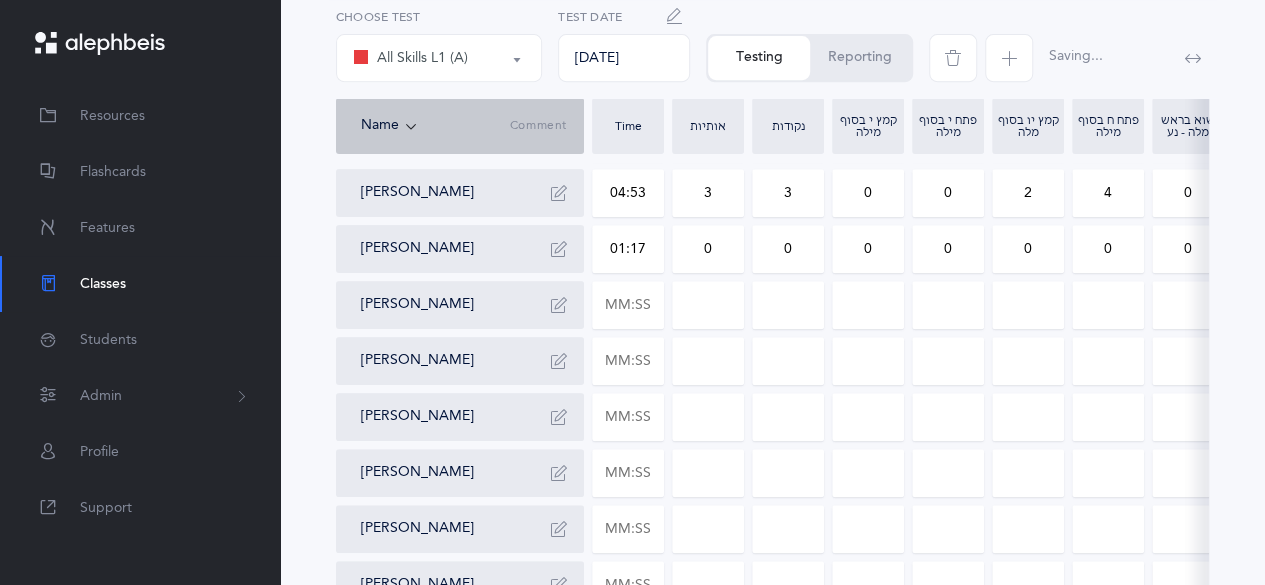 click on "0" at bounding box center [788, 249] 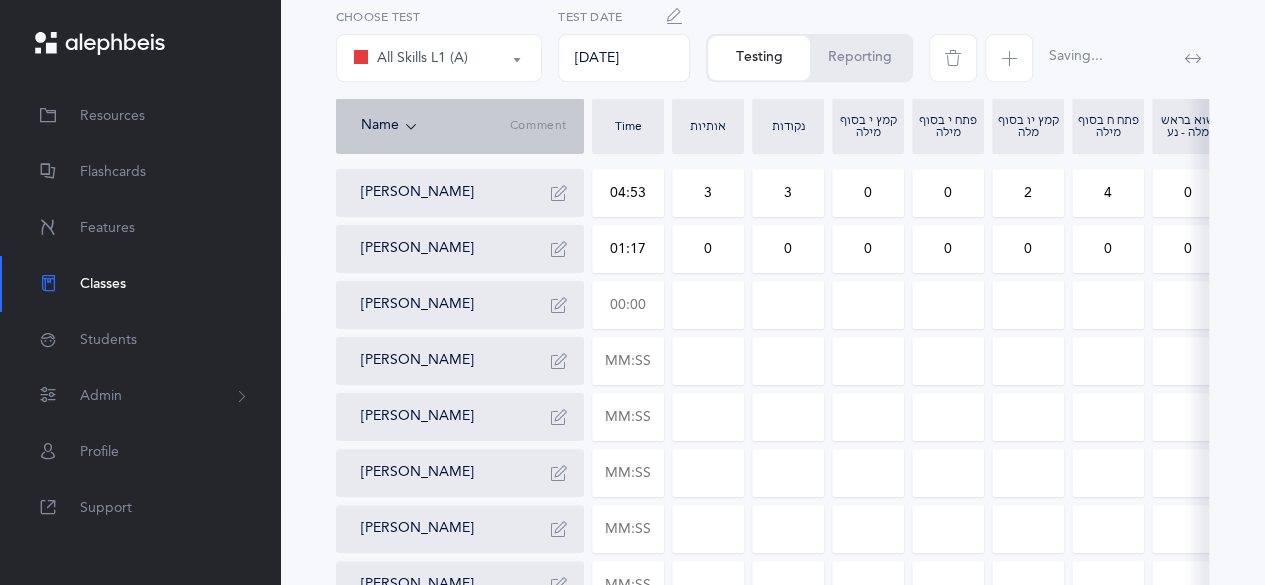 click at bounding box center [628, 305] 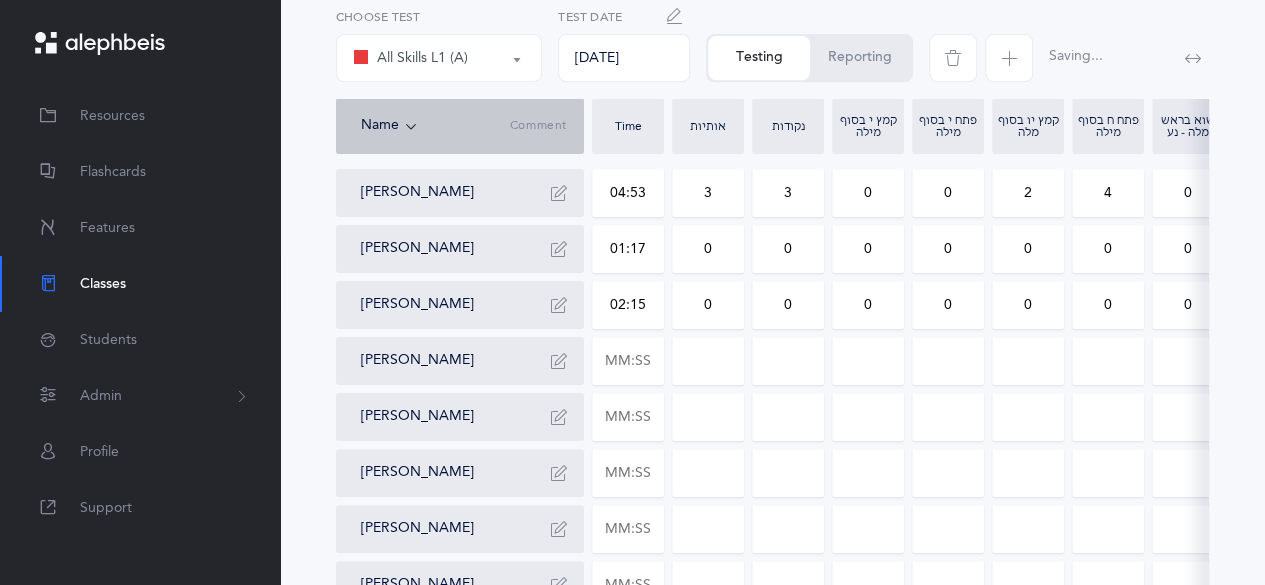 drag, startPoint x: 680, startPoint y: 320, endPoint x: 722, endPoint y: 315, distance: 42.296574 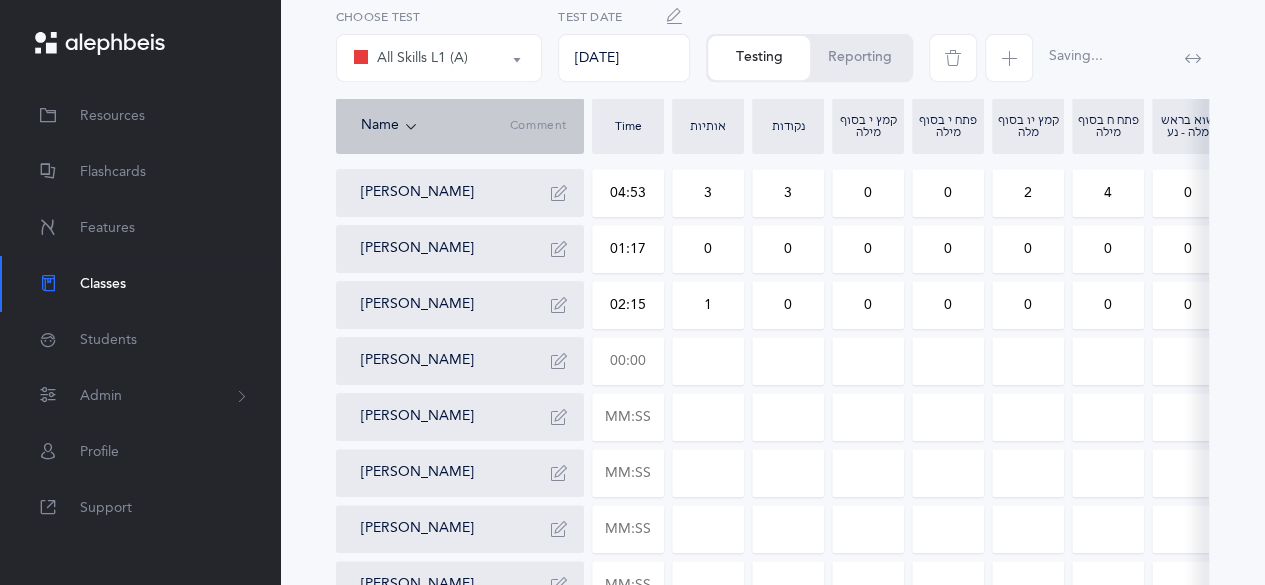 click at bounding box center [628, 361] 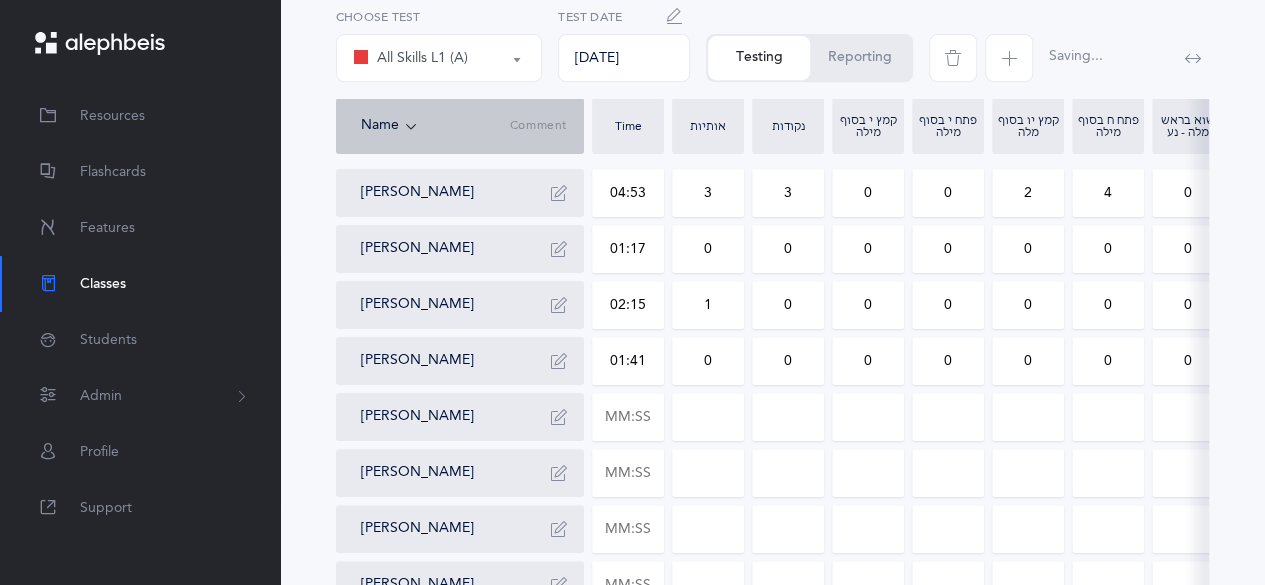 drag, startPoint x: 700, startPoint y: 357, endPoint x: 723, endPoint y: 357, distance: 23 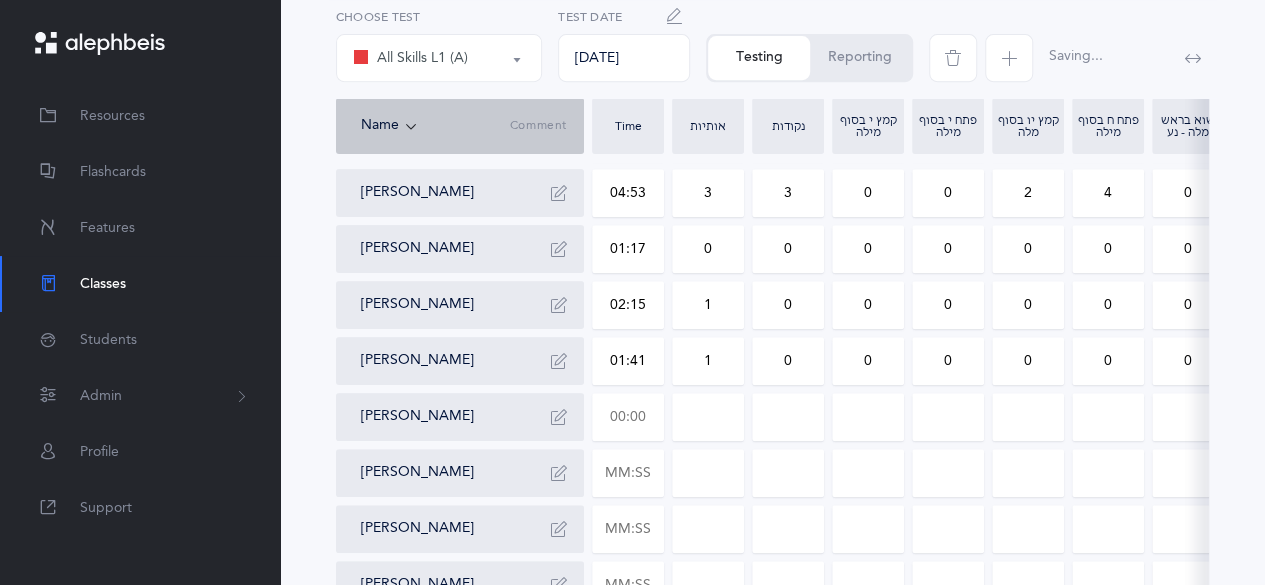 click at bounding box center (628, 417) 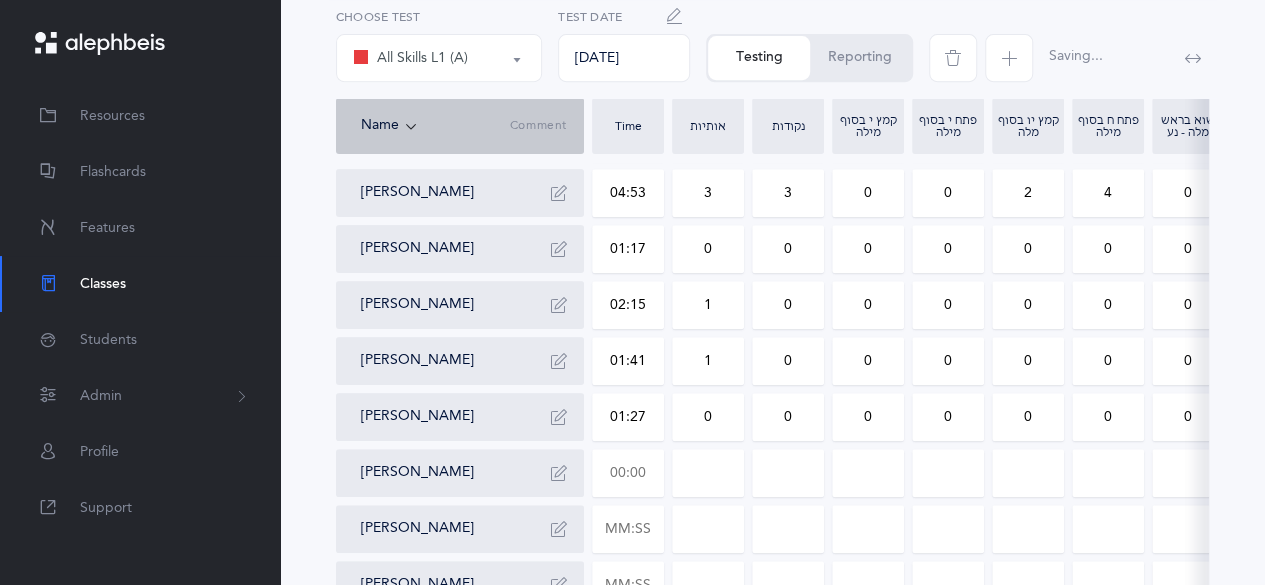 click at bounding box center [628, 473] 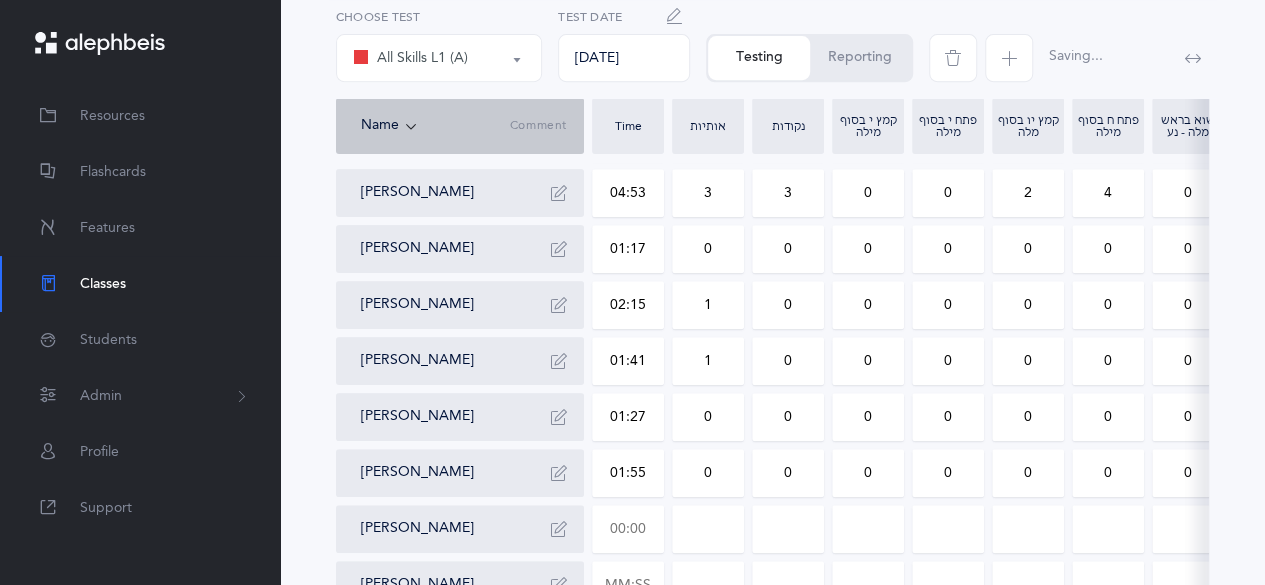 click at bounding box center (628, 529) 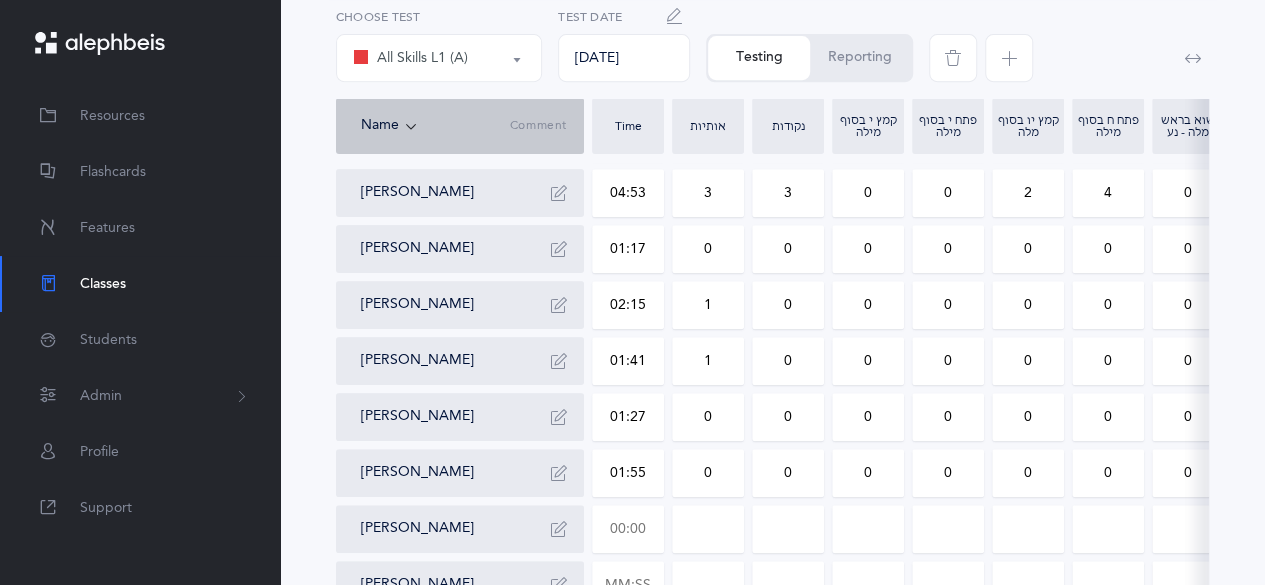 click at bounding box center [628, 529] 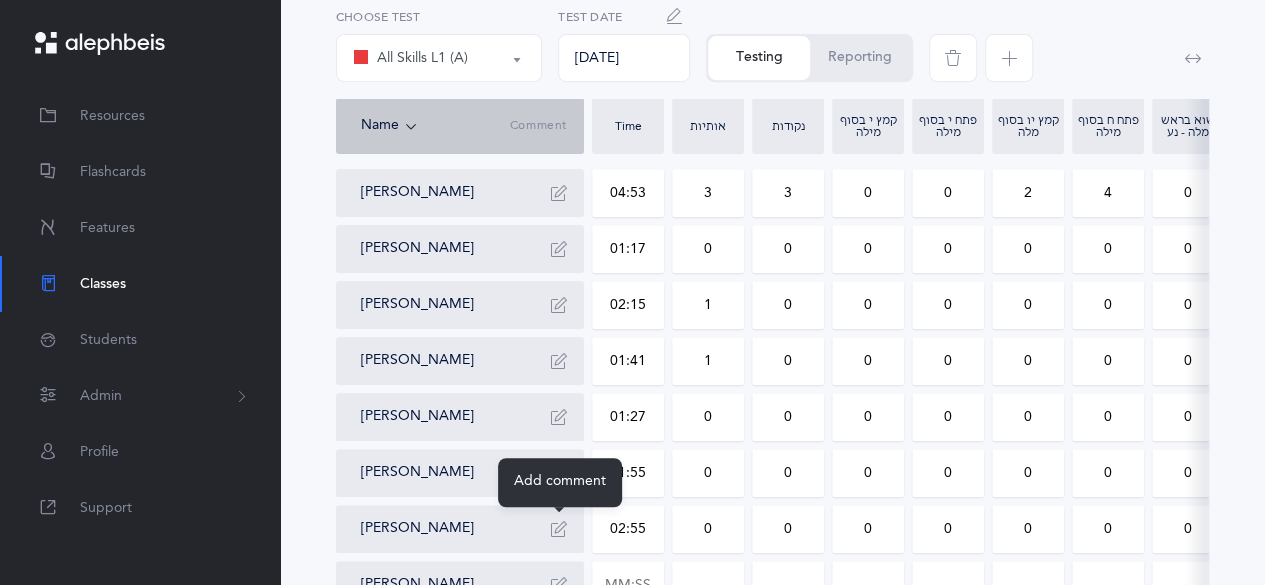 click at bounding box center [559, 529] 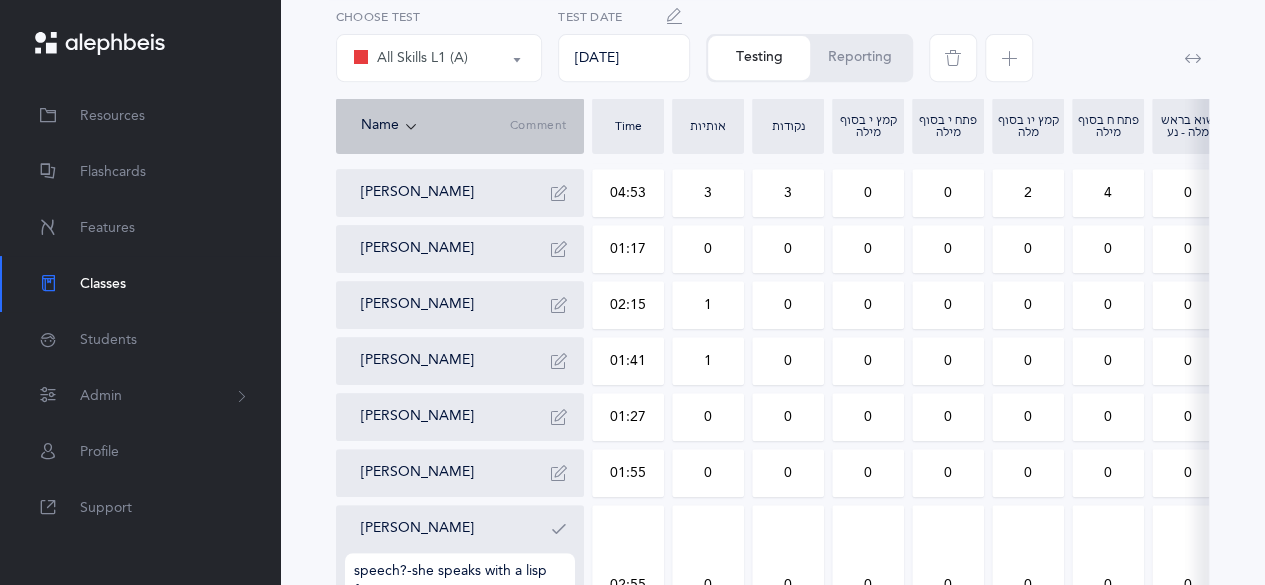 scroll, scrollTop: 412, scrollLeft: 0, axis: vertical 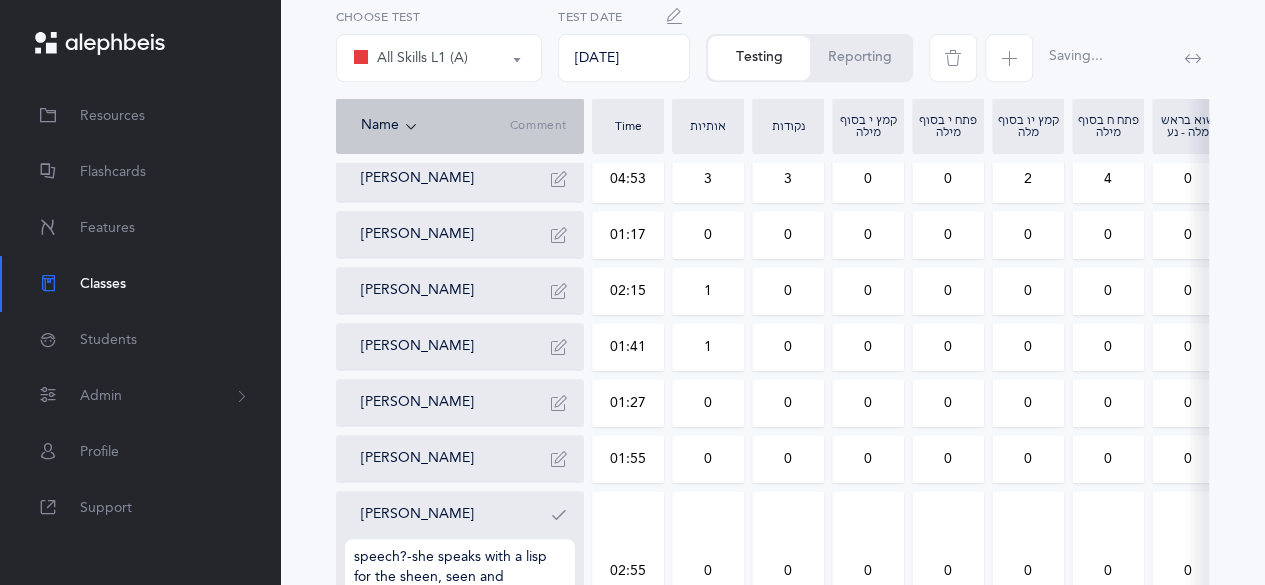 click at bounding box center [559, 515] 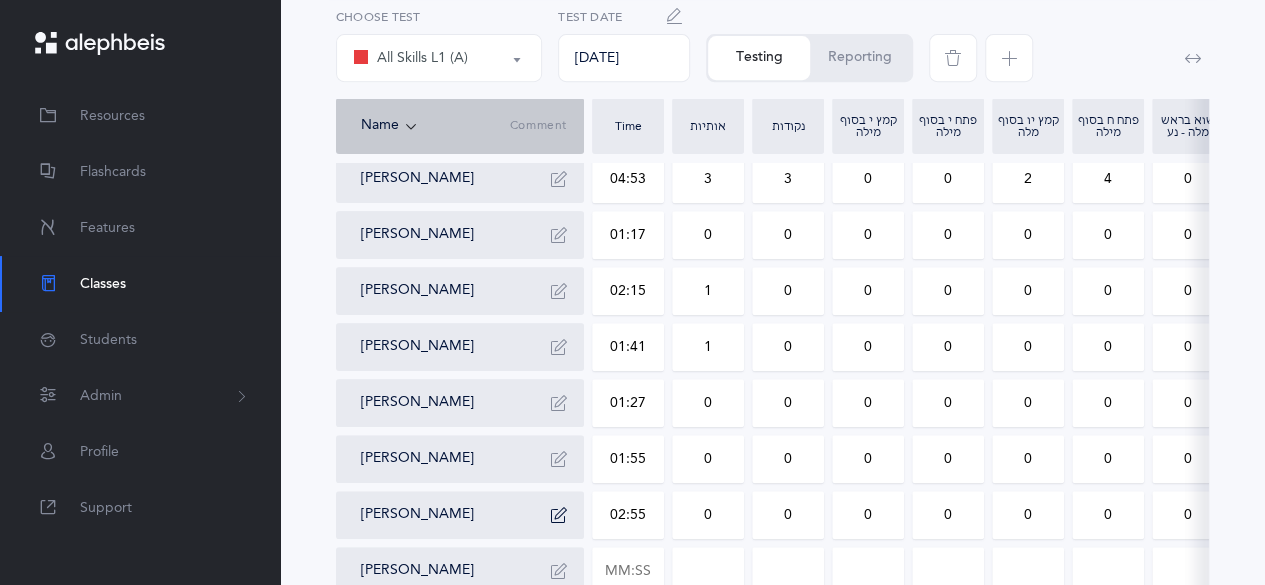 click on "0" at bounding box center (708, 515) 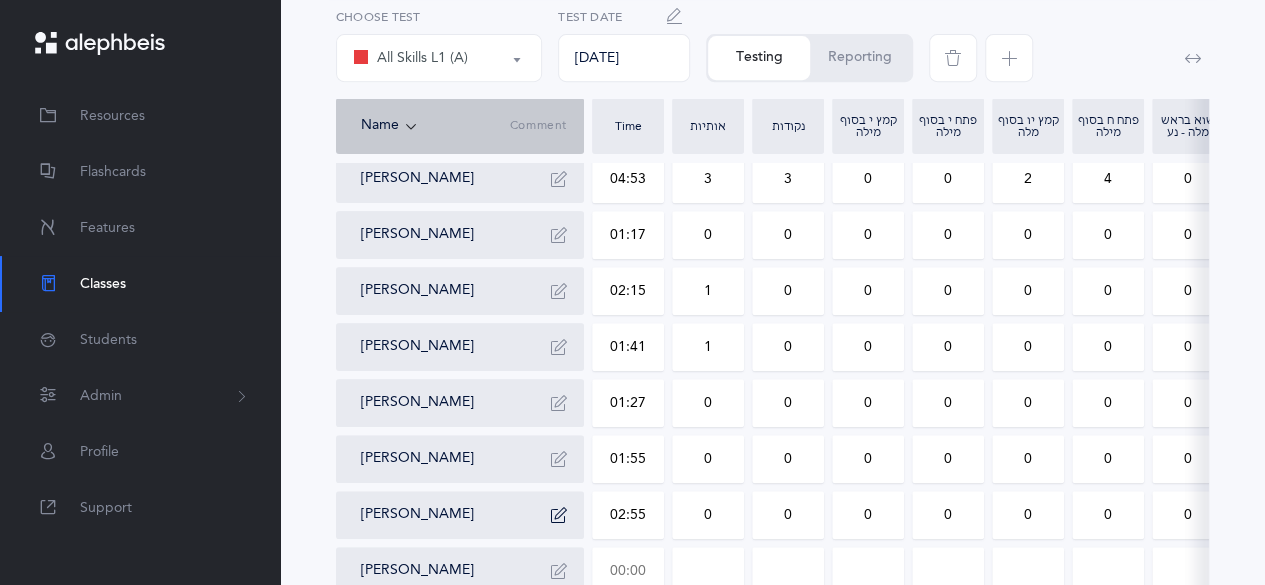 click at bounding box center (628, 571) 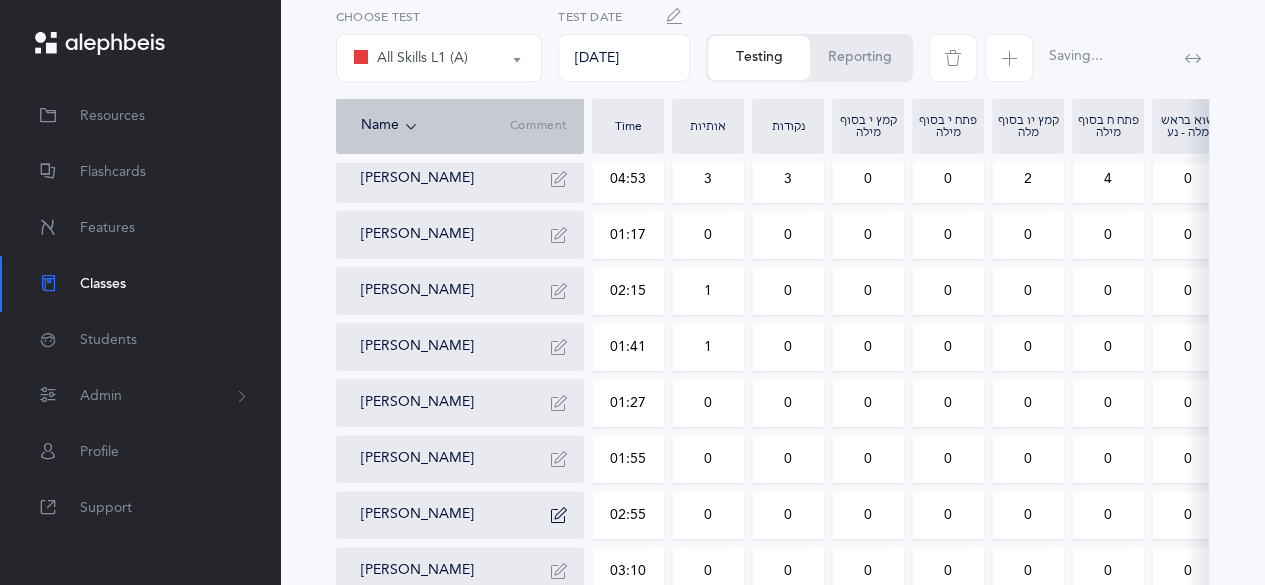 drag, startPoint x: 1084, startPoint y: 566, endPoint x: 1121, endPoint y: 566, distance: 37 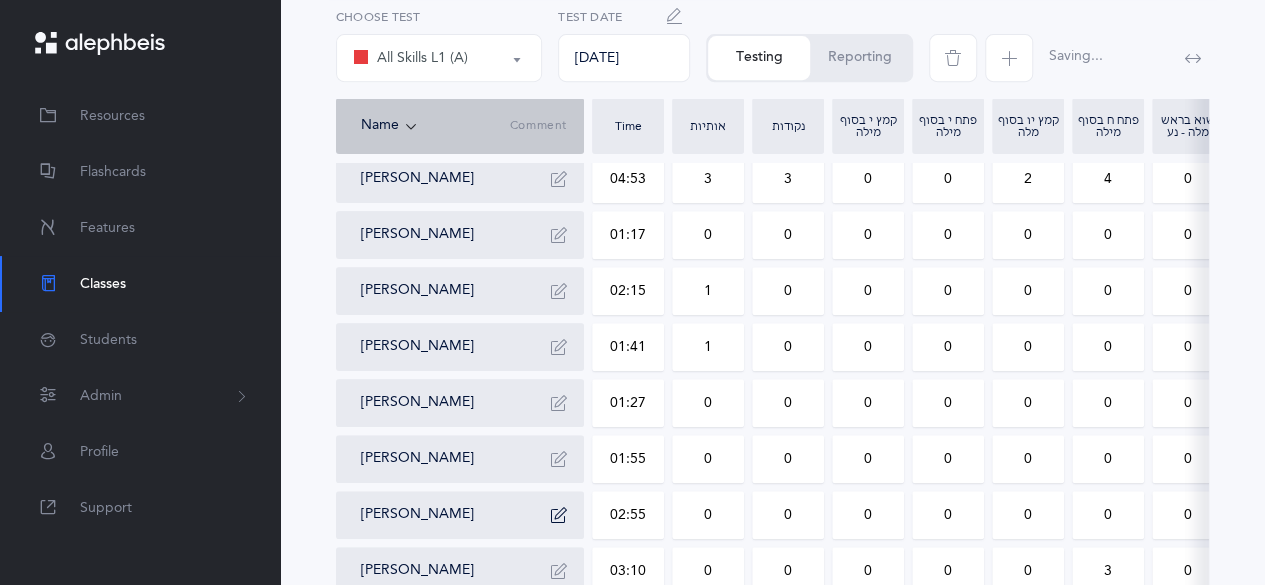 drag, startPoint x: 715, startPoint y: 569, endPoint x: 692, endPoint y: 569, distance: 23 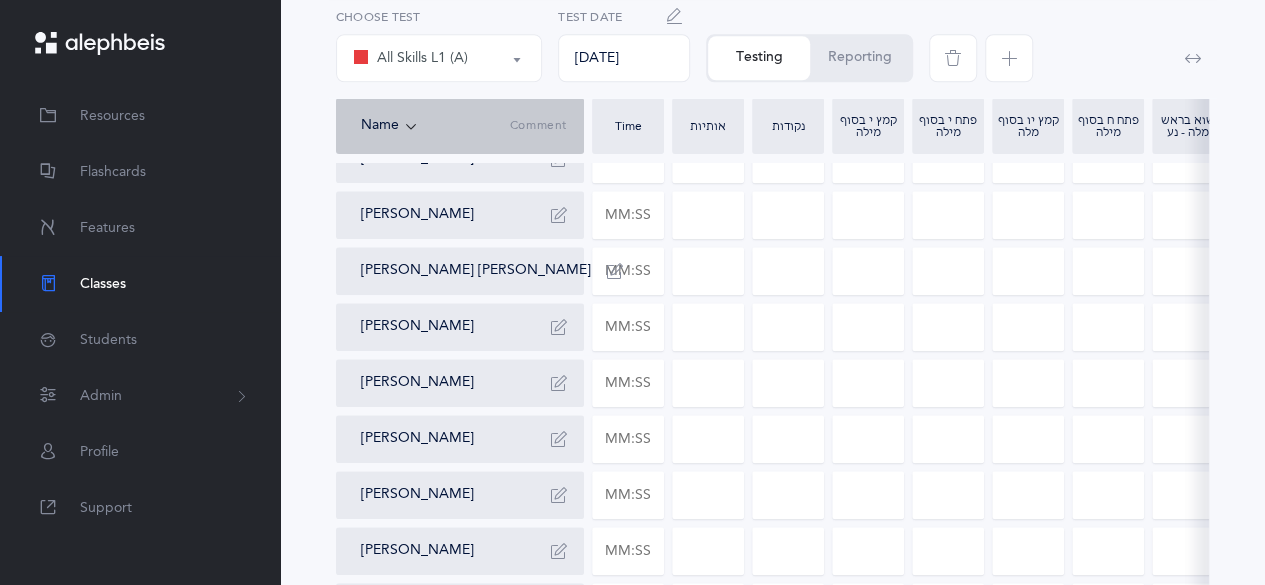 scroll, scrollTop: 840, scrollLeft: 0, axis: vertical 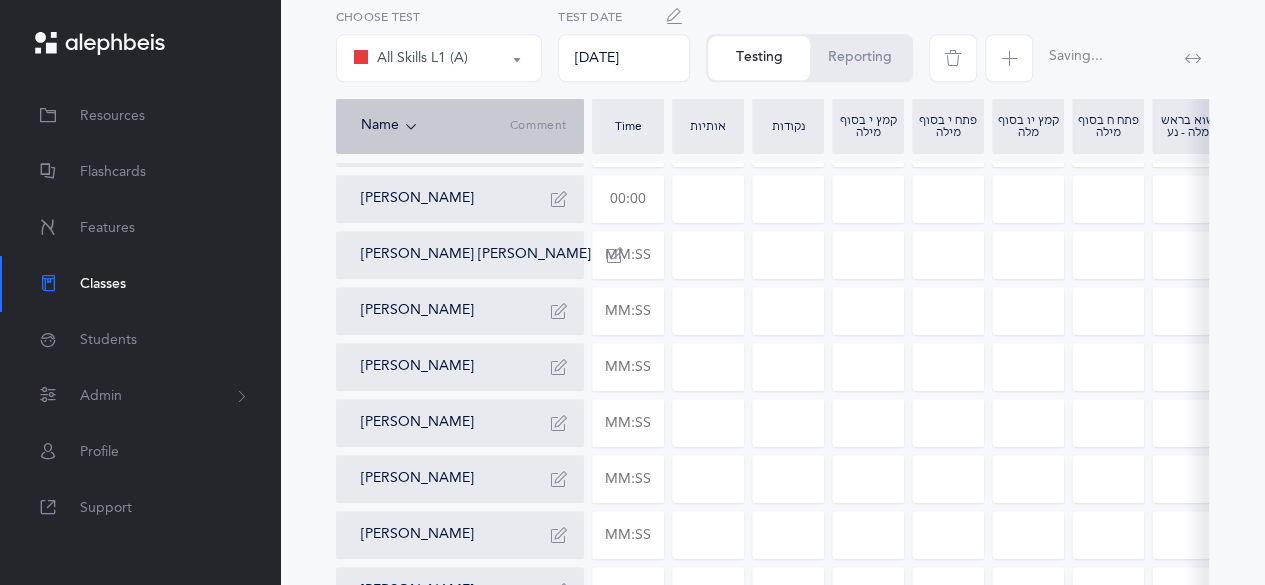 click at bounding box center (628, 199) 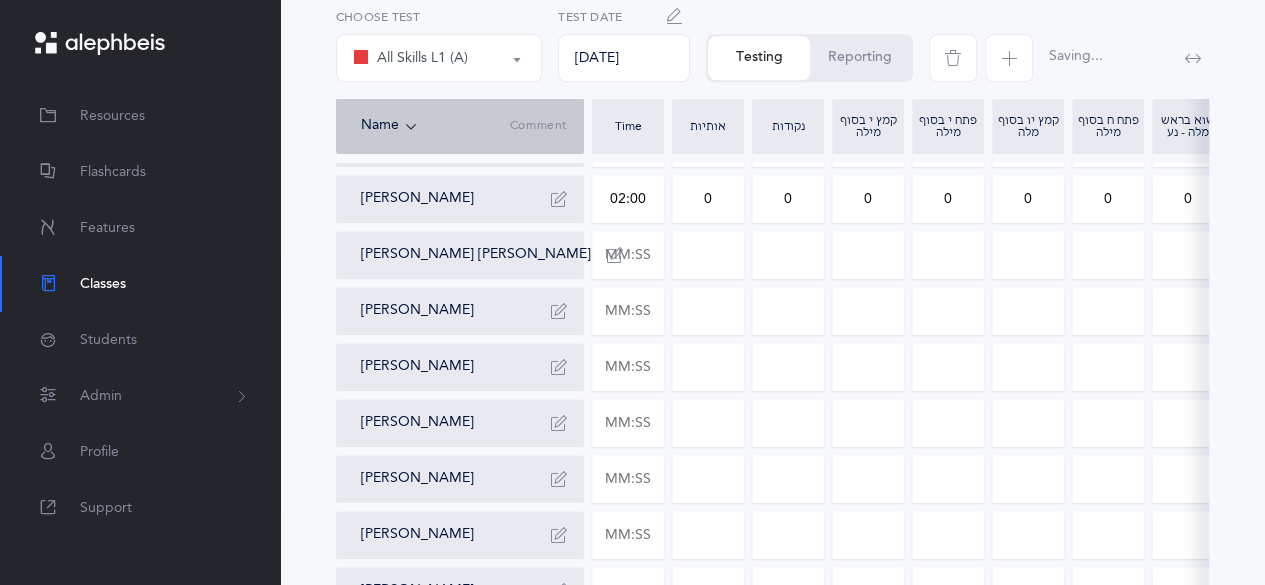 click on "0" at bounding box center (708, 199) 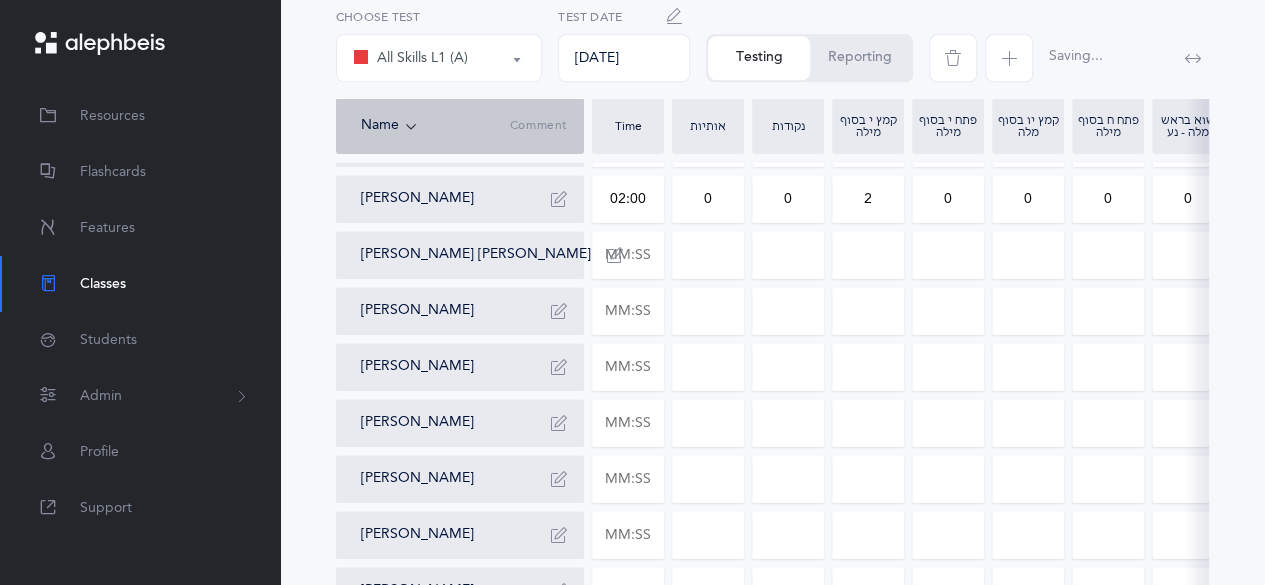 click on "0" at bounding box center [948, 199] 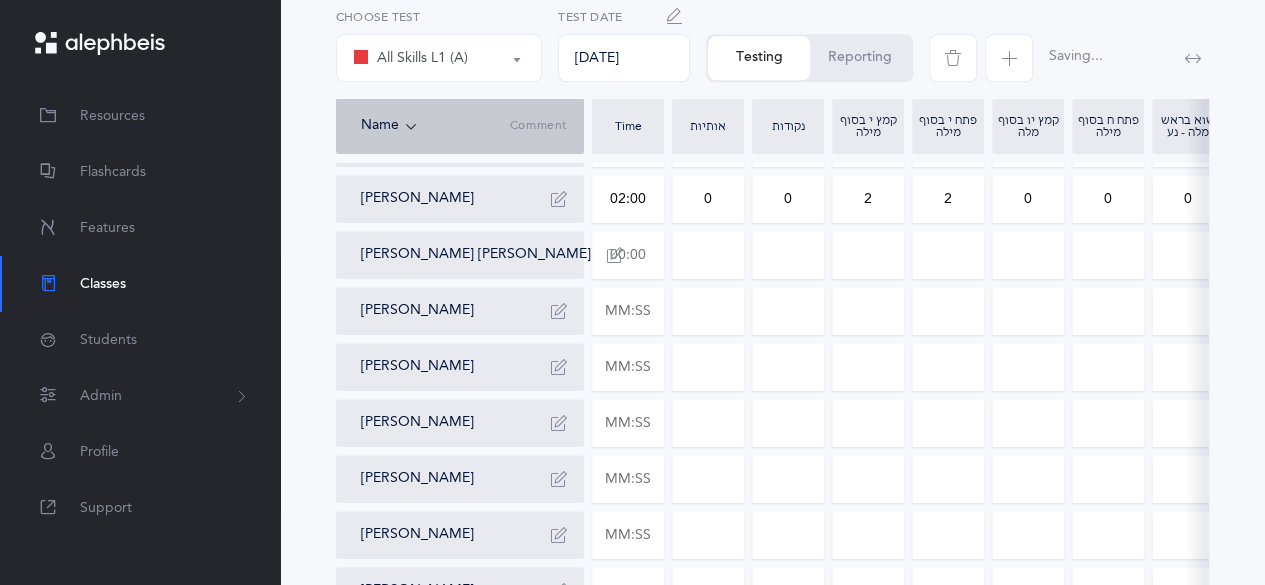click at bounding box center [628, 255] 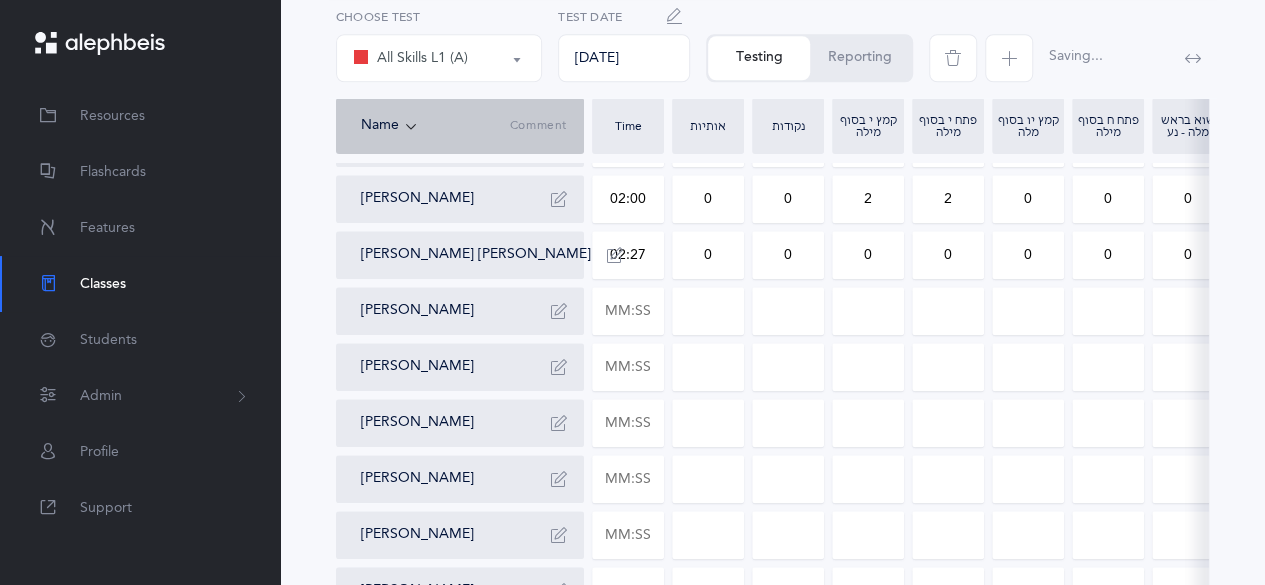 click at bounding box center (788, 311) 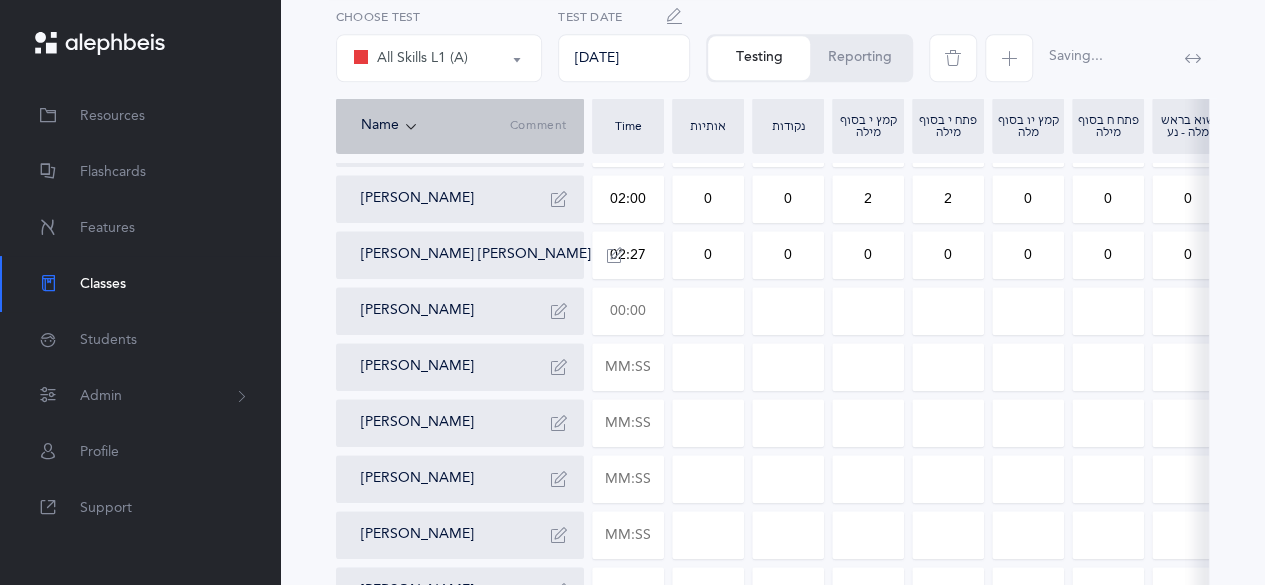 click at bounding box center (628, 311) 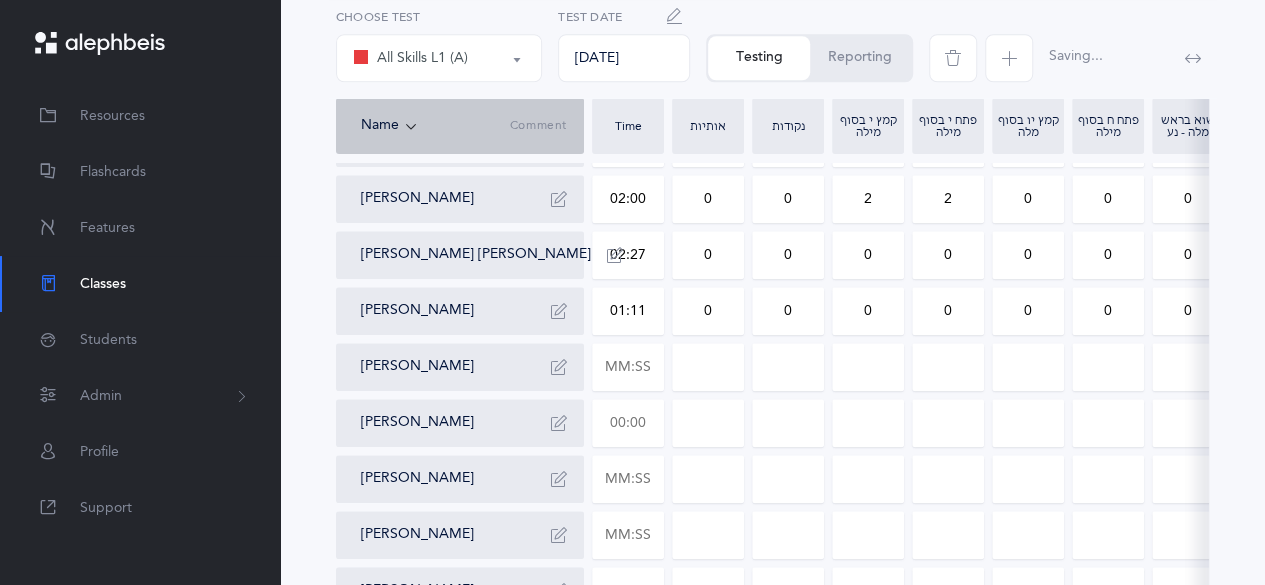 click at bounding box center (628, 423) 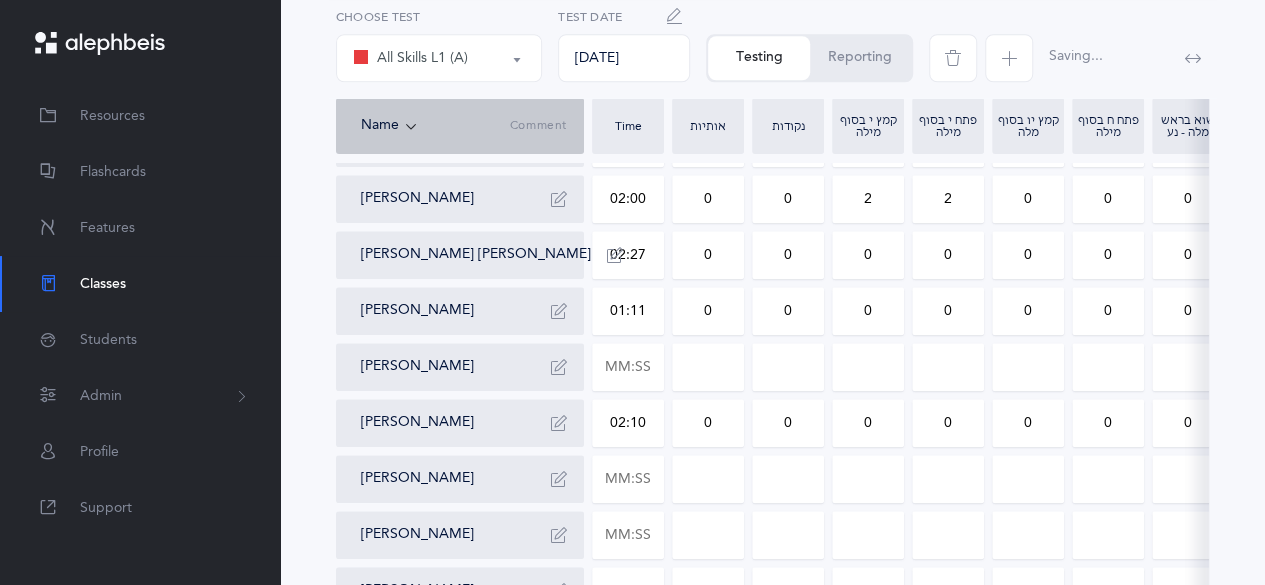drag, startPoint x: 734, startPoint y: 414, endPoint x: 681, endPoint y: 420, distance: 53.338543 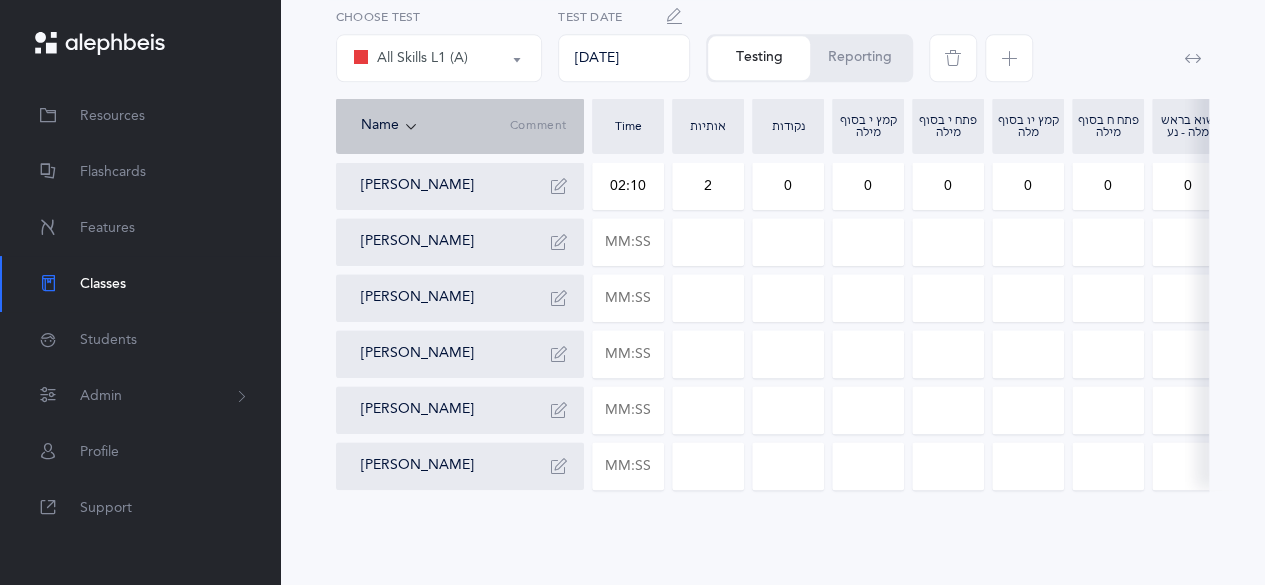 scroll, scrollTop: 1092, scrollLeft: 0, axis: vertical 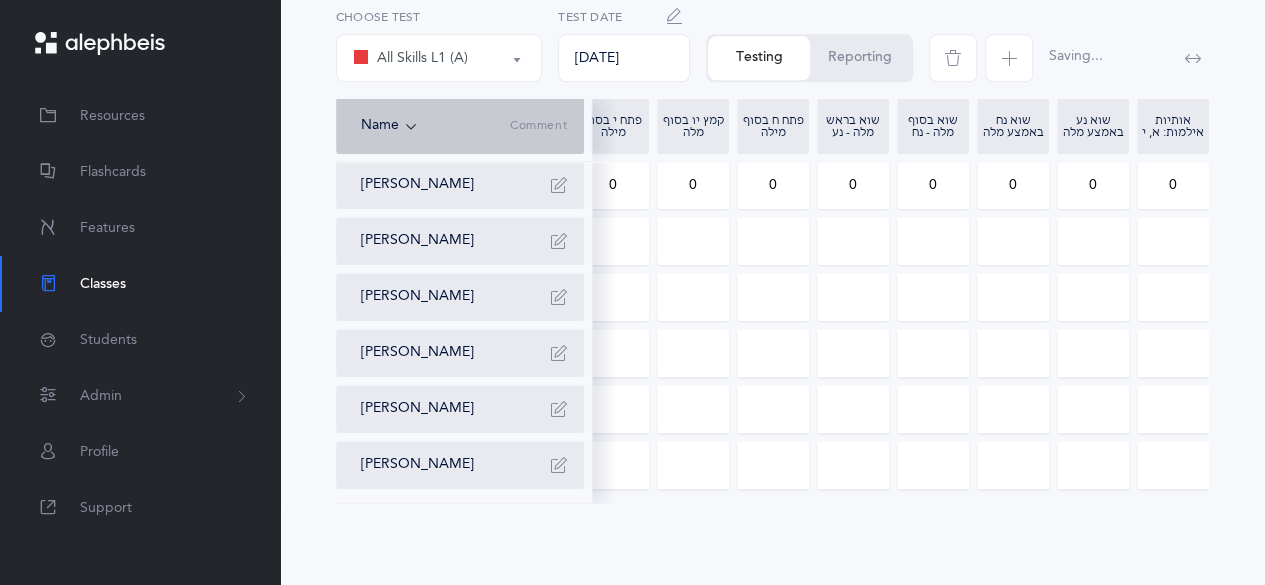 drag, startPoint x: 1096, startPoint y: 164, endPoint x: 1036, endPoint y: 171, distance: 60.40695 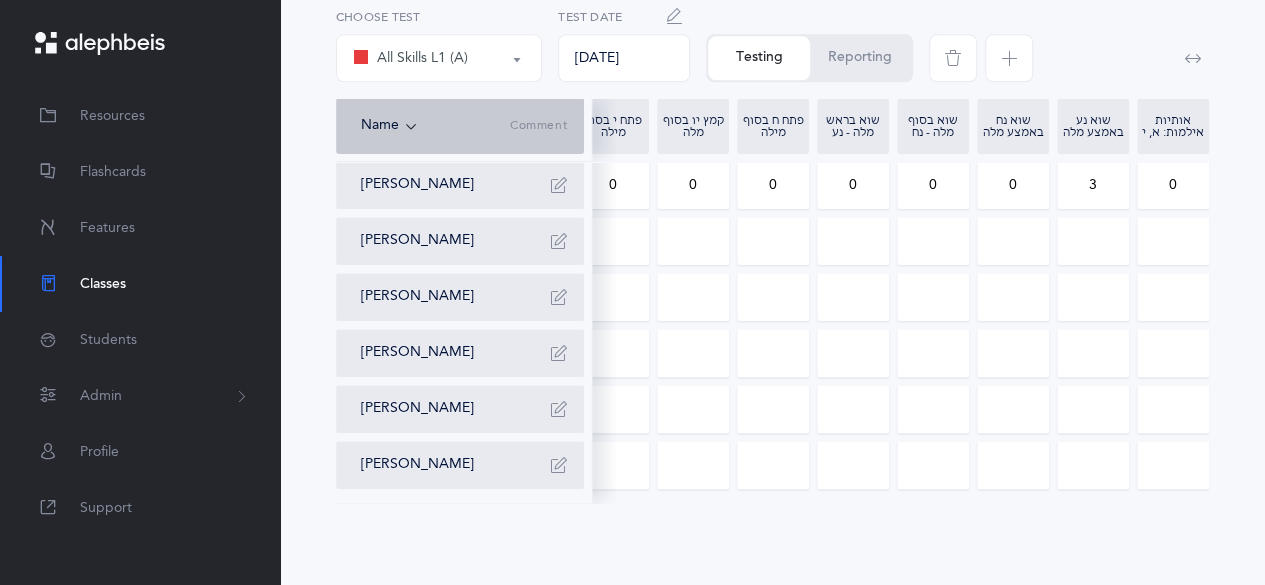 scroll, scrollTop: 0, scrollLeft: 104, axis: horizontal 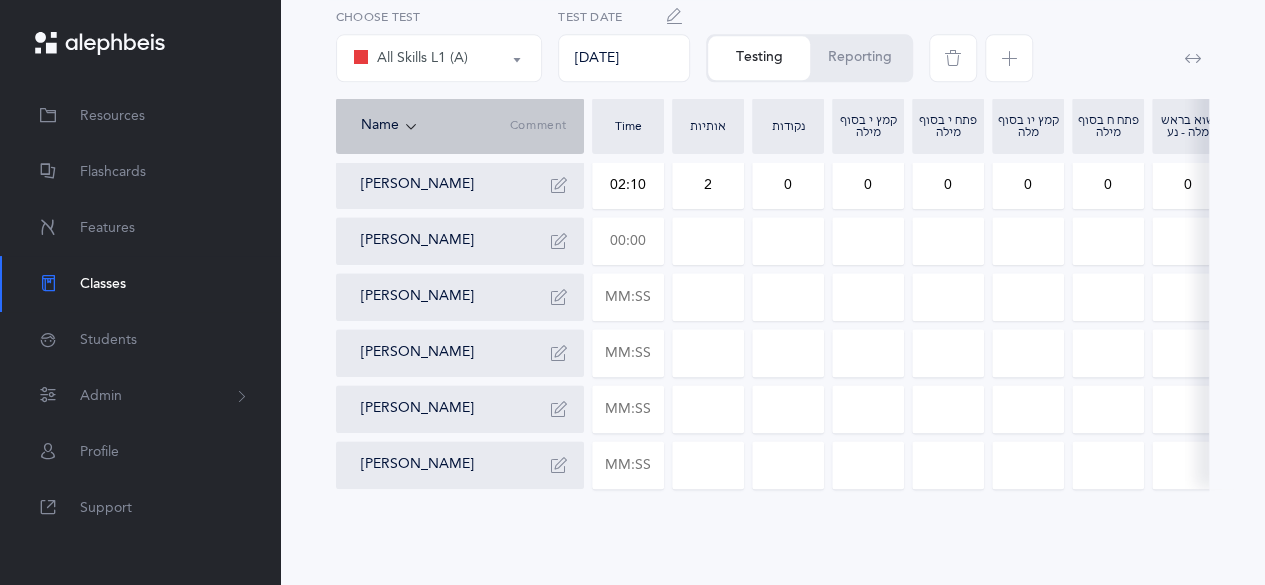 click at bounding box center [628, 241] 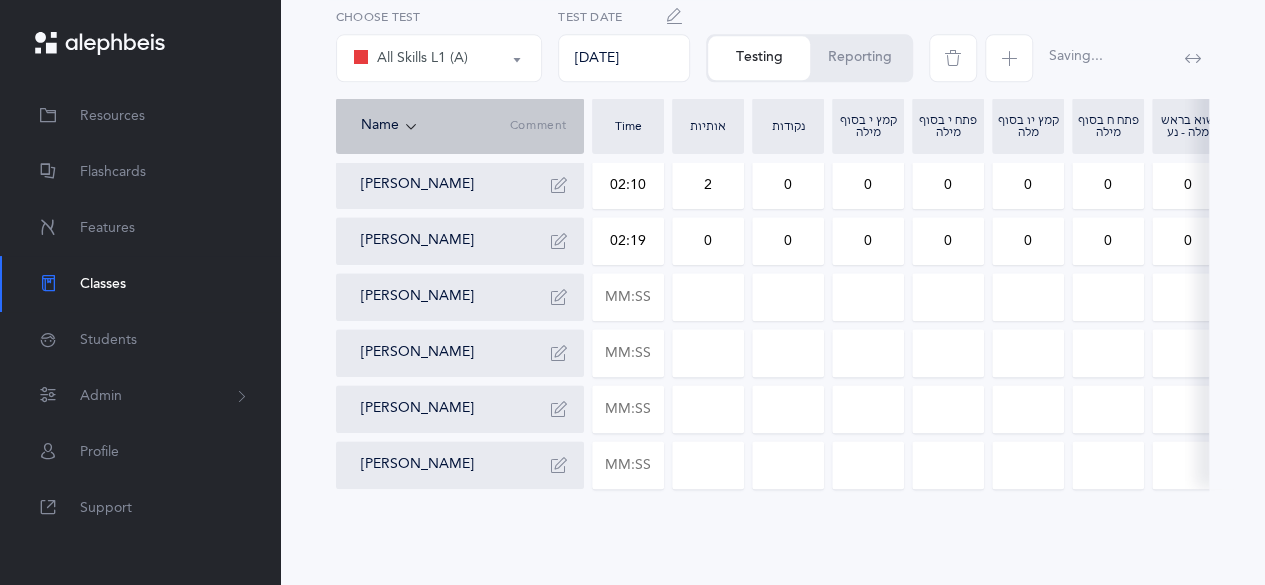 click on "[PERSON_NAME]" at bounding box center [468, 297] 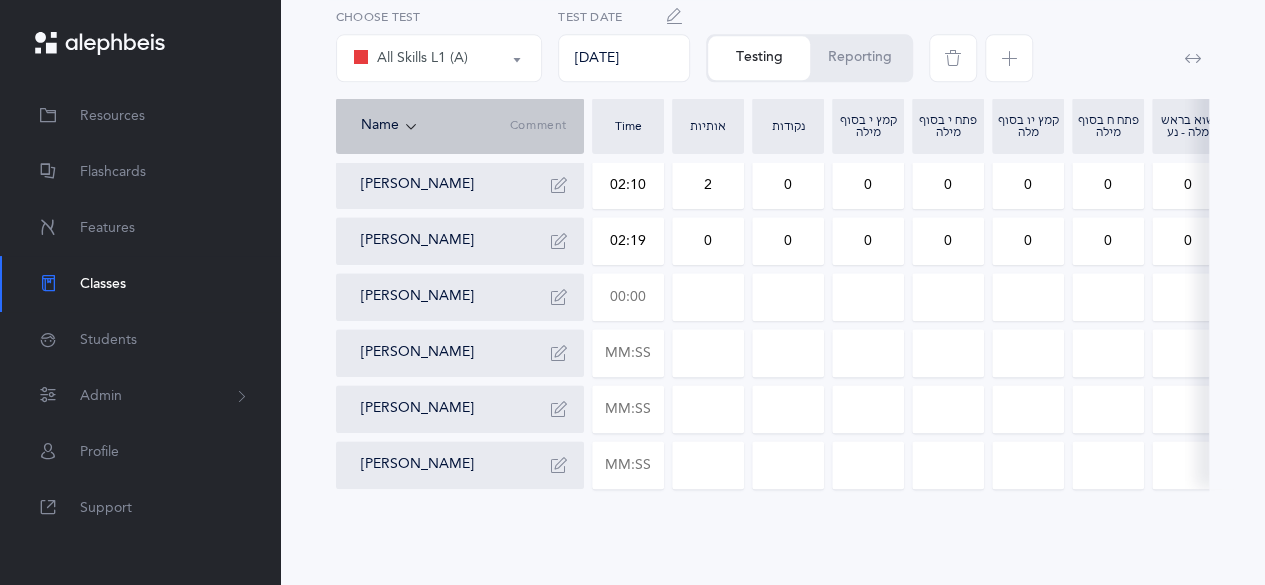 click at bounding box center (628, 297) 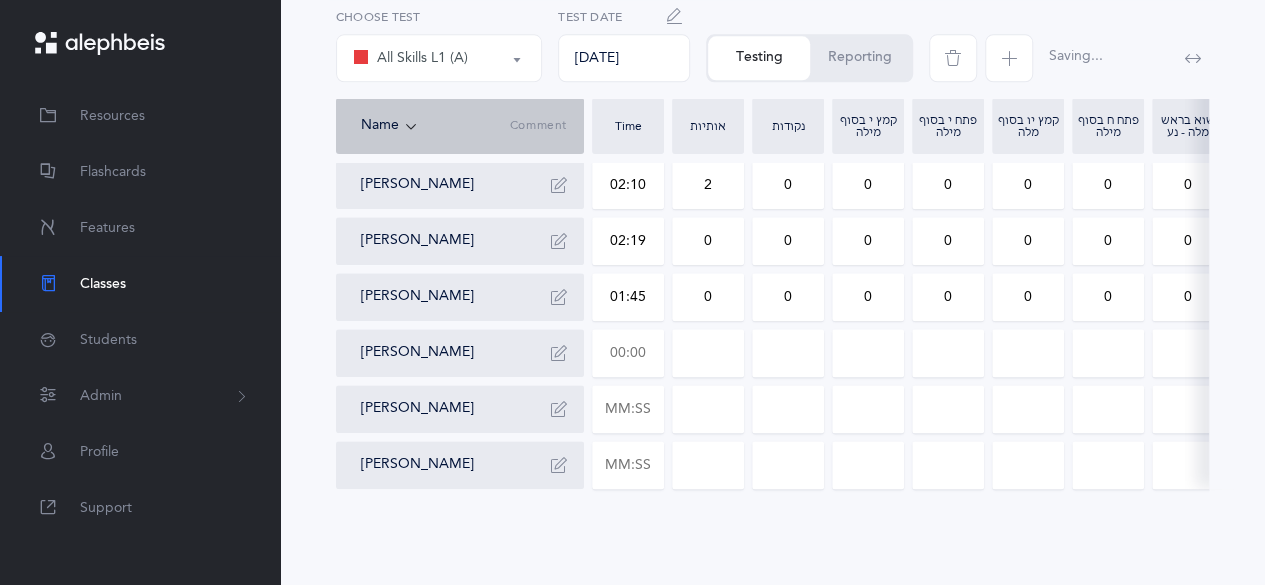 click at bounding box center [628, 353] 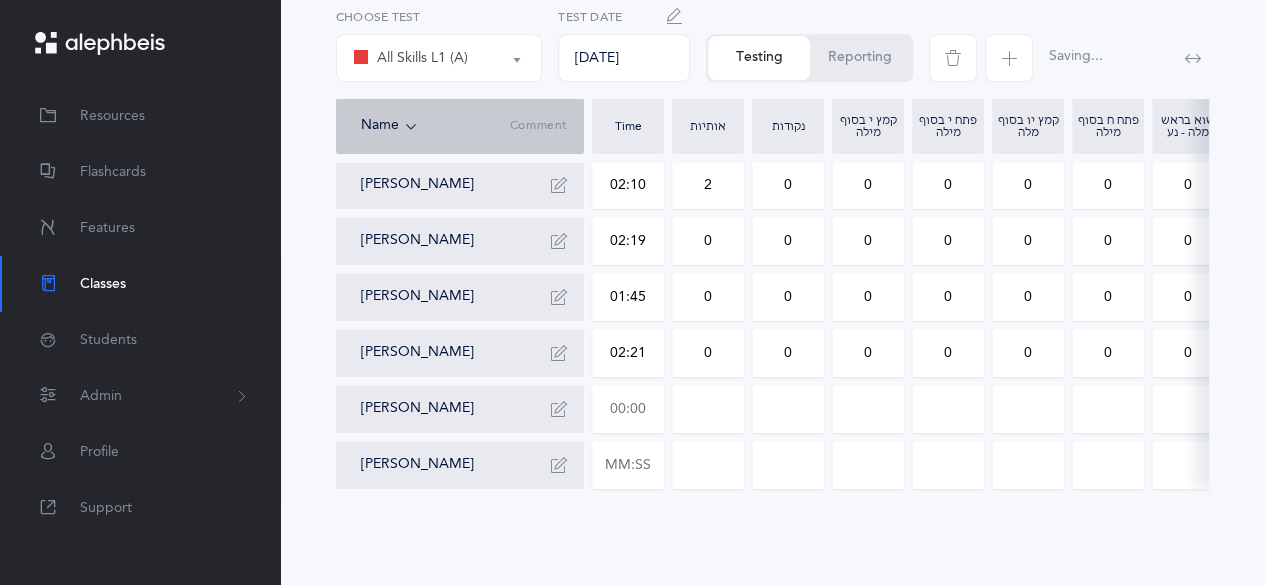 click at bounding box center (628, 409) 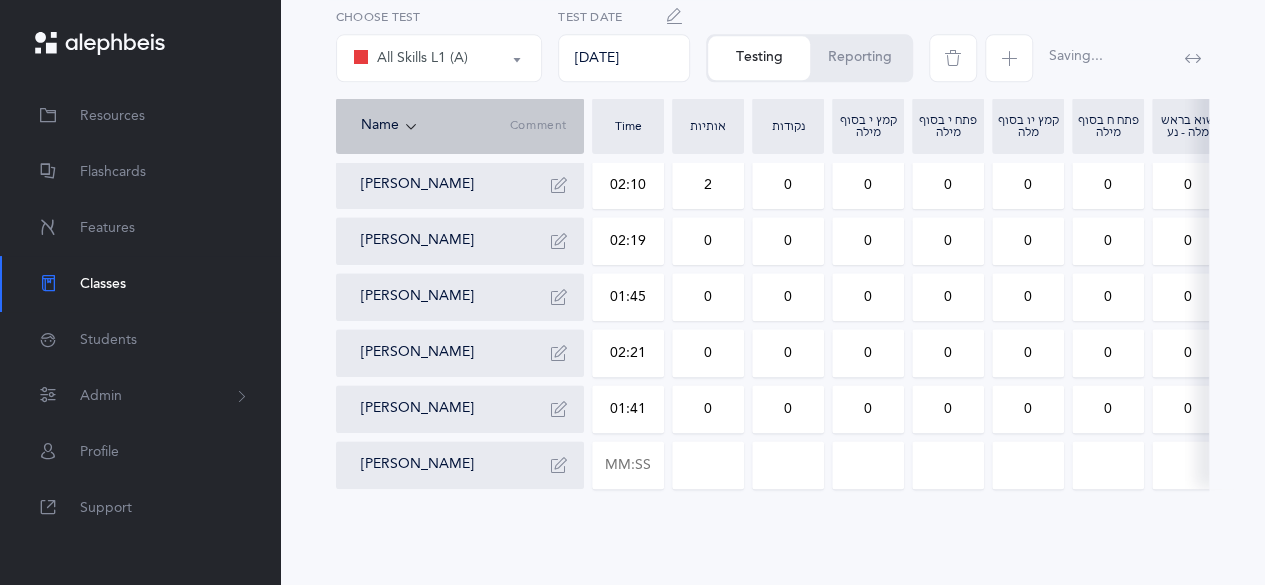drag, startPoint x: 796, startPoint y: 386, endPoint x: 779, endPoint y: 392, distance: 18.027756 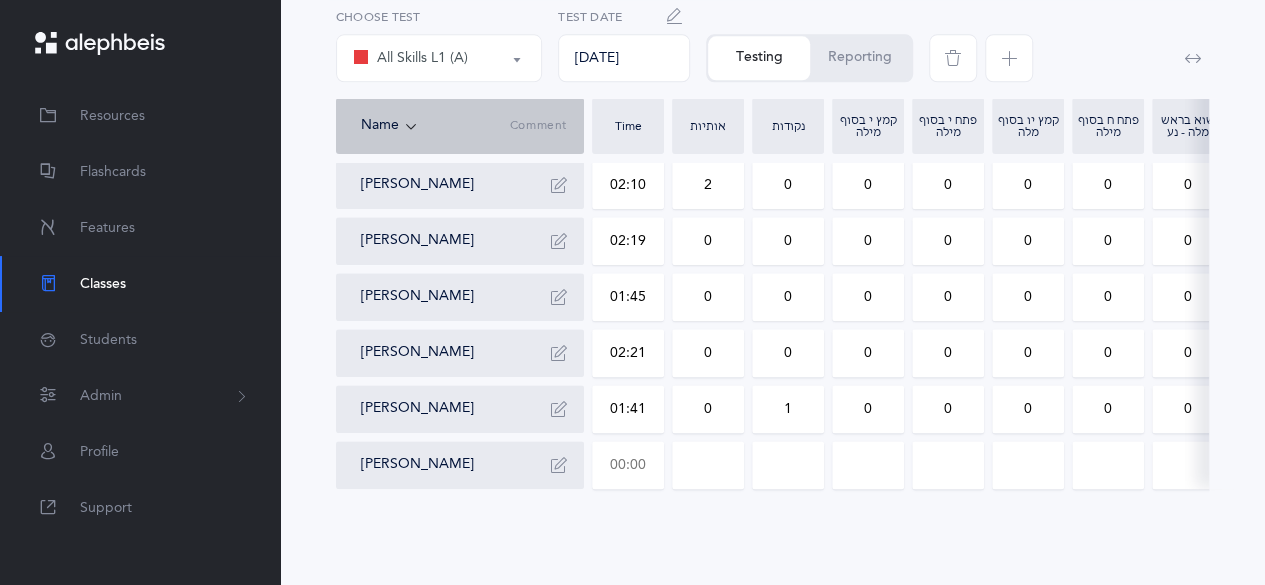 click at bounding box center (628, 465) 